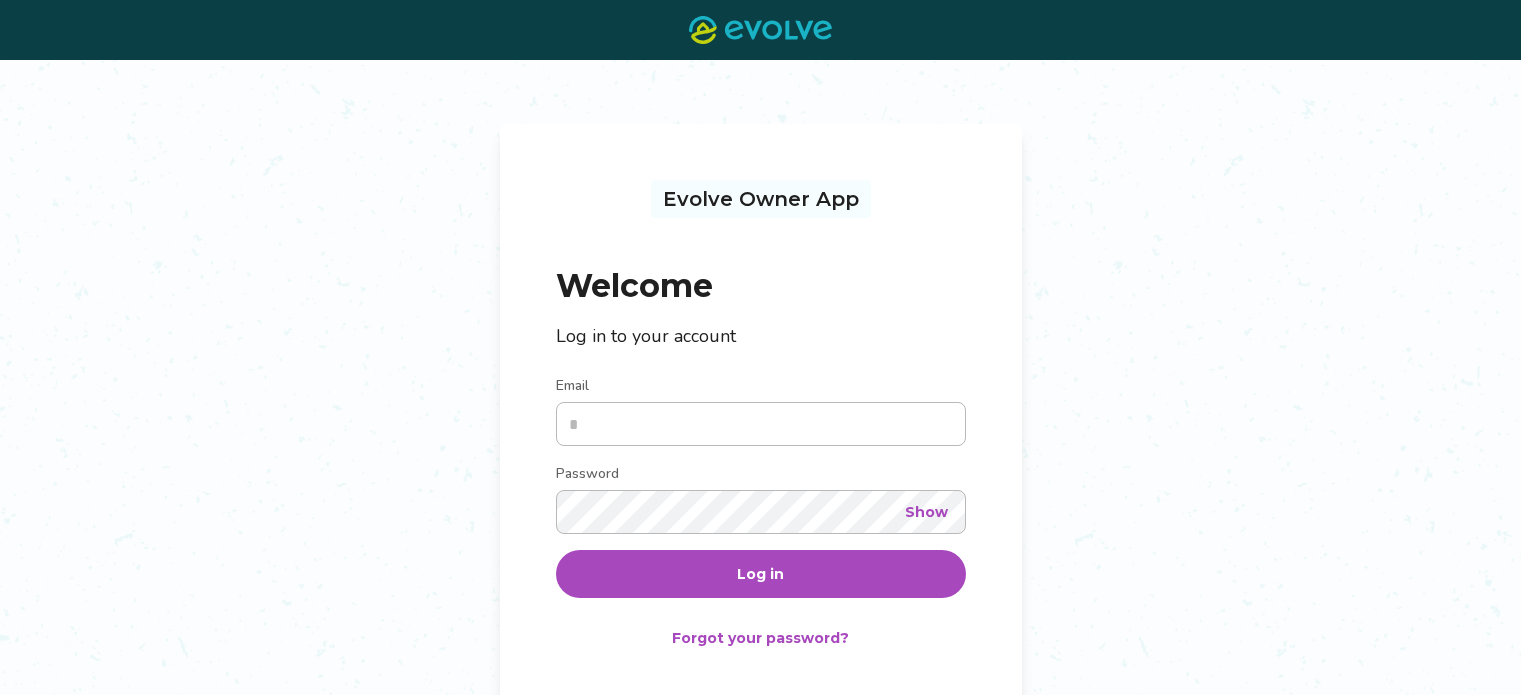 scroll, scrollTop: 0, scrollLeft: 0, axis: both 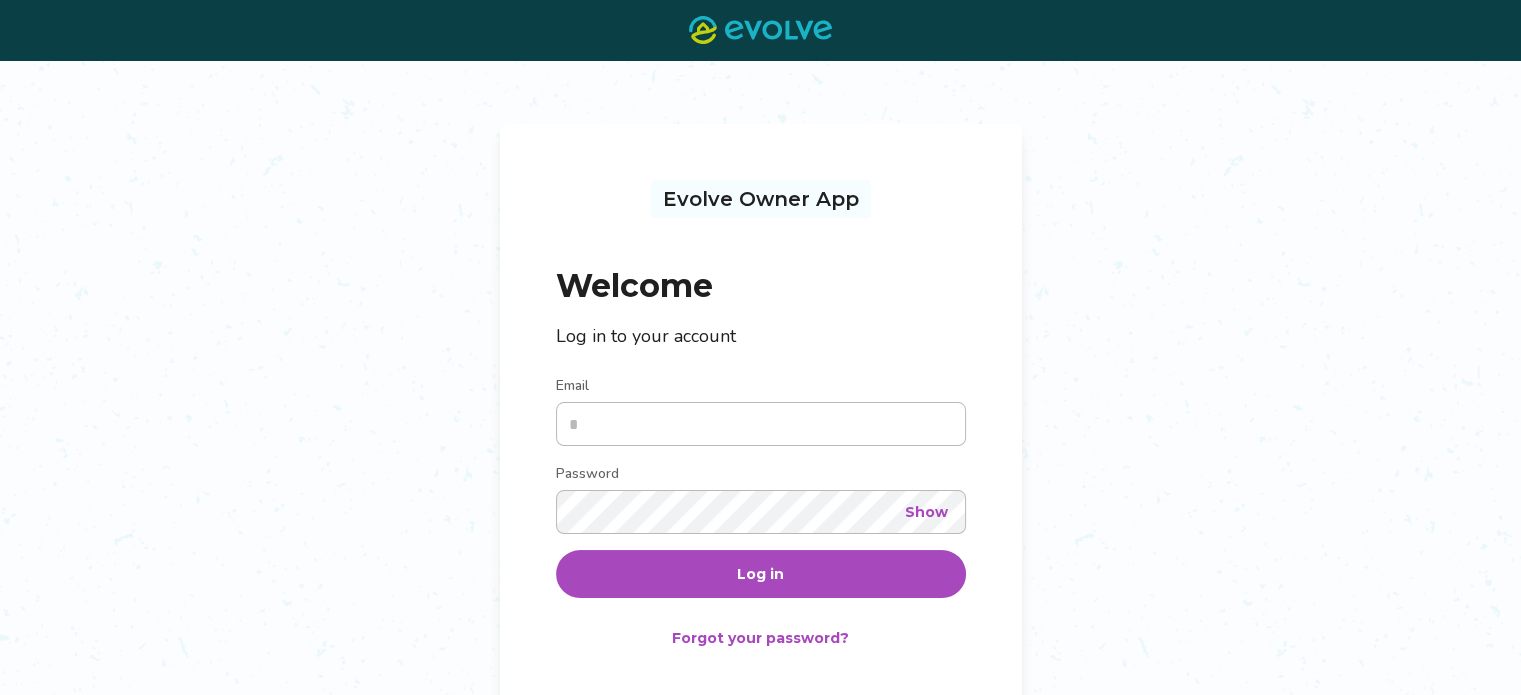 type on "**********" 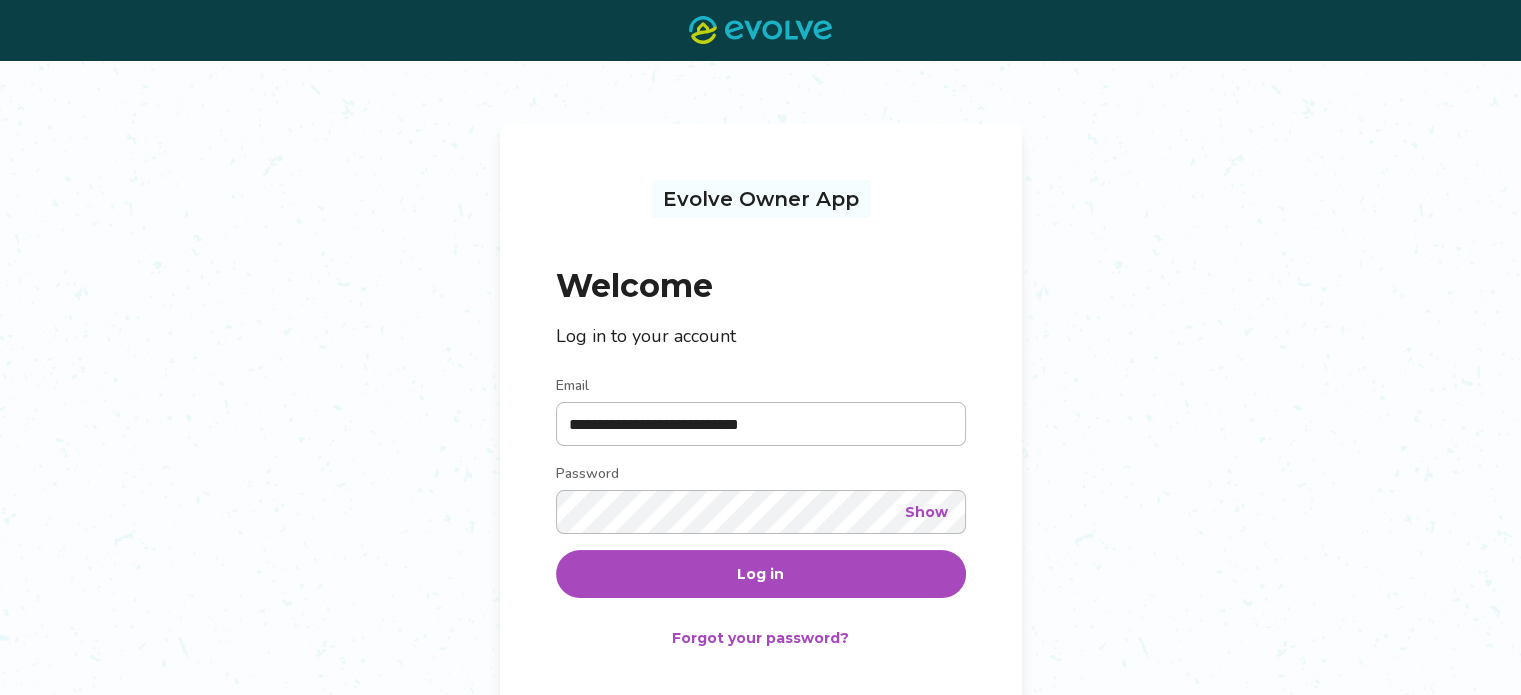 drag, startPoint x: 0, startPoint y: 0, endPoint x: 747, endPoint y: 576, distance: 943.2842 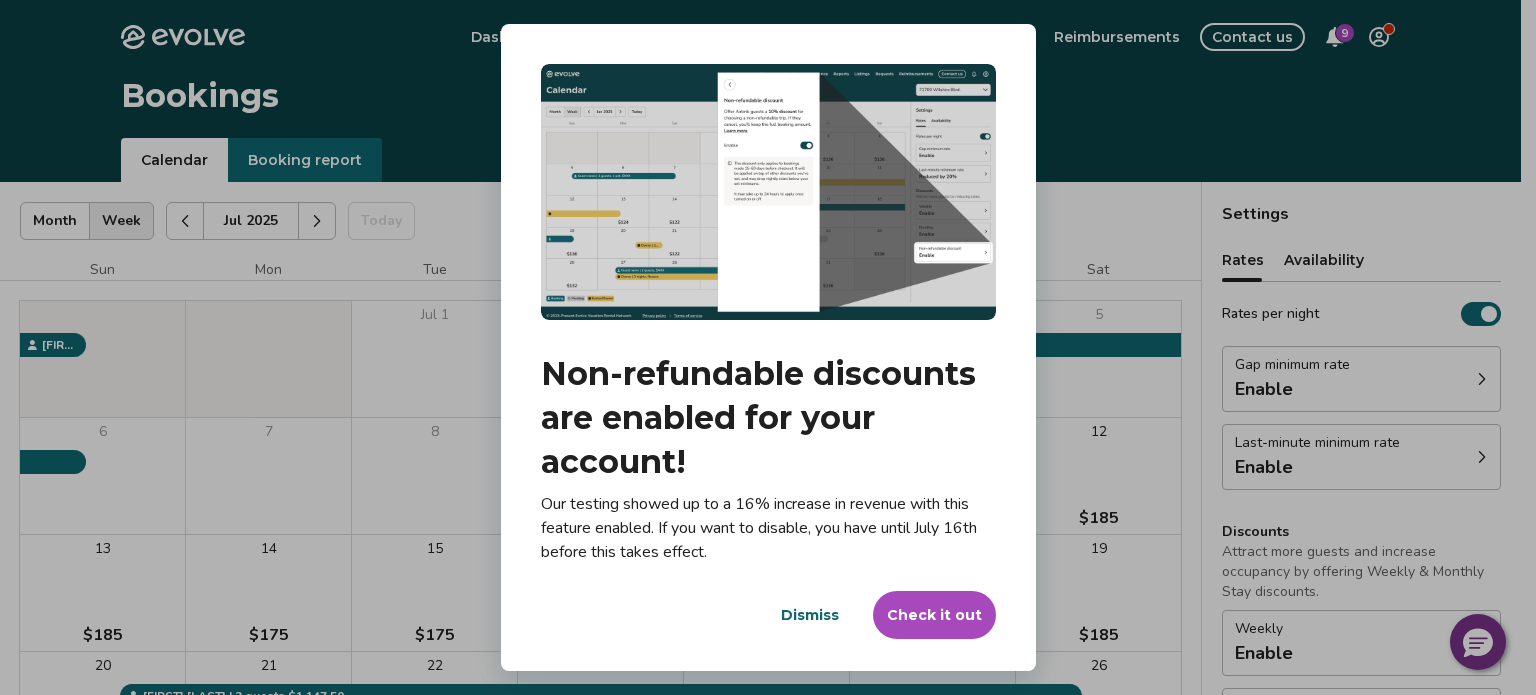 click on "Check it out" at bounding box center (934, 615) 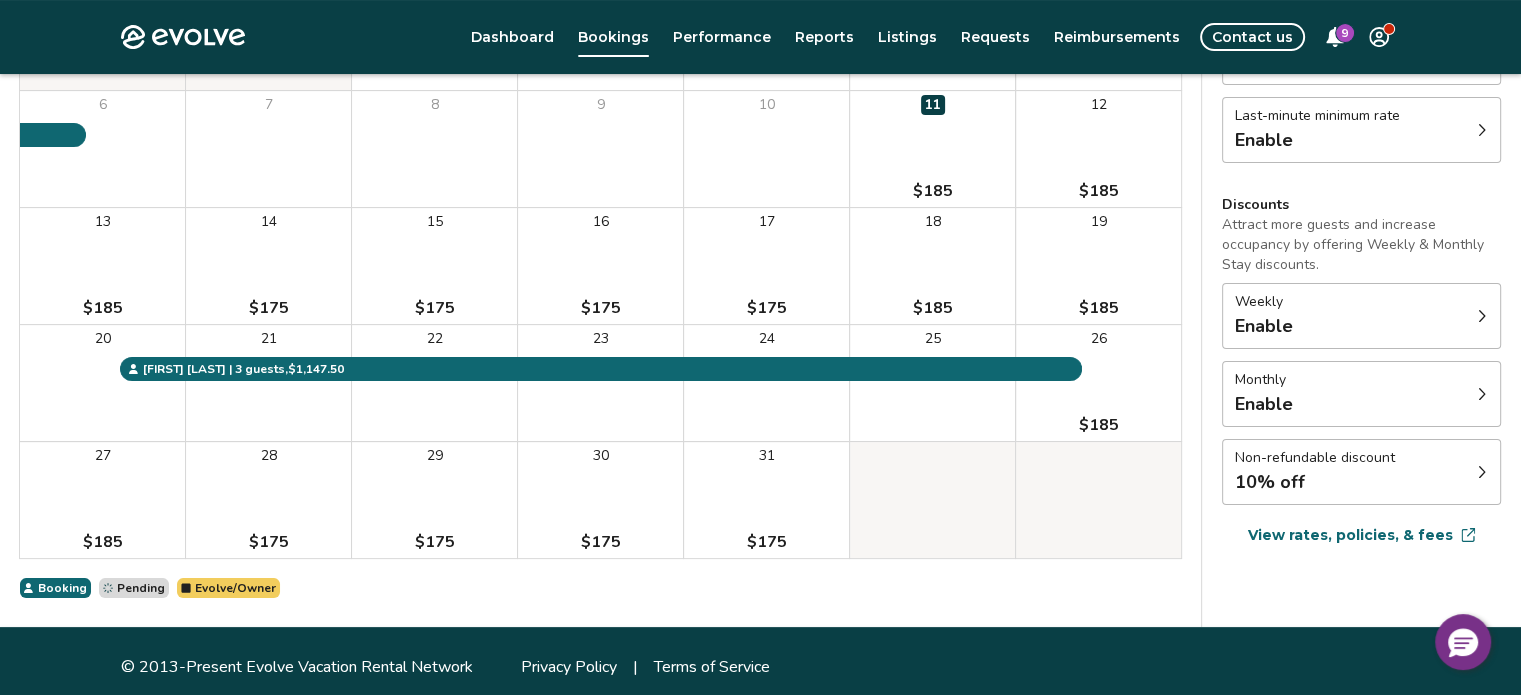 scroll, scrollTop: 328, scrollLeft: 0, axis: vertical 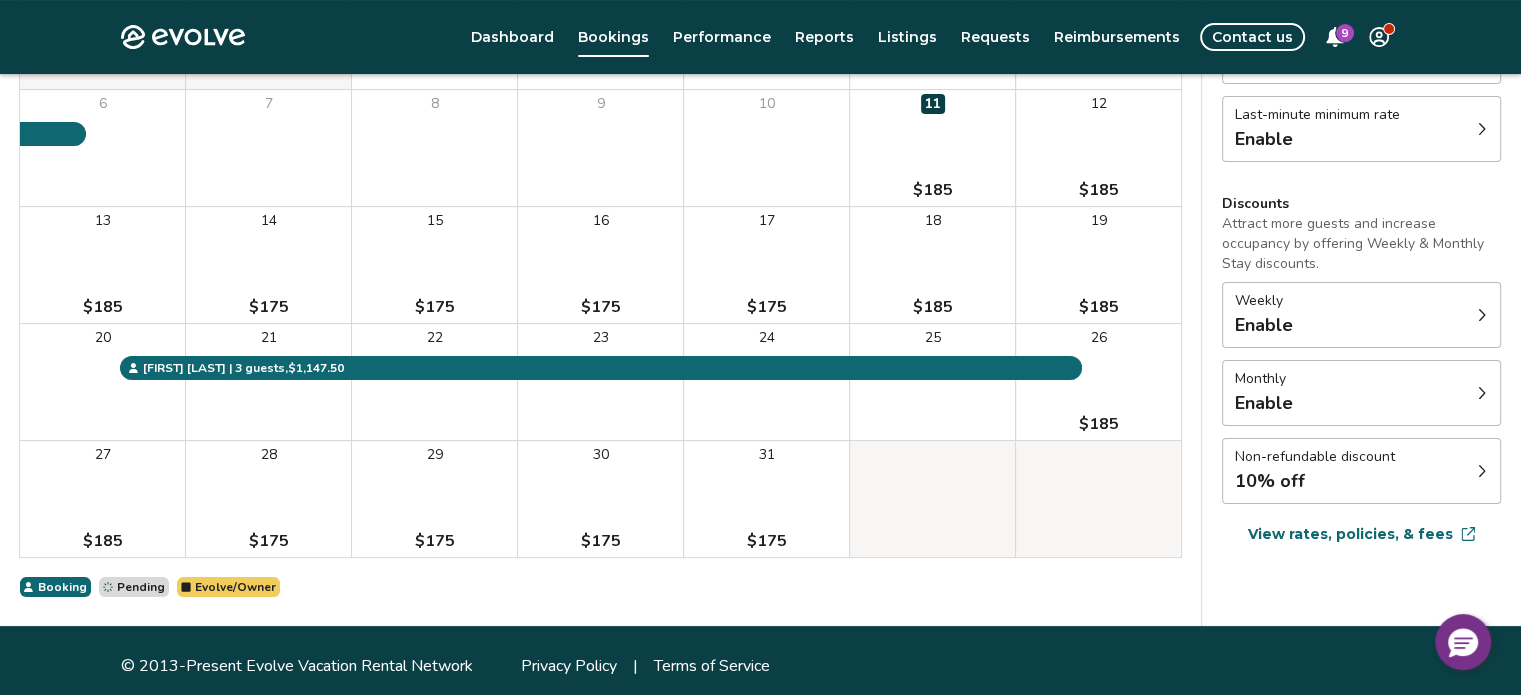 click 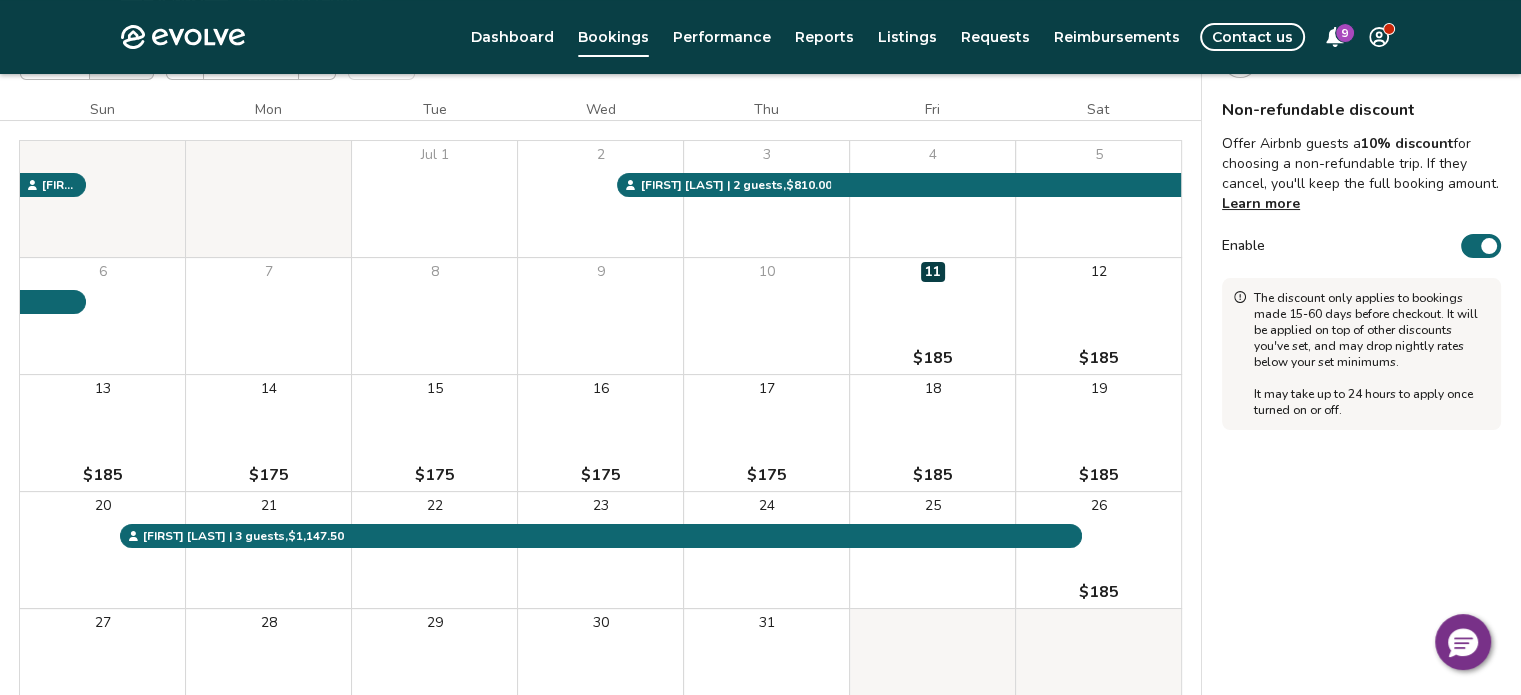 scroll, scrollTop: 151, scrollLeft: 0, axis: vertical 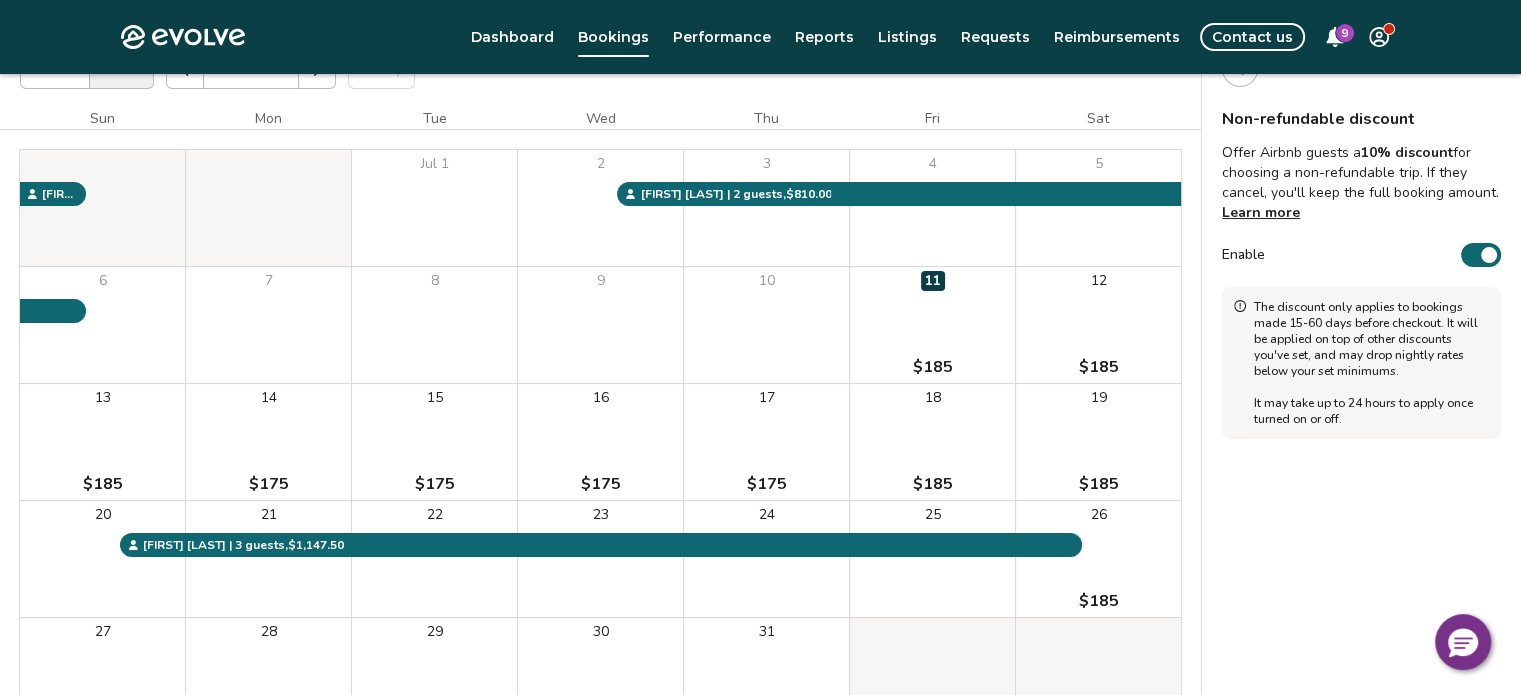 drag, startPoint x: 1482, startPoint y: 247, endPoint x: 1471, endPoint y: 264, distance: 20.248457 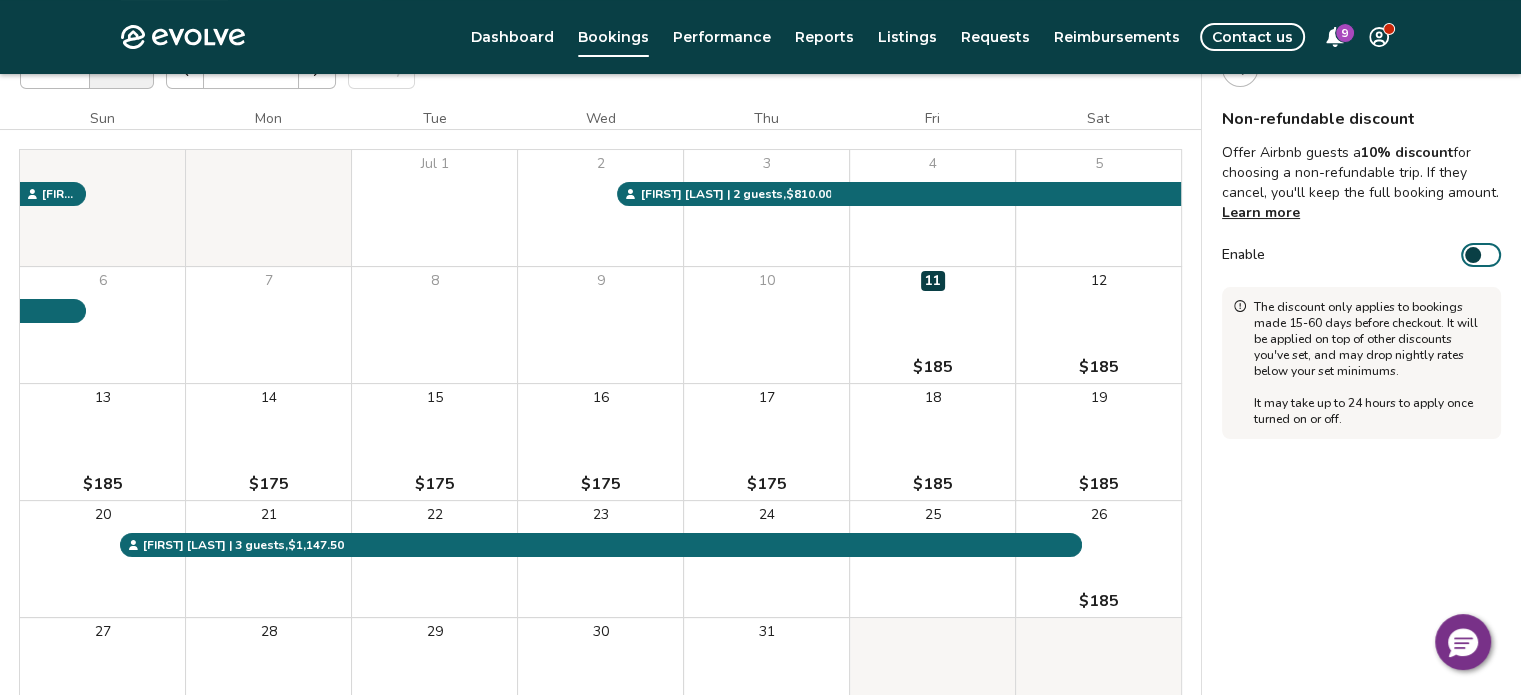 scroll, scrollTop: 0, scrollLeft: 0, axis: both 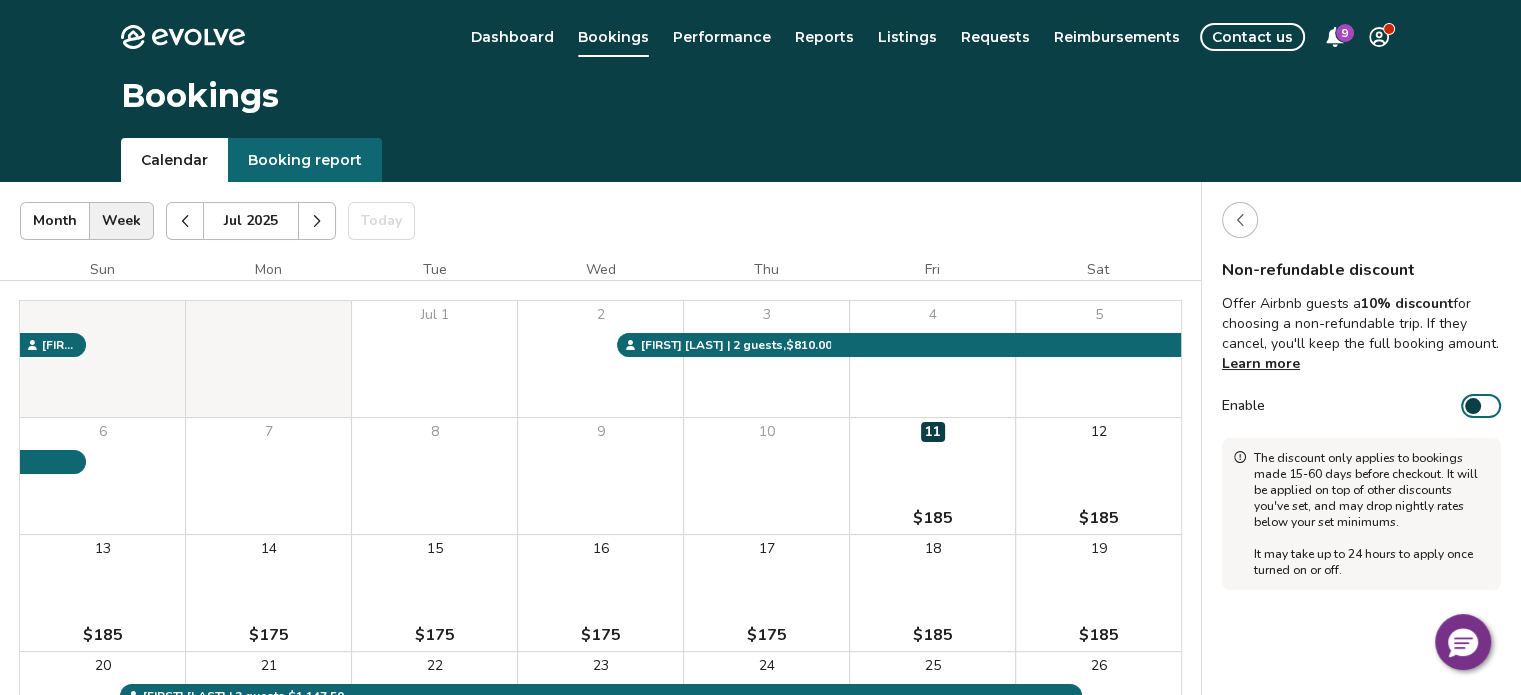 click at bounding box center (1240, 220) 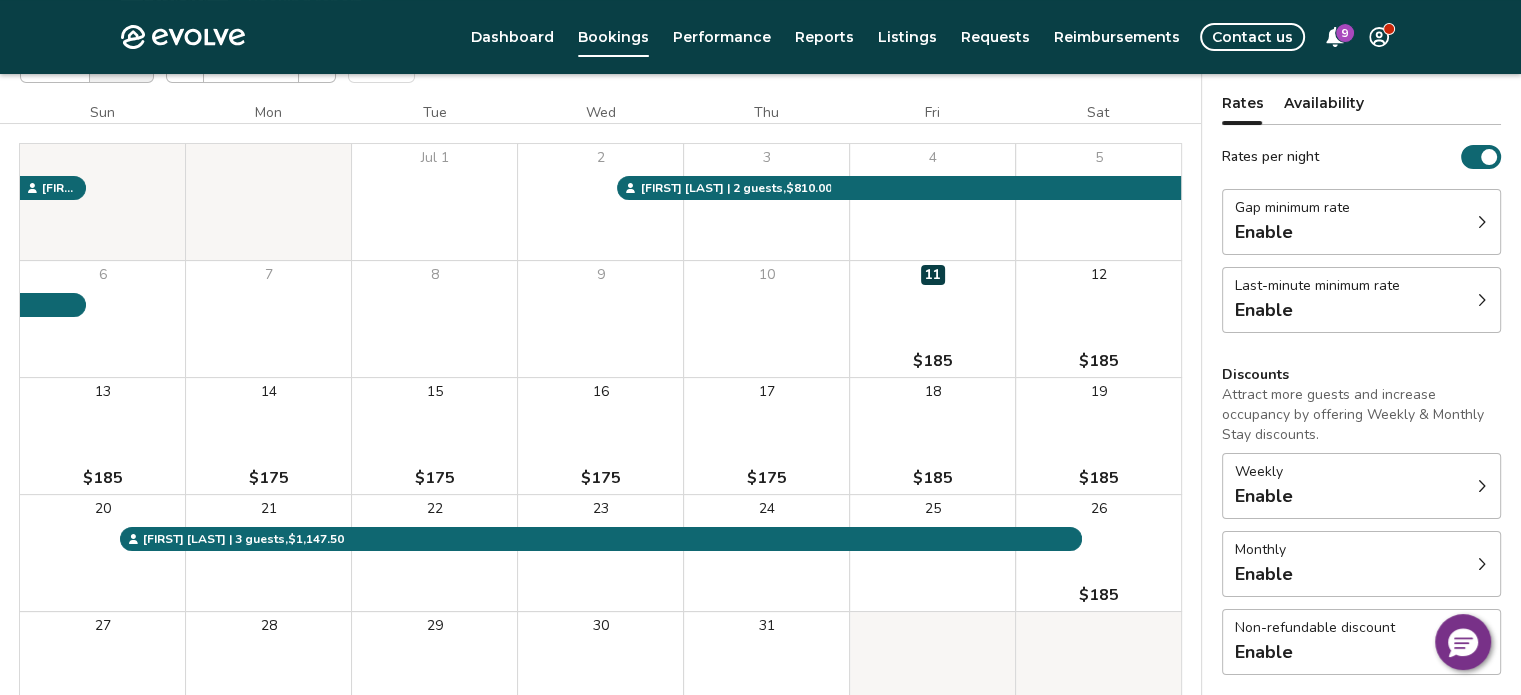 scroll, scrollTop: 158, scrollLeft: 0, axis: vertical 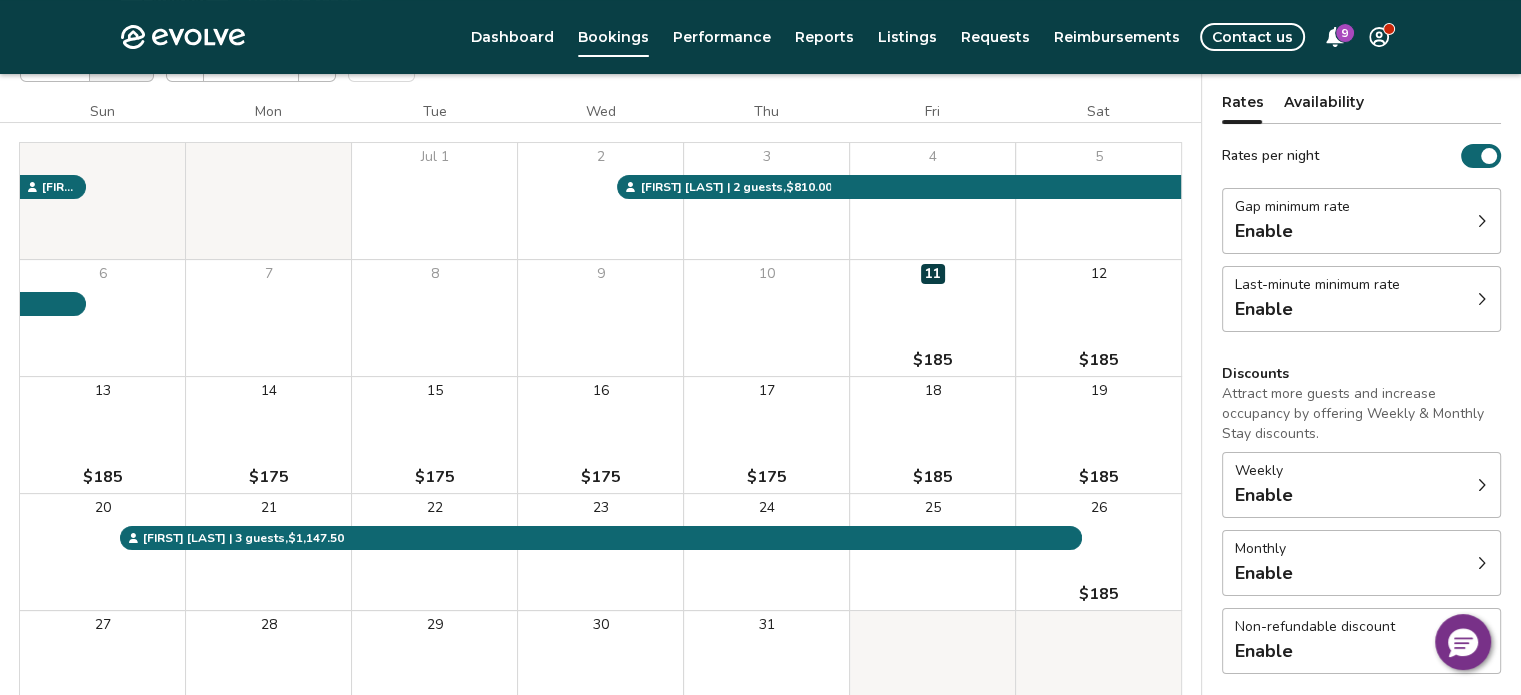 click 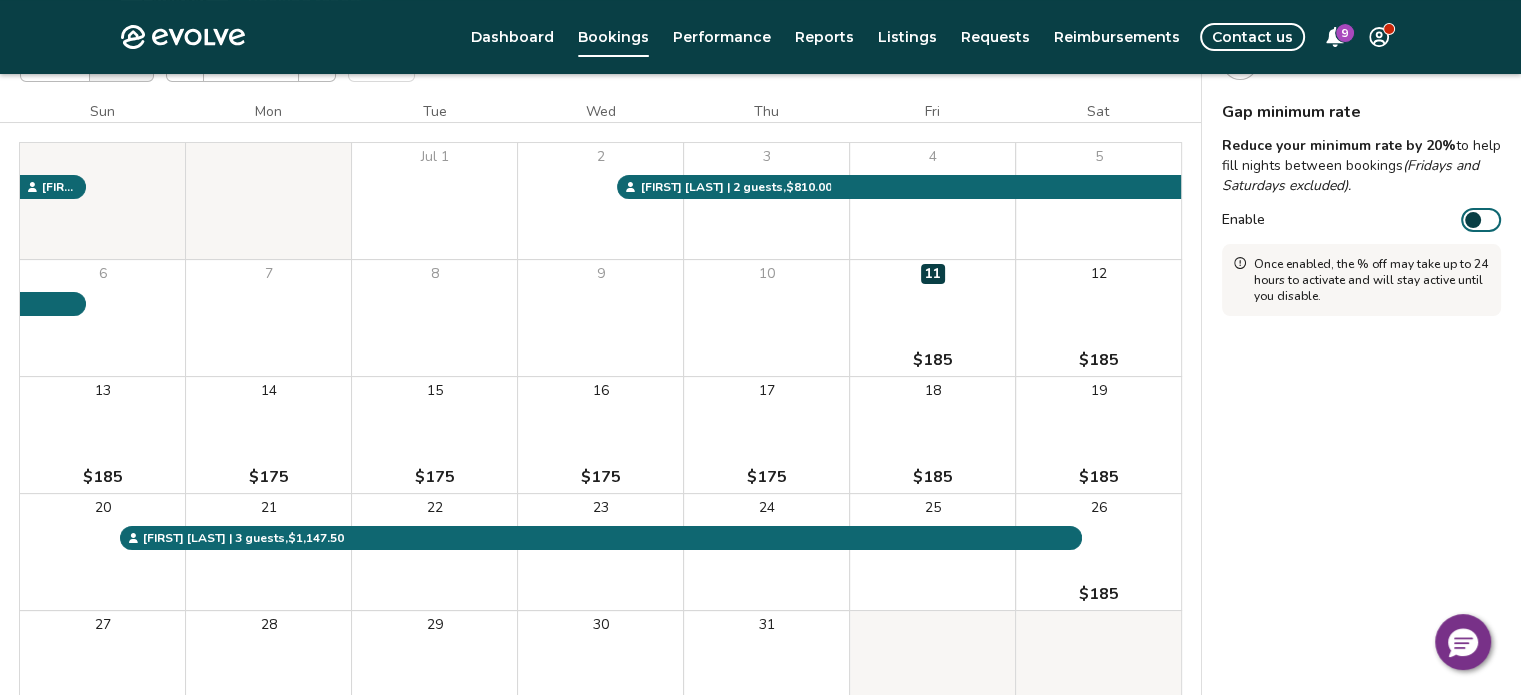click at bounding box center [1473, 220] 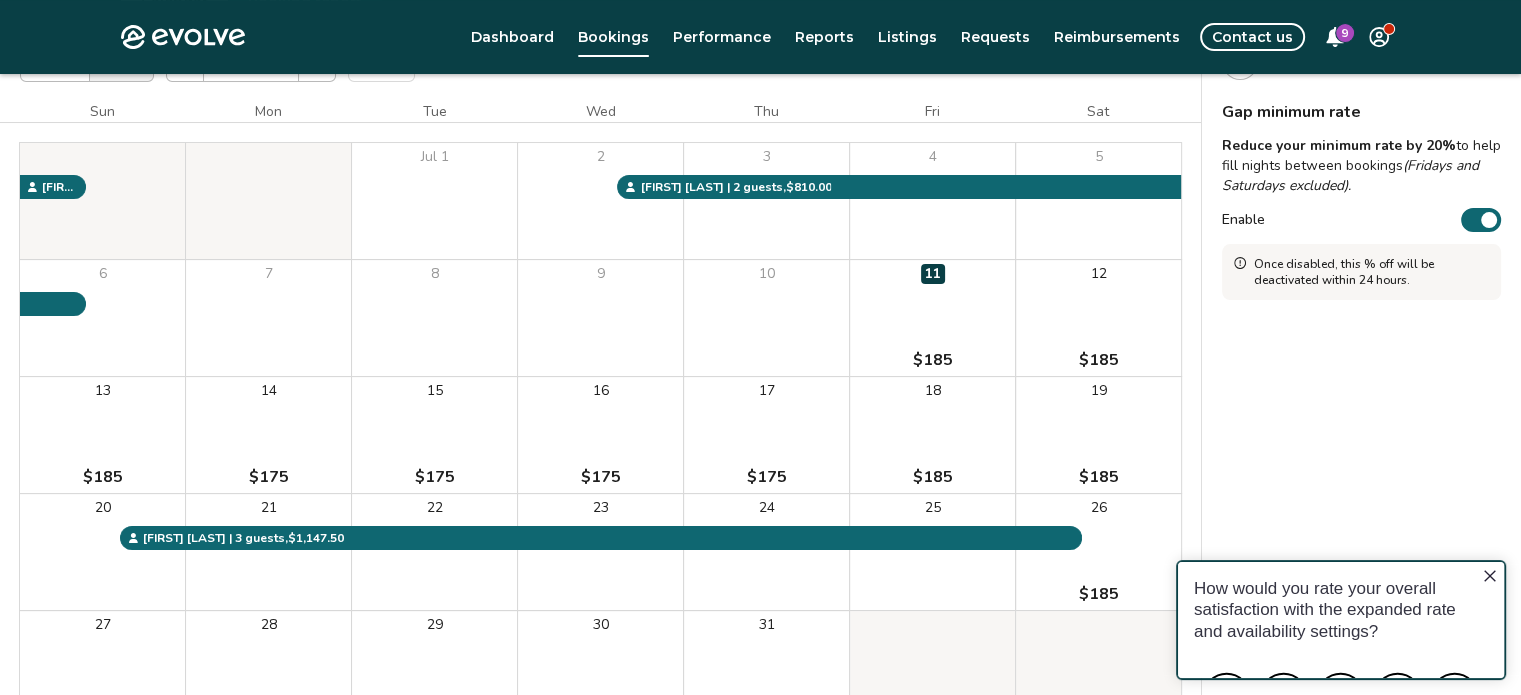 scroll, scrollTop: 0, scrollLeft: 0, axis: both 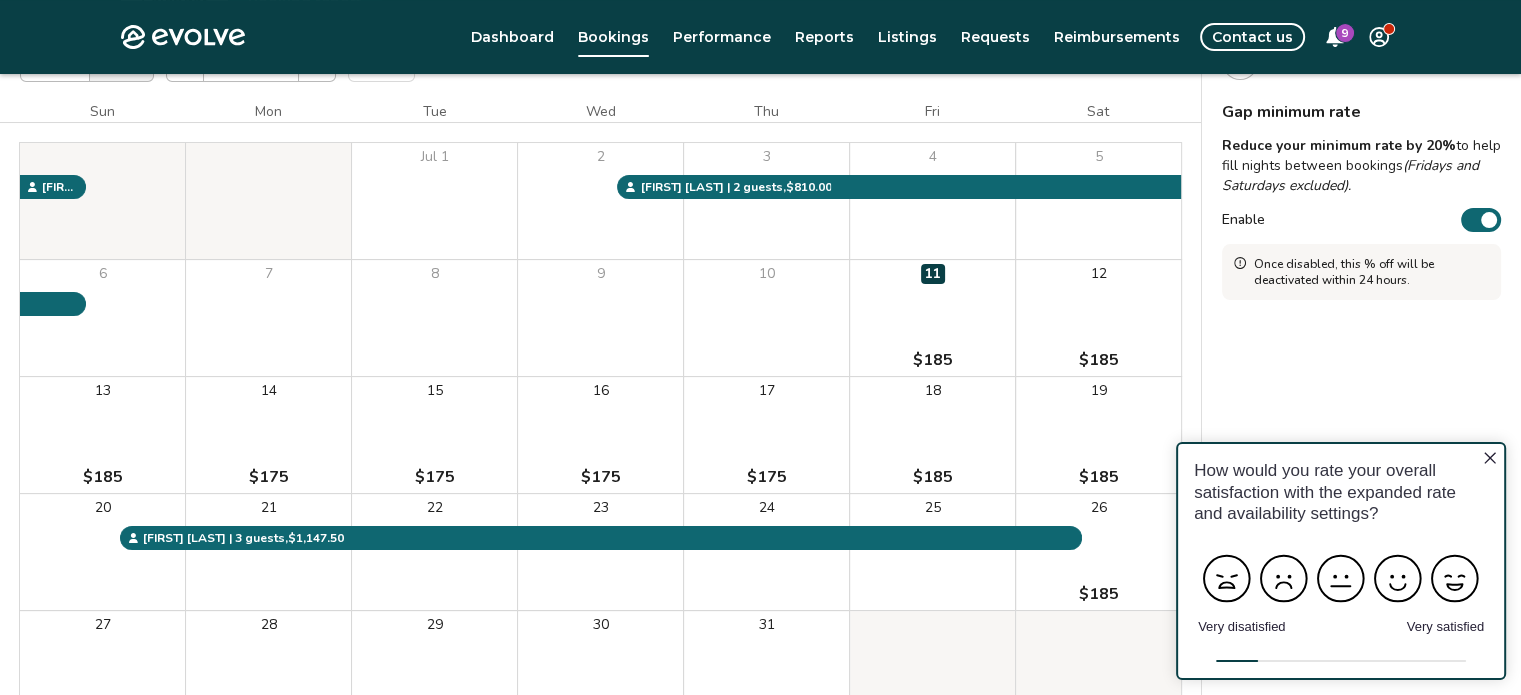 click at bounding box center [1489, 220] 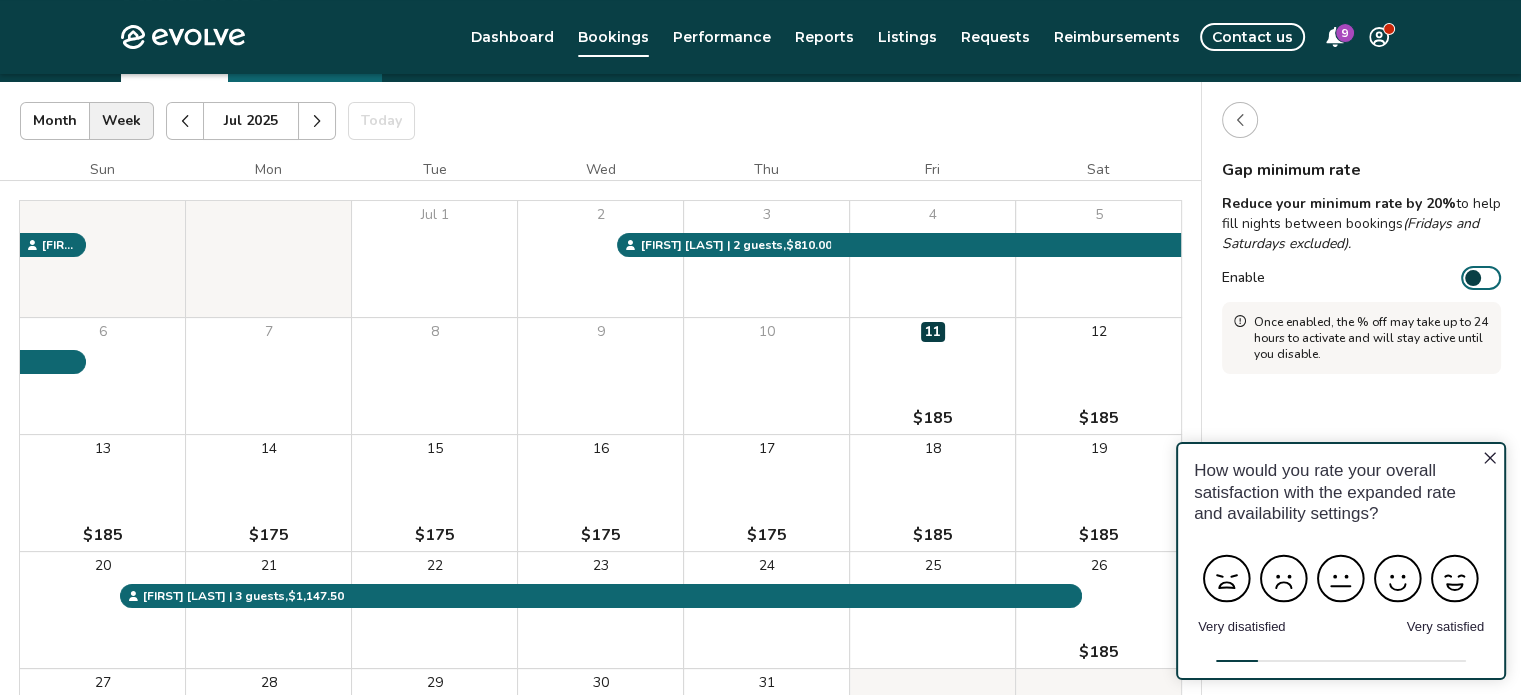 scroll, scrollTop: 44, scrollLeft: 0, axis: vertical 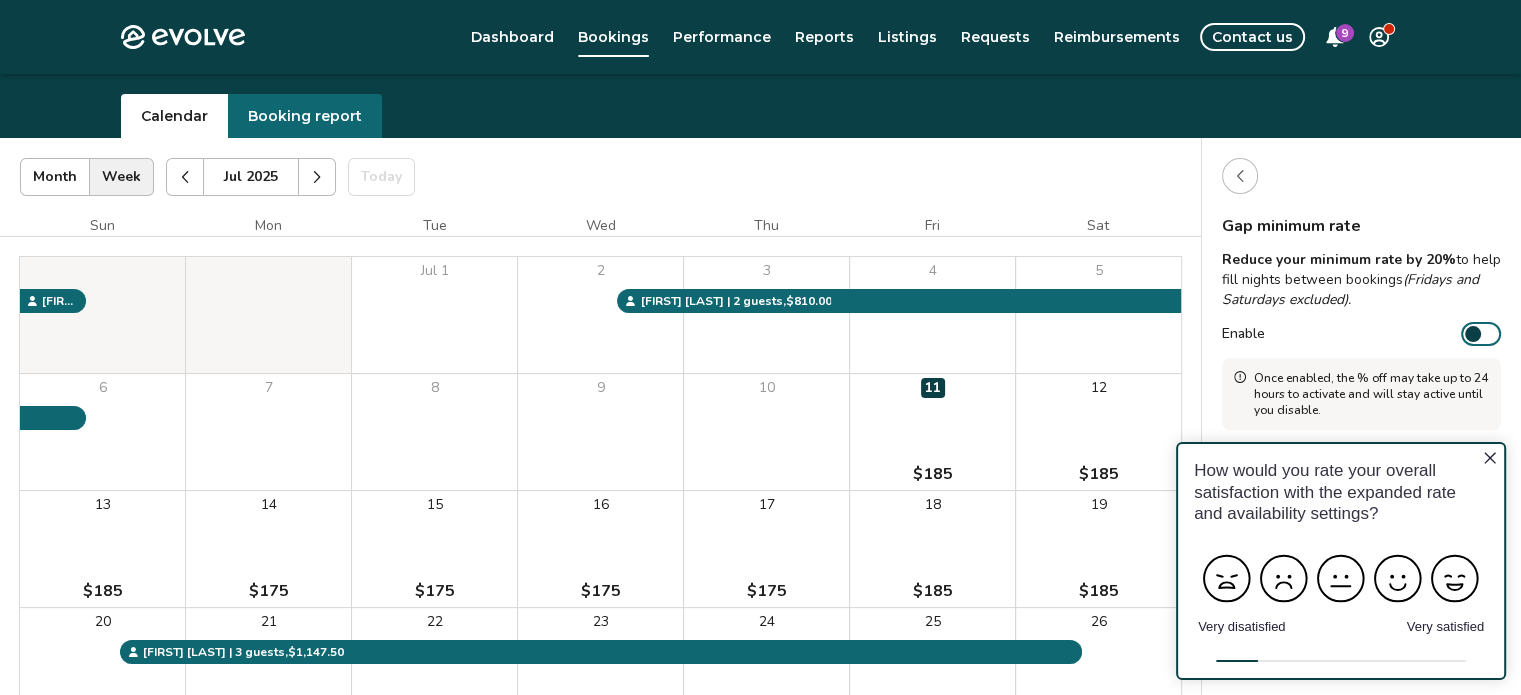 click 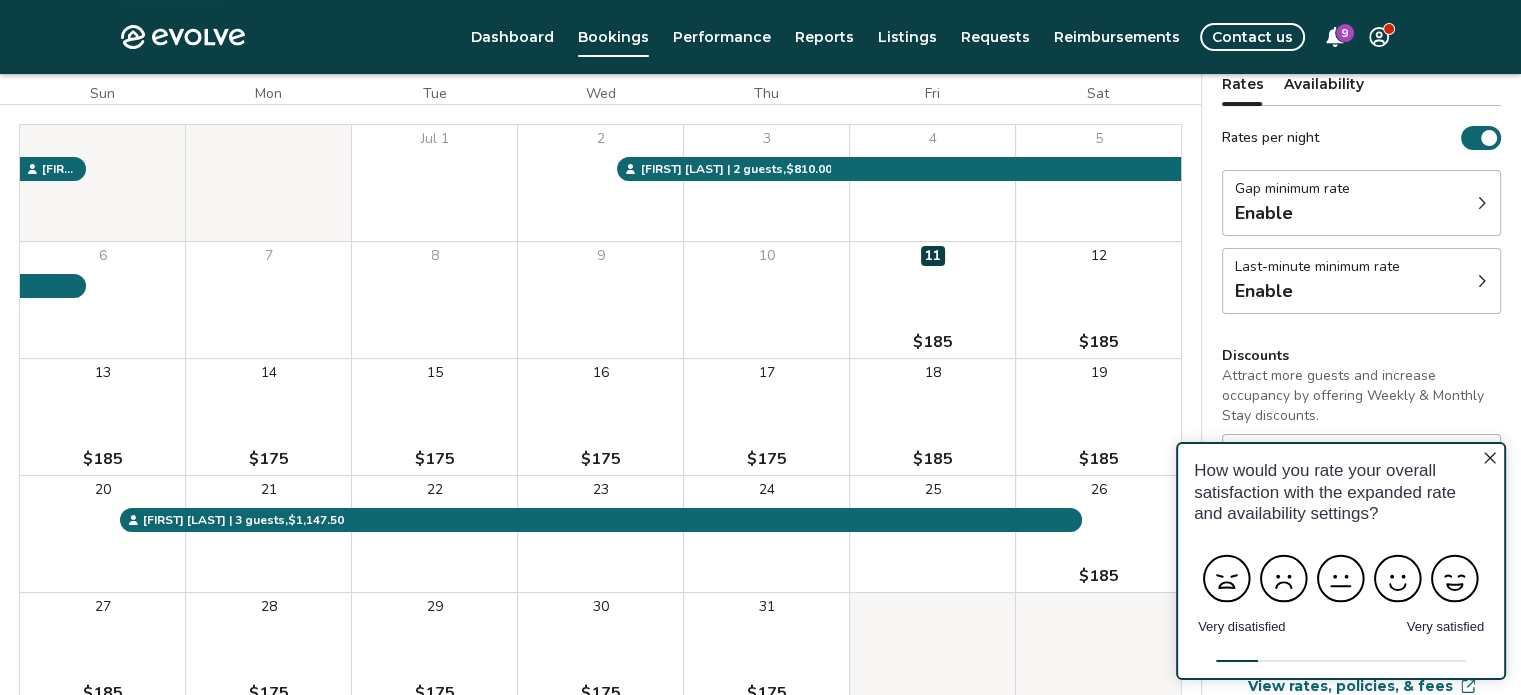 scroll, scrollTop: 187, scrollLeft: 0, axis: vertical 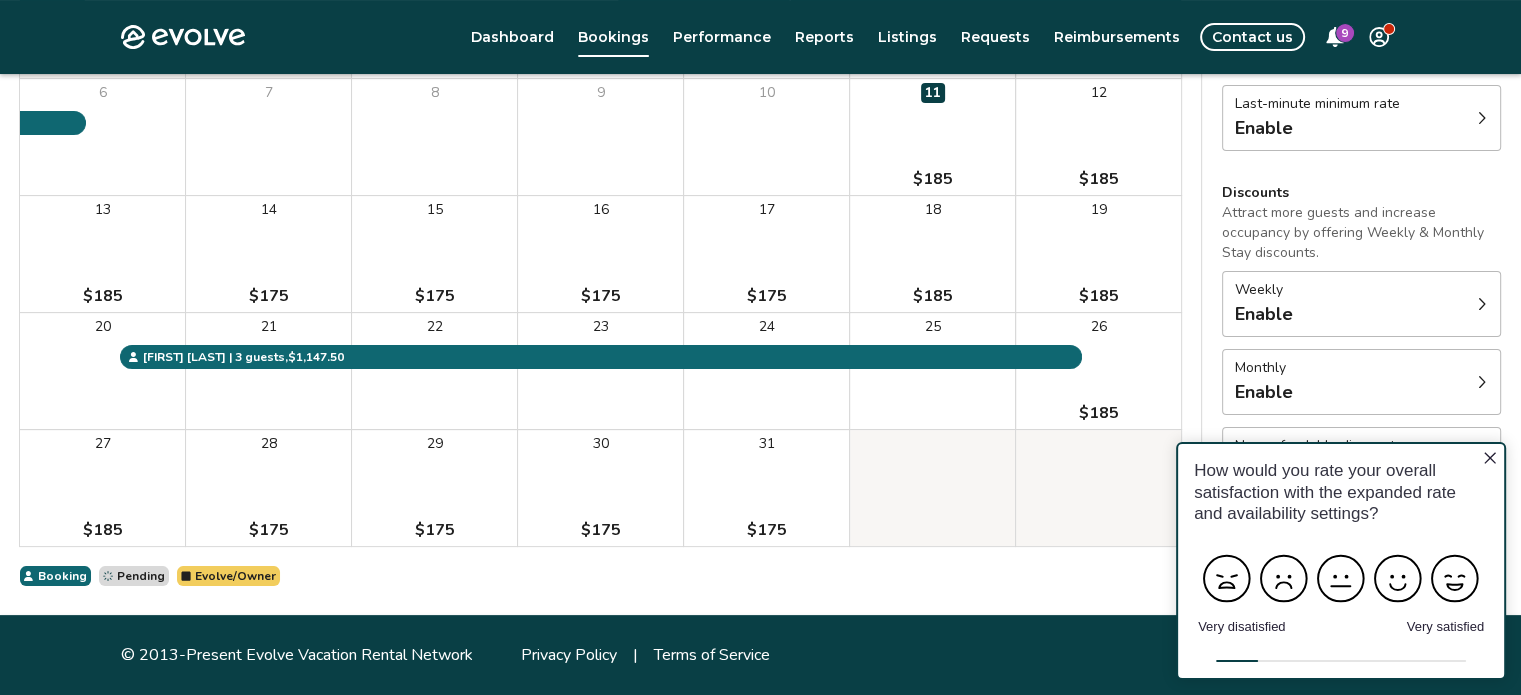 click 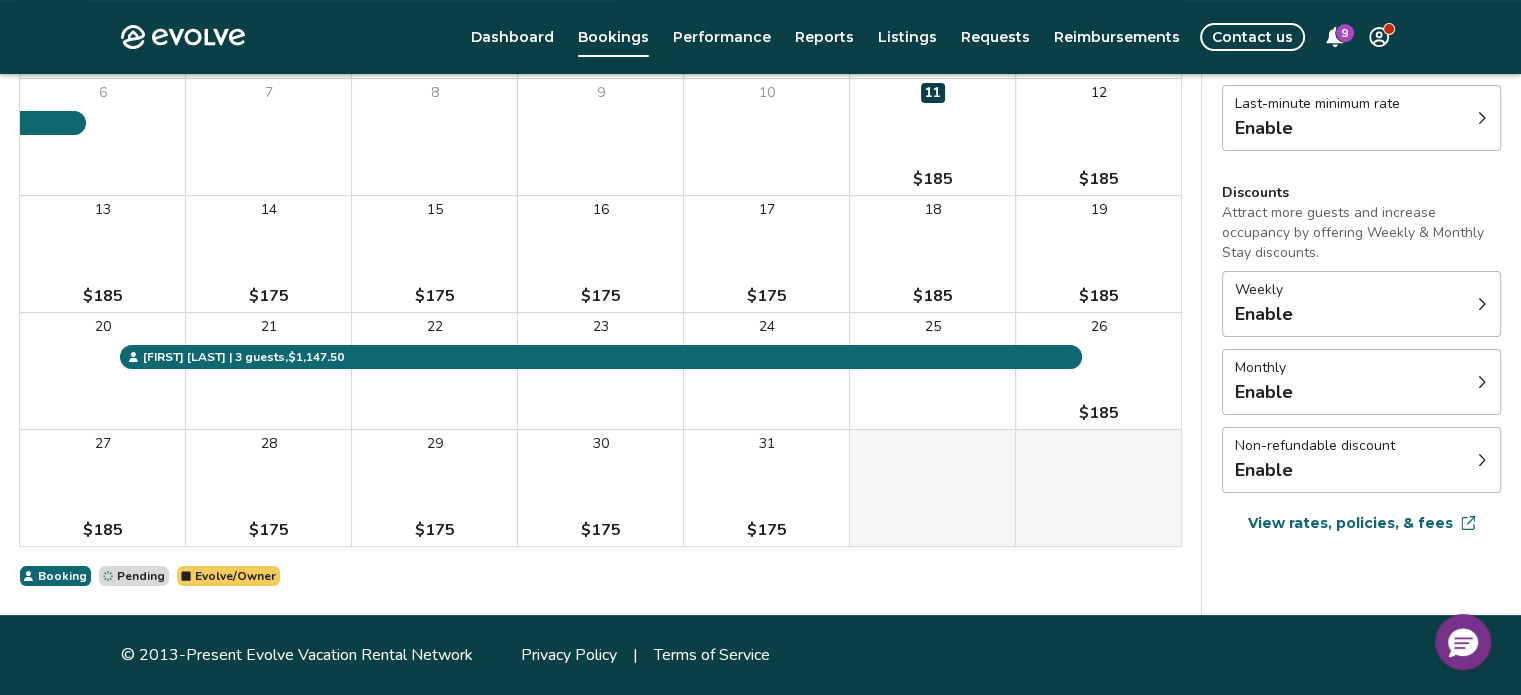 click 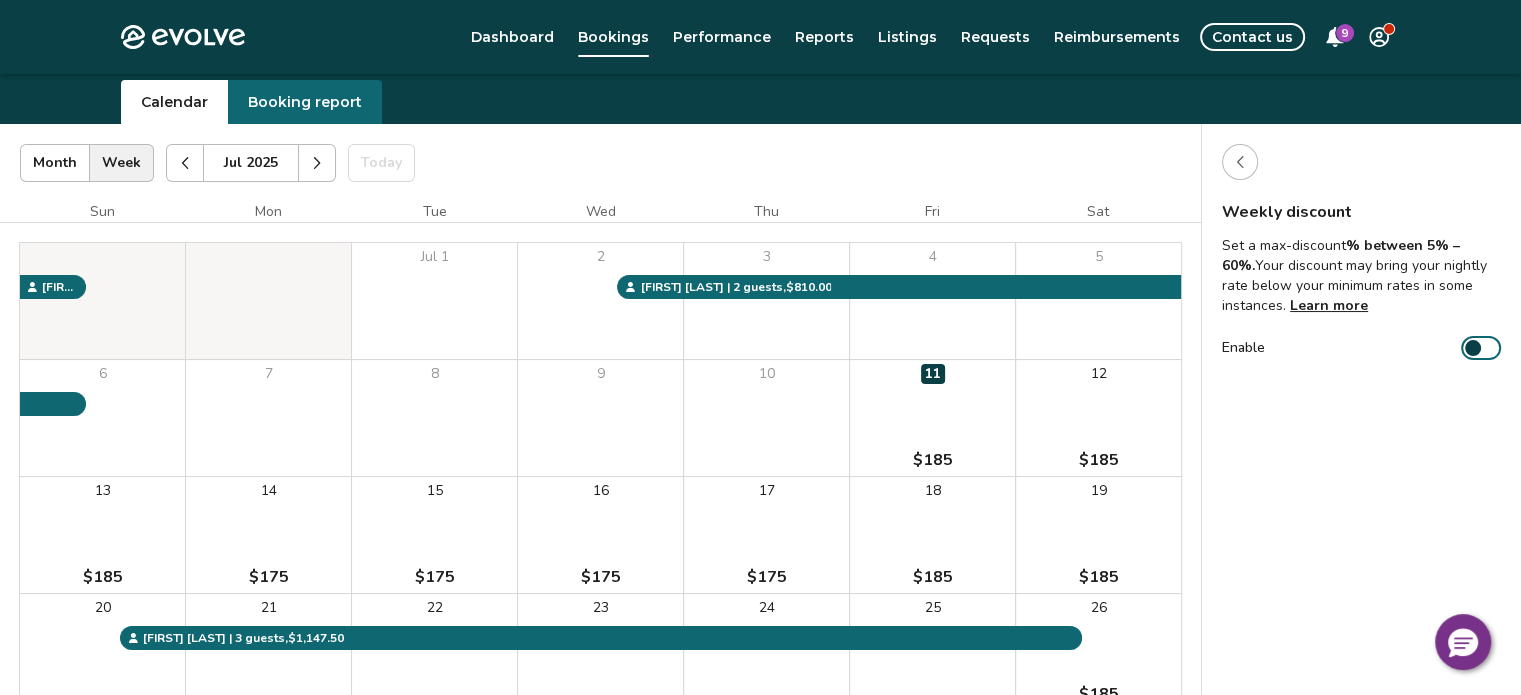 scroll, scrollTop: 44, scrollLeft: 0, axis: vertical 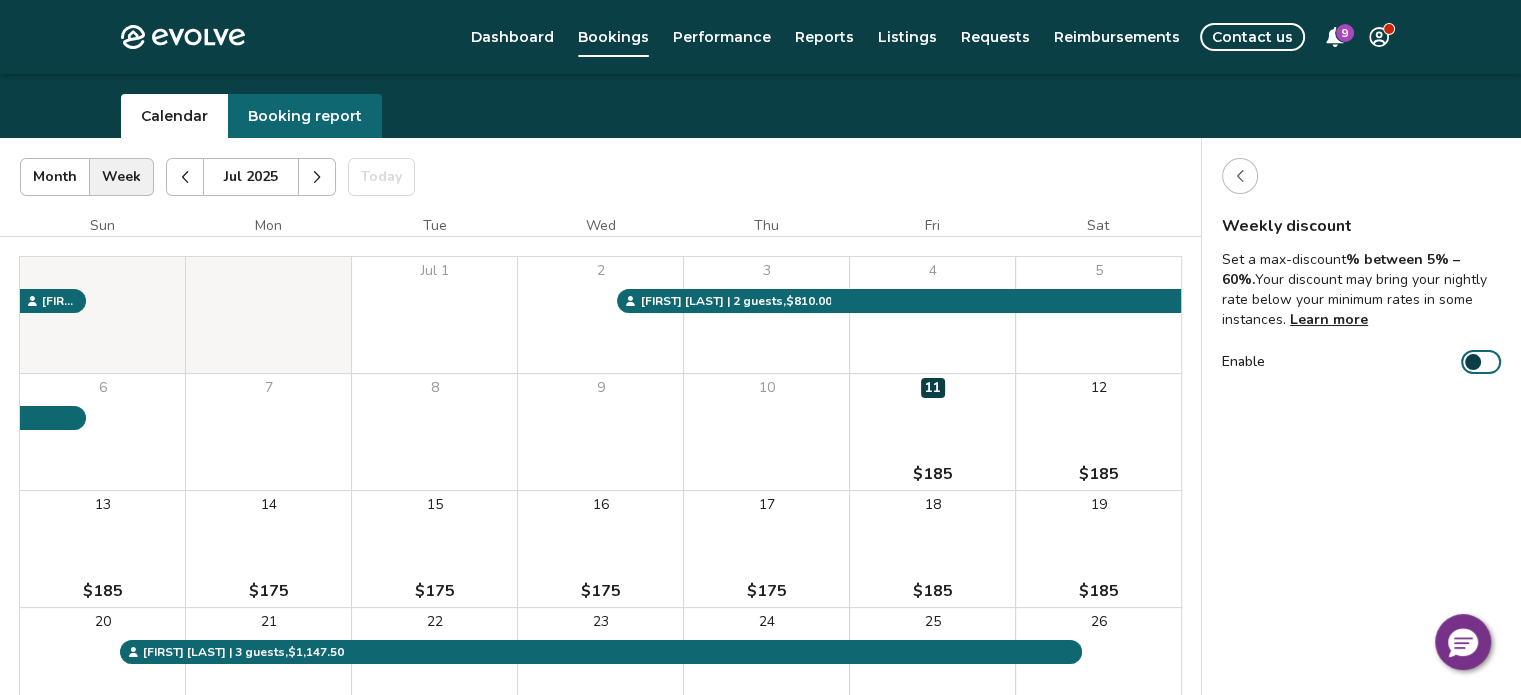click at bounding box center (1240, 176) 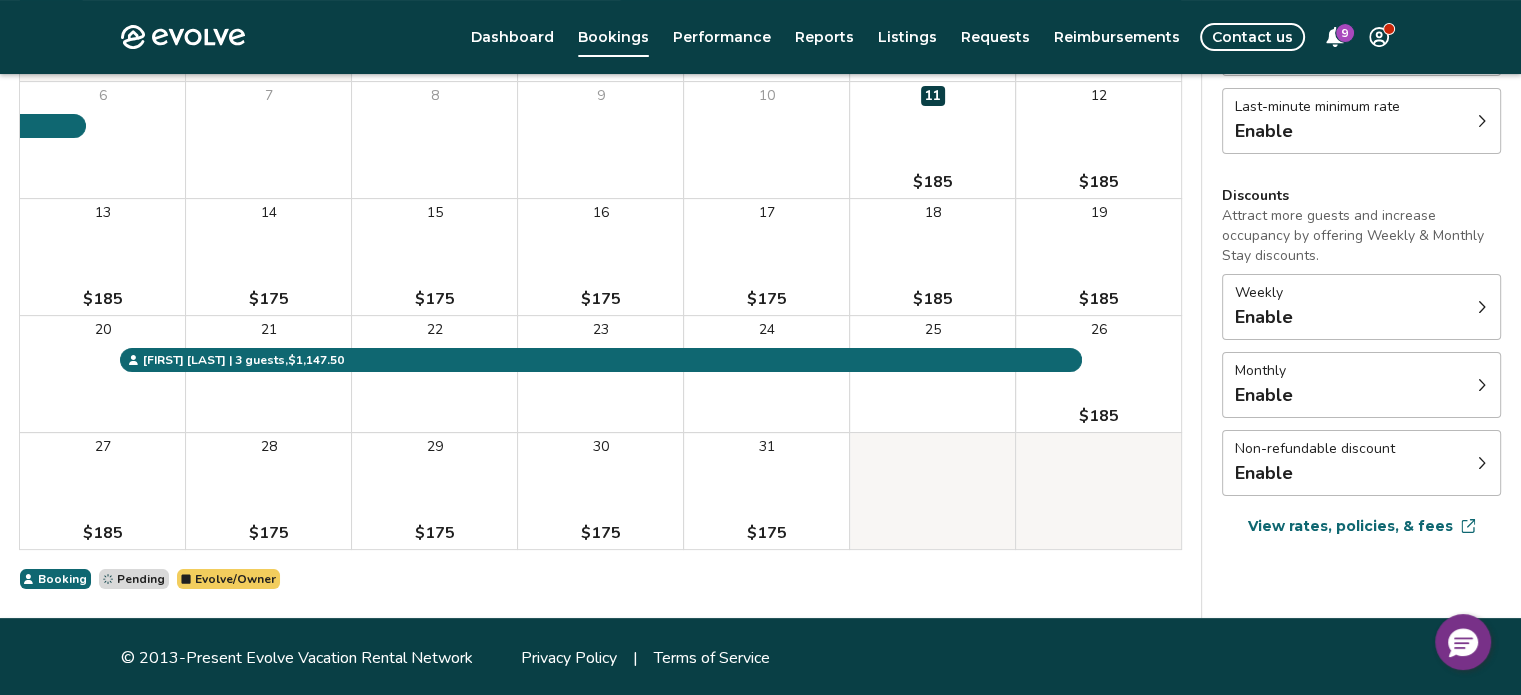 scroll, scrollTop: 339, scrollLeft: 0, axis: vertical 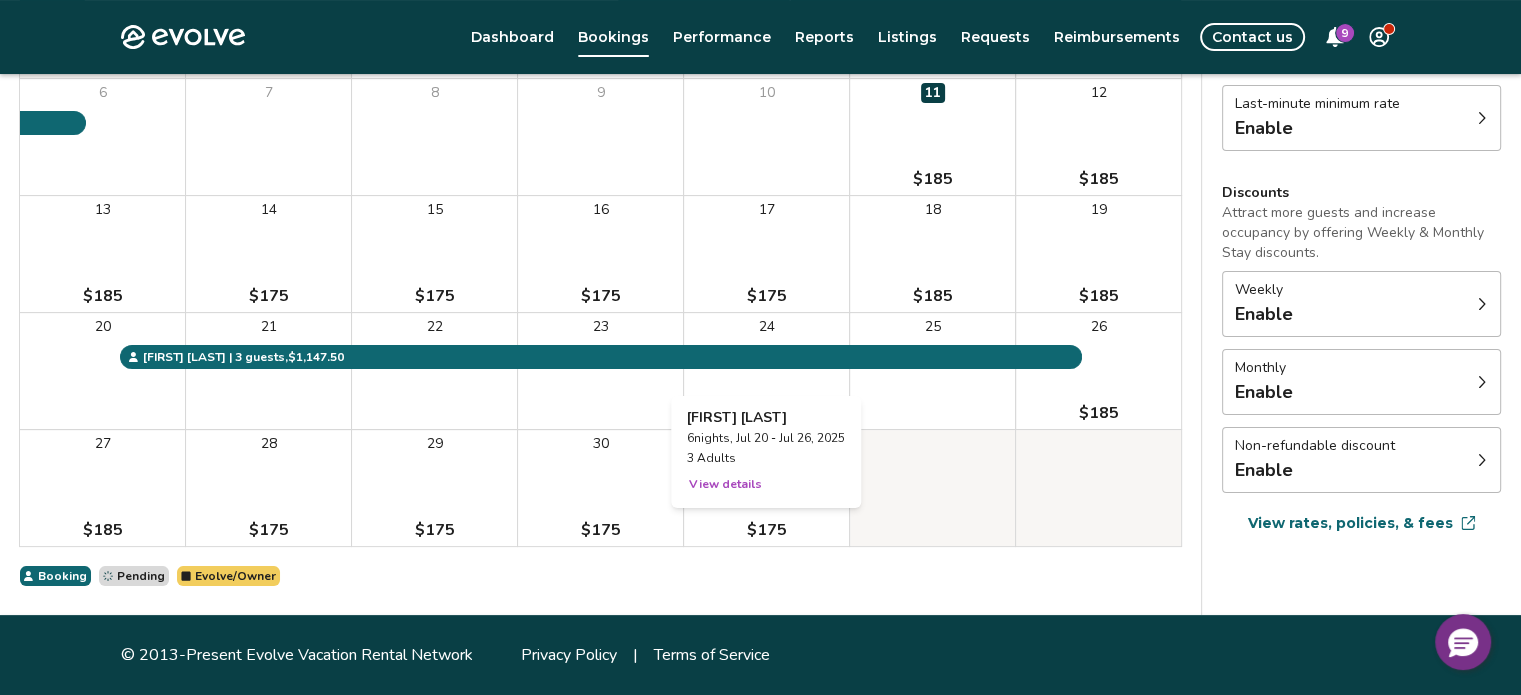 click on "View details" at bounding box center (725, 484) 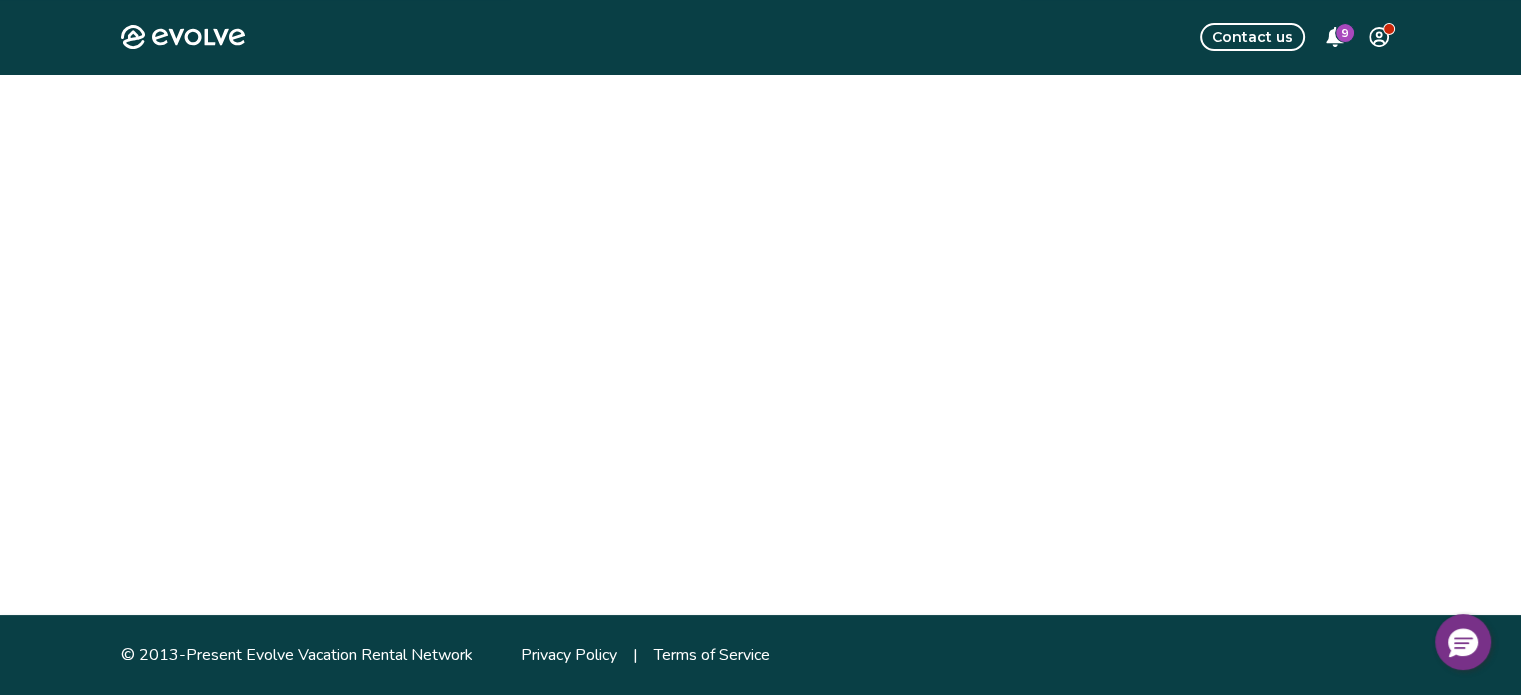 scroll, scrollTop: 0, scrollLeft: 0, axis: both 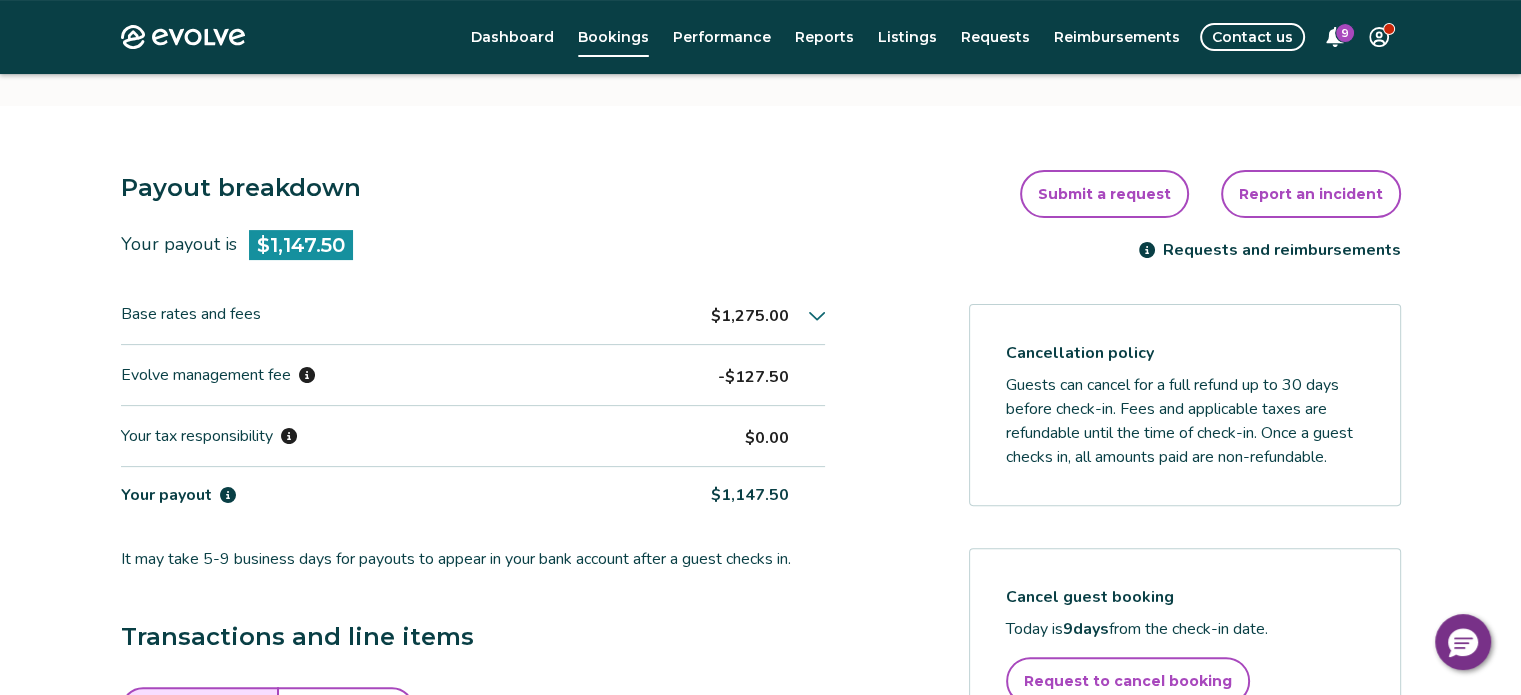 click 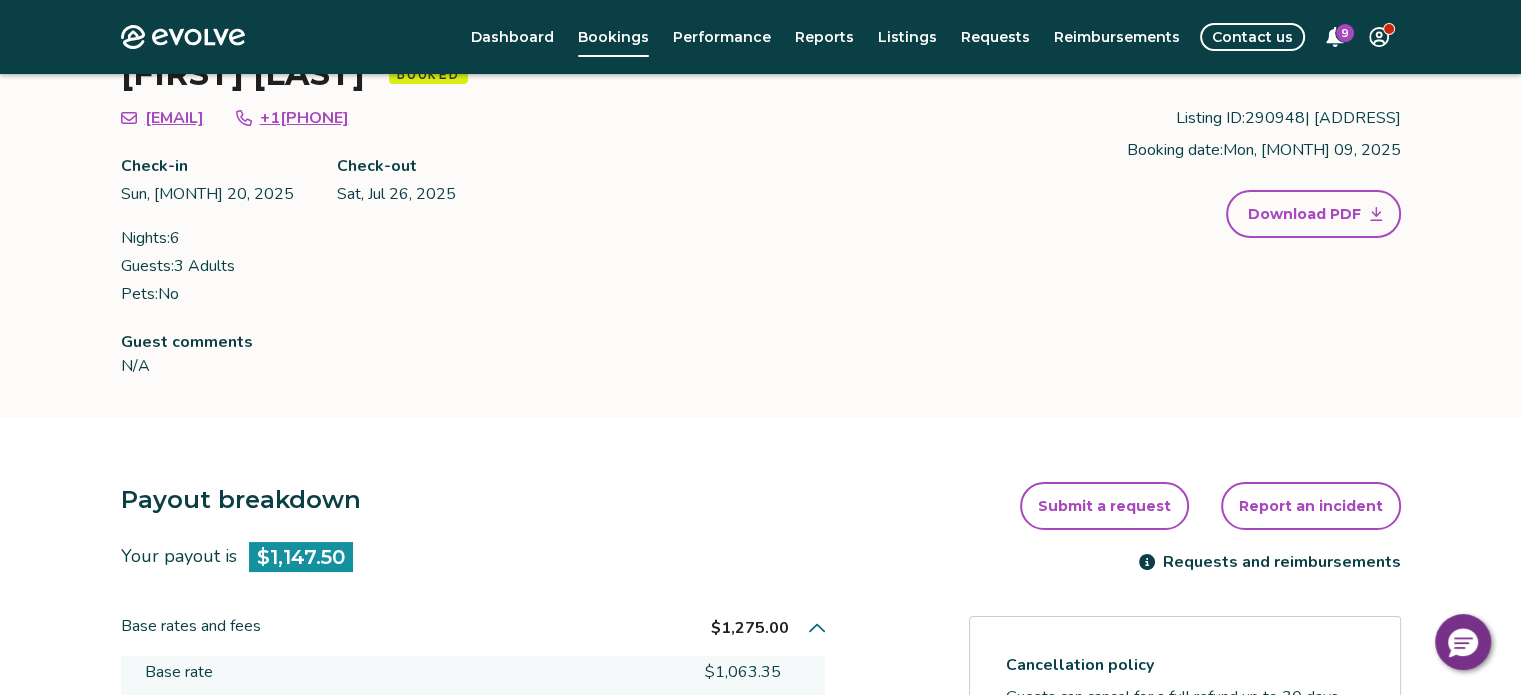 scroll, scrollTop: 173, scrollLeft: 0, axis: vertical 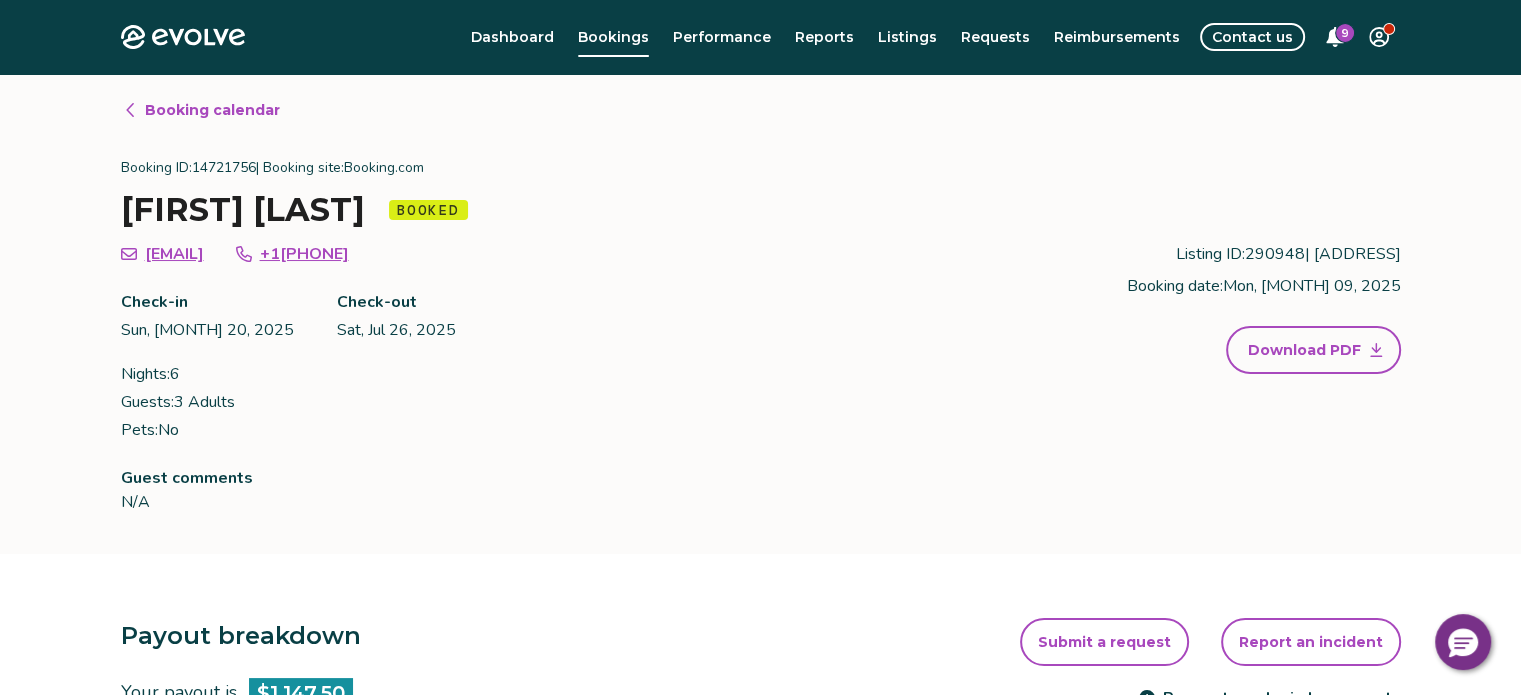 click on "Booking calendar" at bounding box center (212, 110) 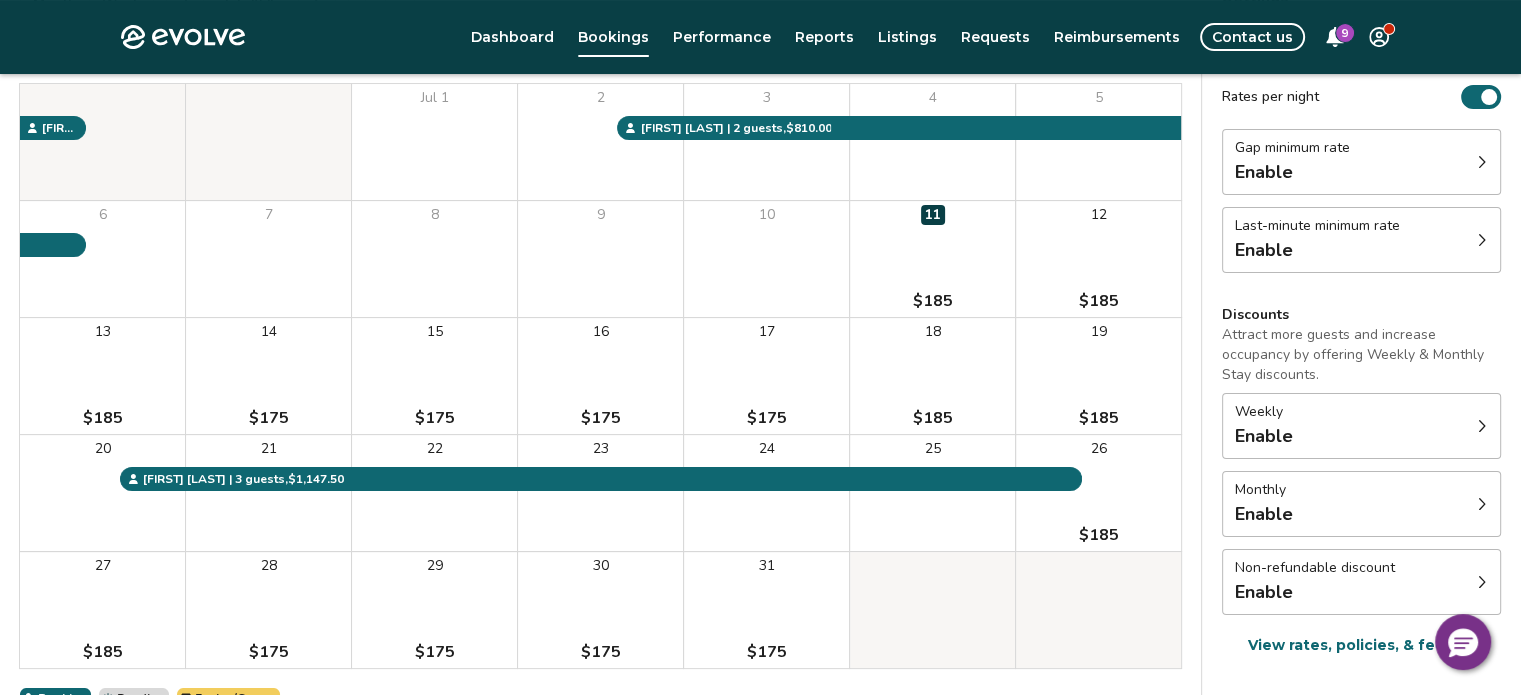 scroll, scrollTop: 219, scrollLeft: 0, axis: vertical 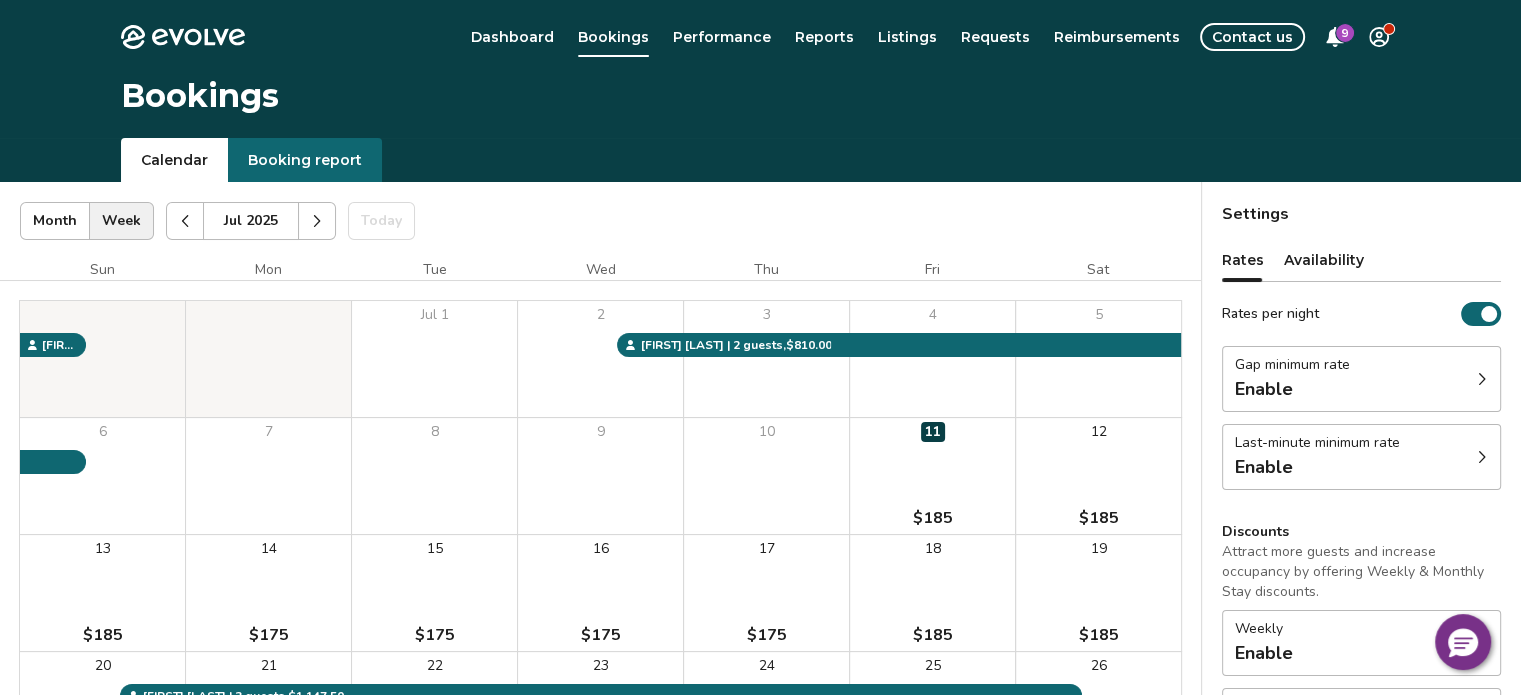 click 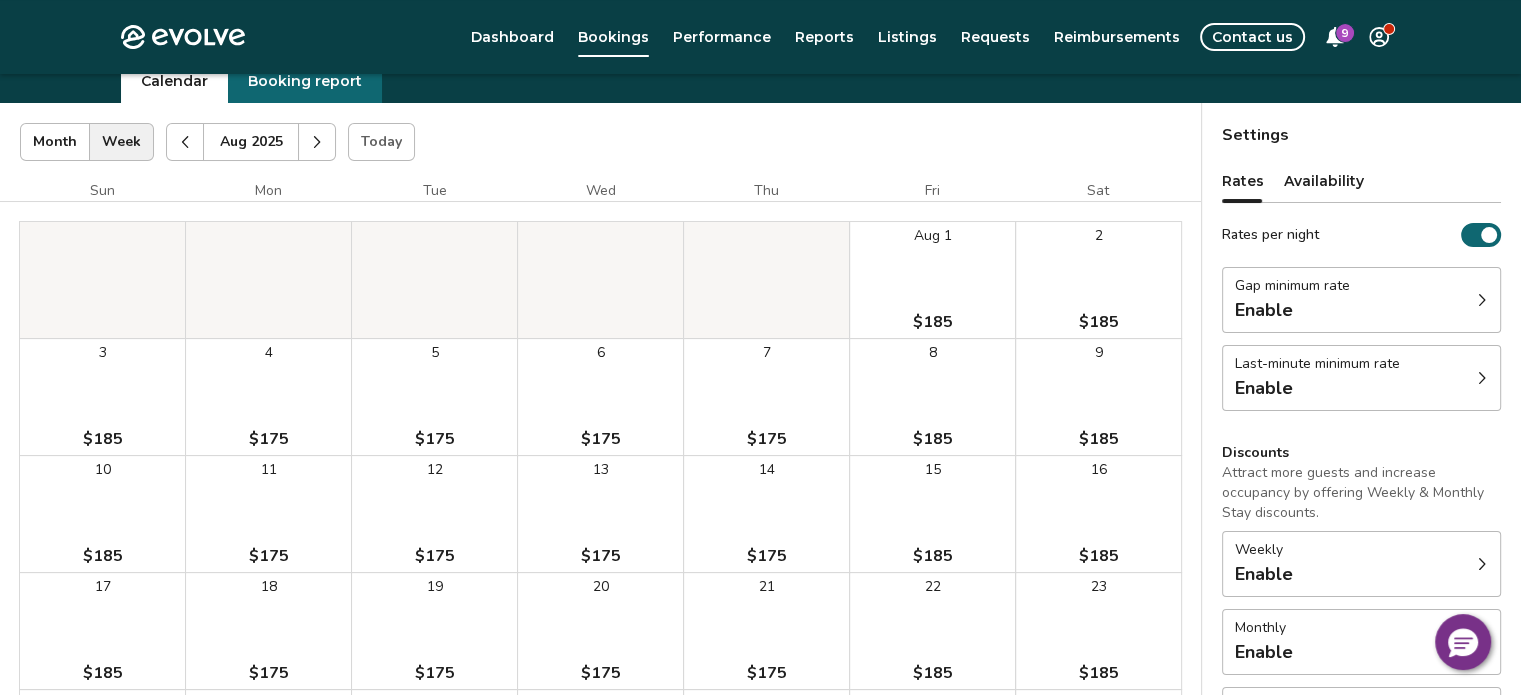 scroll, scrollTop: 0, scrollLeft: 0, axis: both 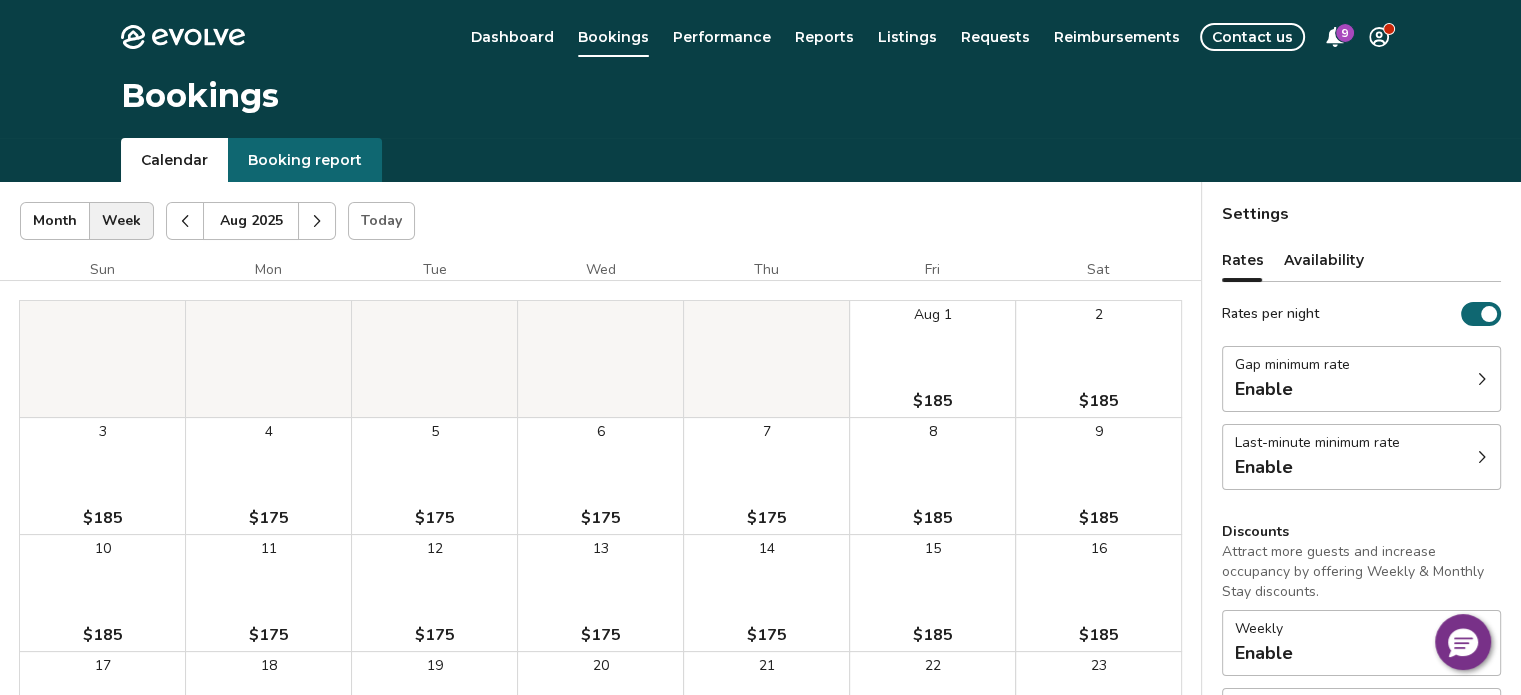 click 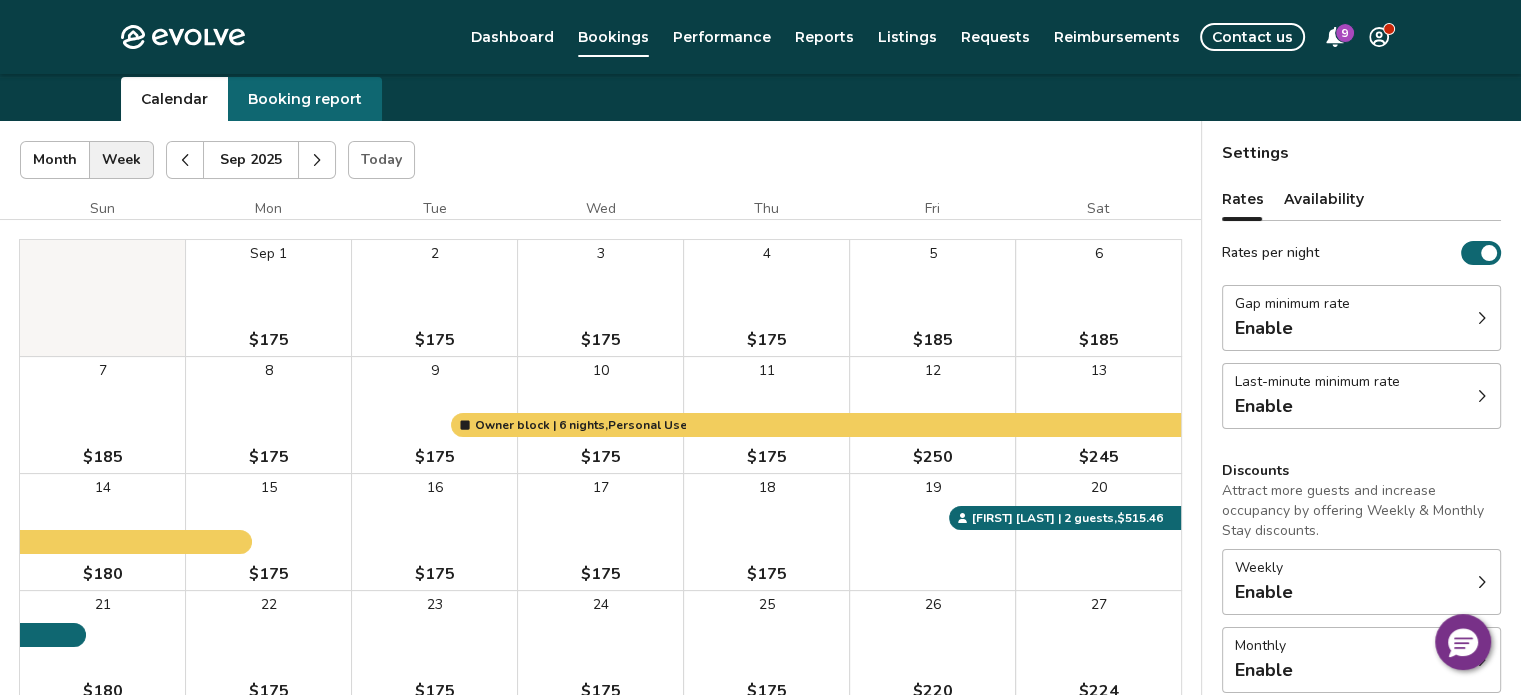 scroll, scrollTop: 0, scrollLeft: 0, axis: both 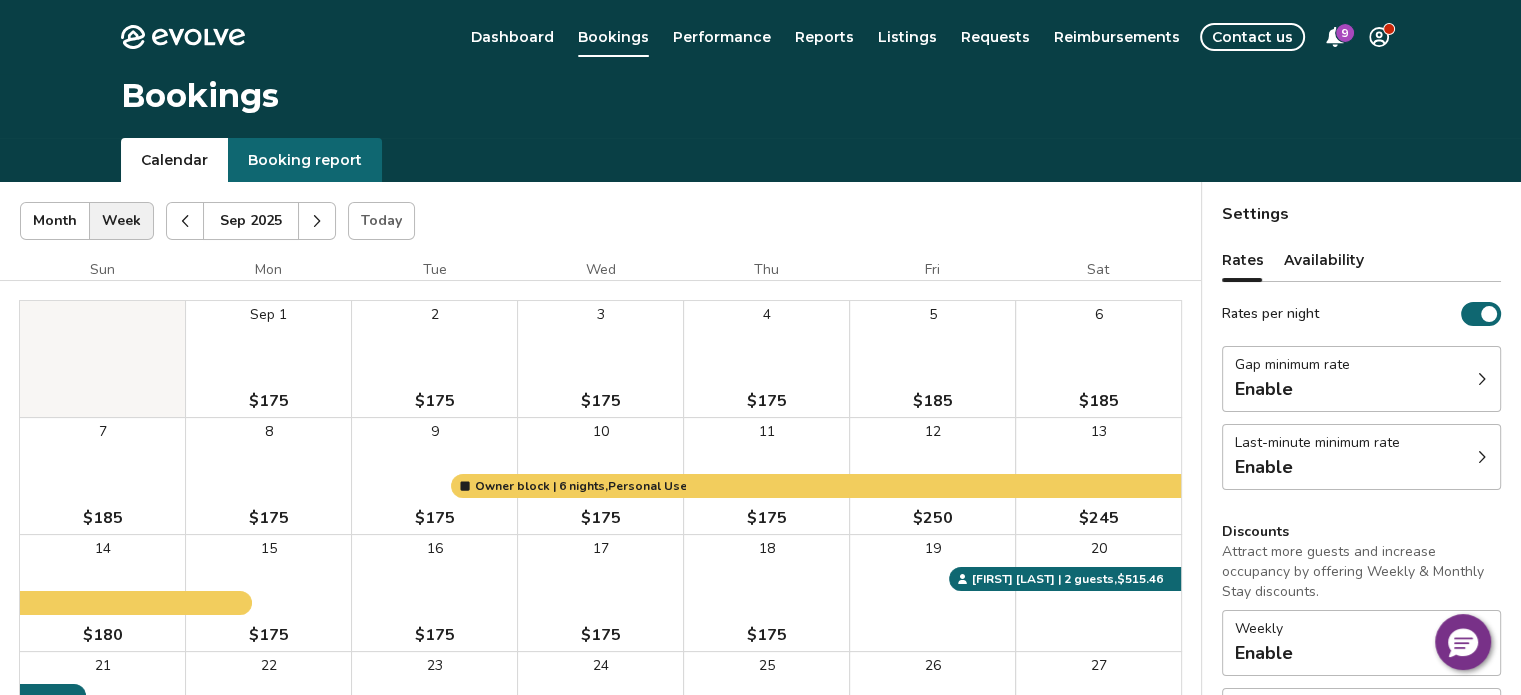 click 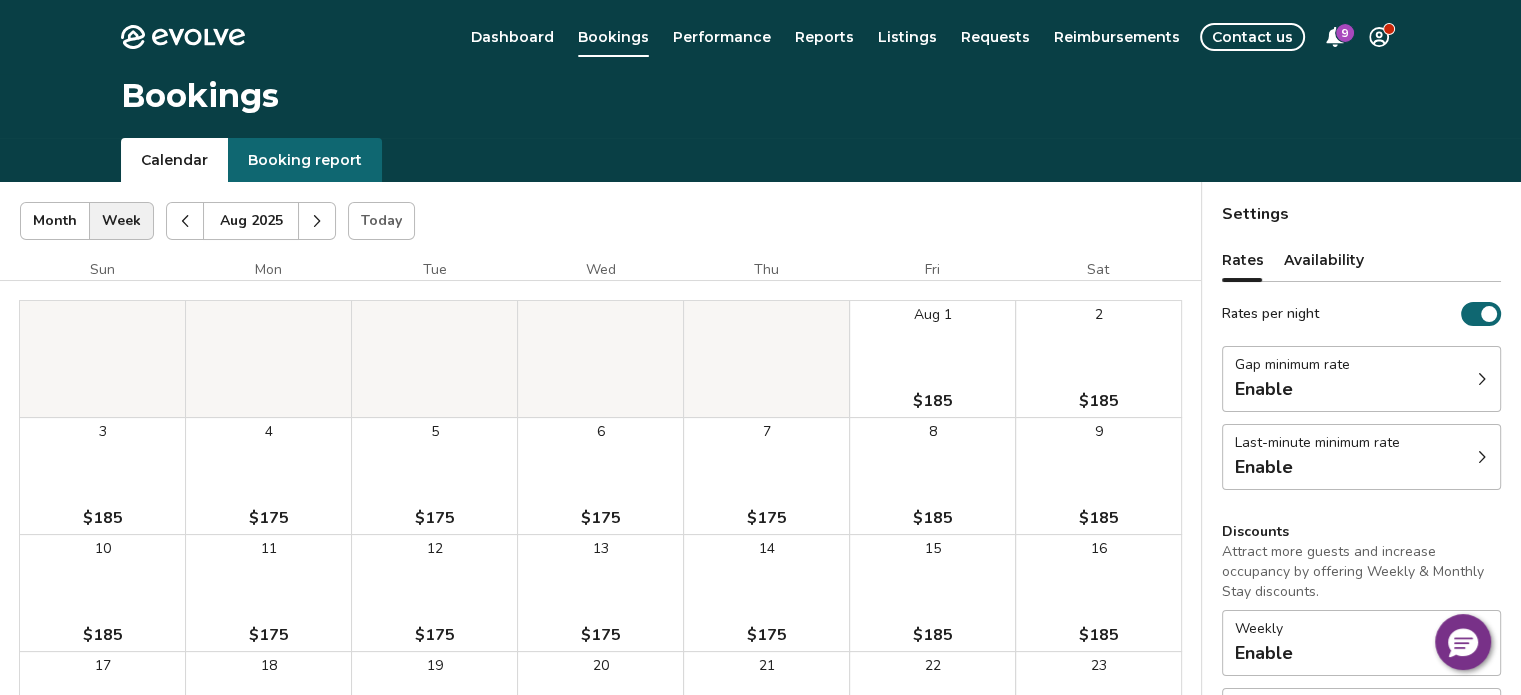 click 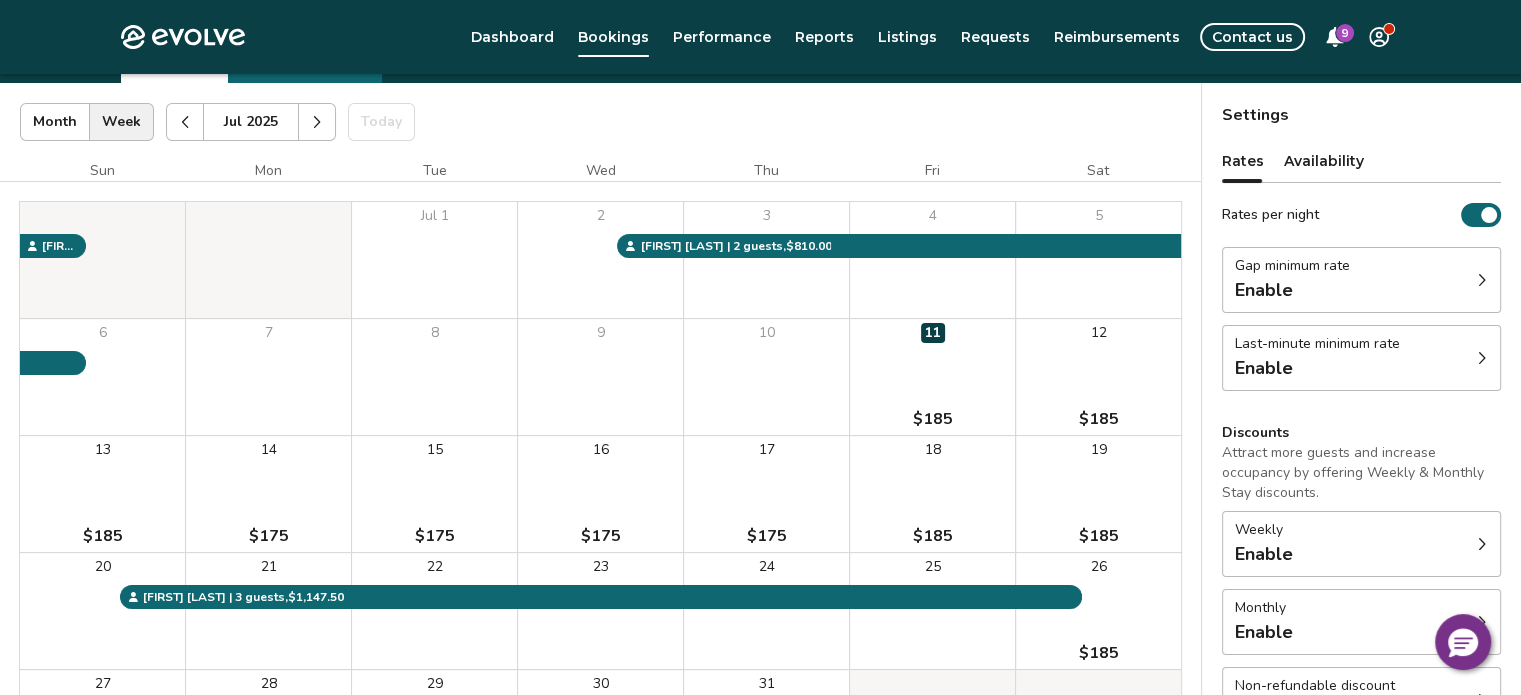 scroll, scrollTop: 98, scrollLeft: 0, axis: vertical 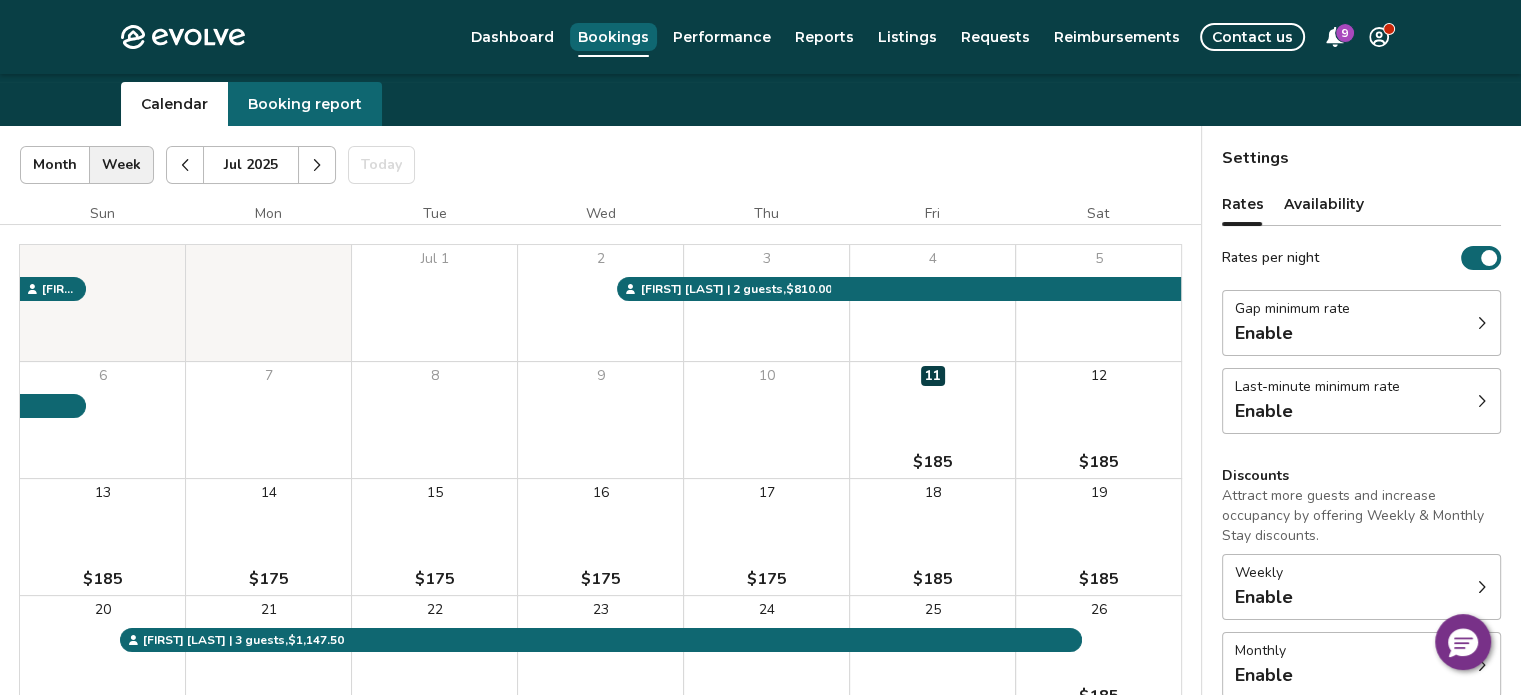 click on "Bookings" at bounding box center [613, 37] 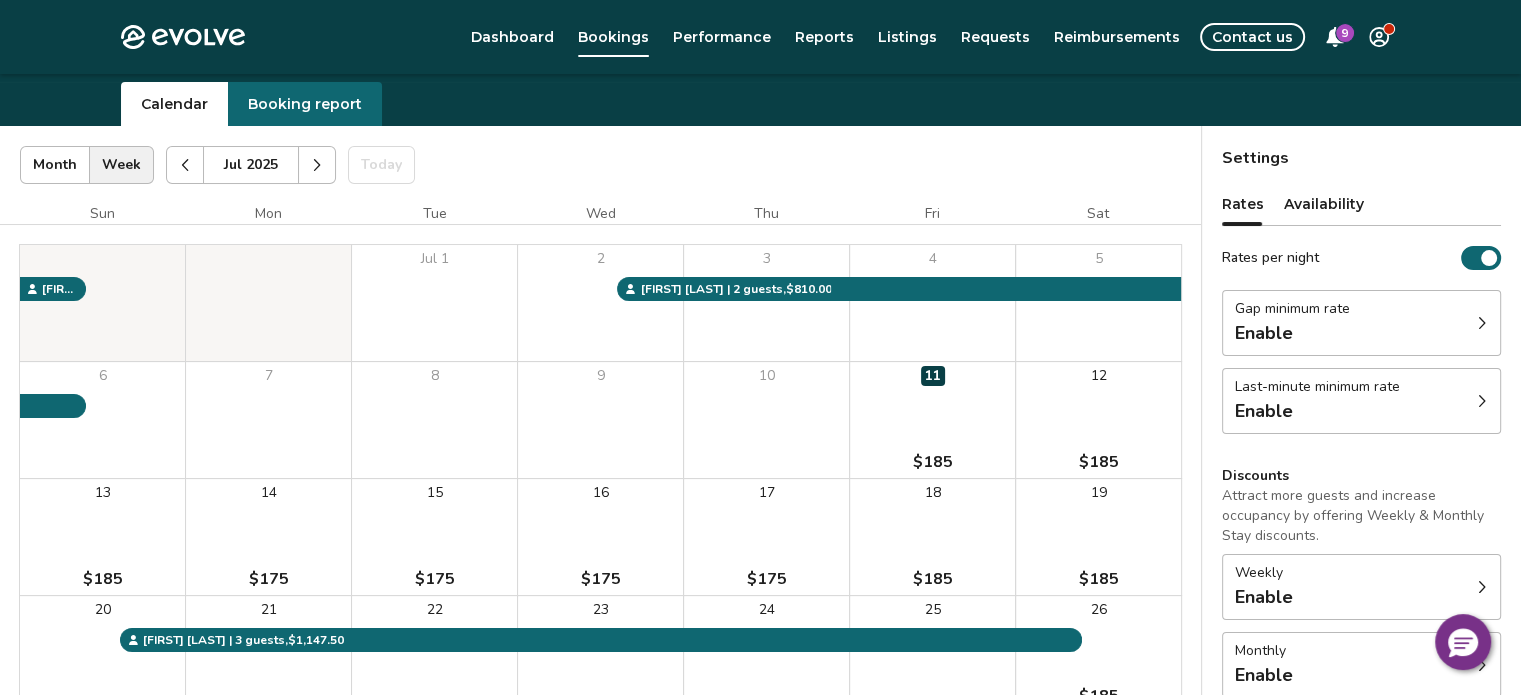 click 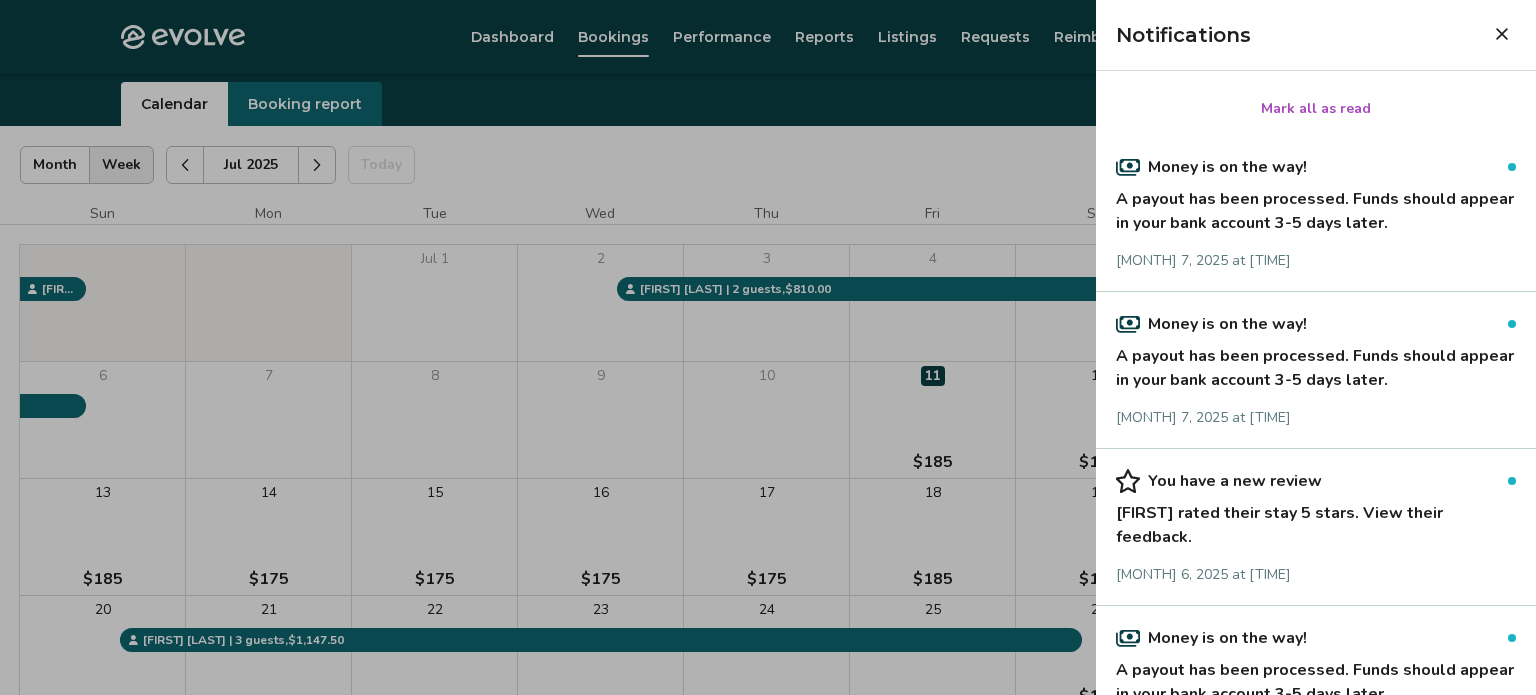 click 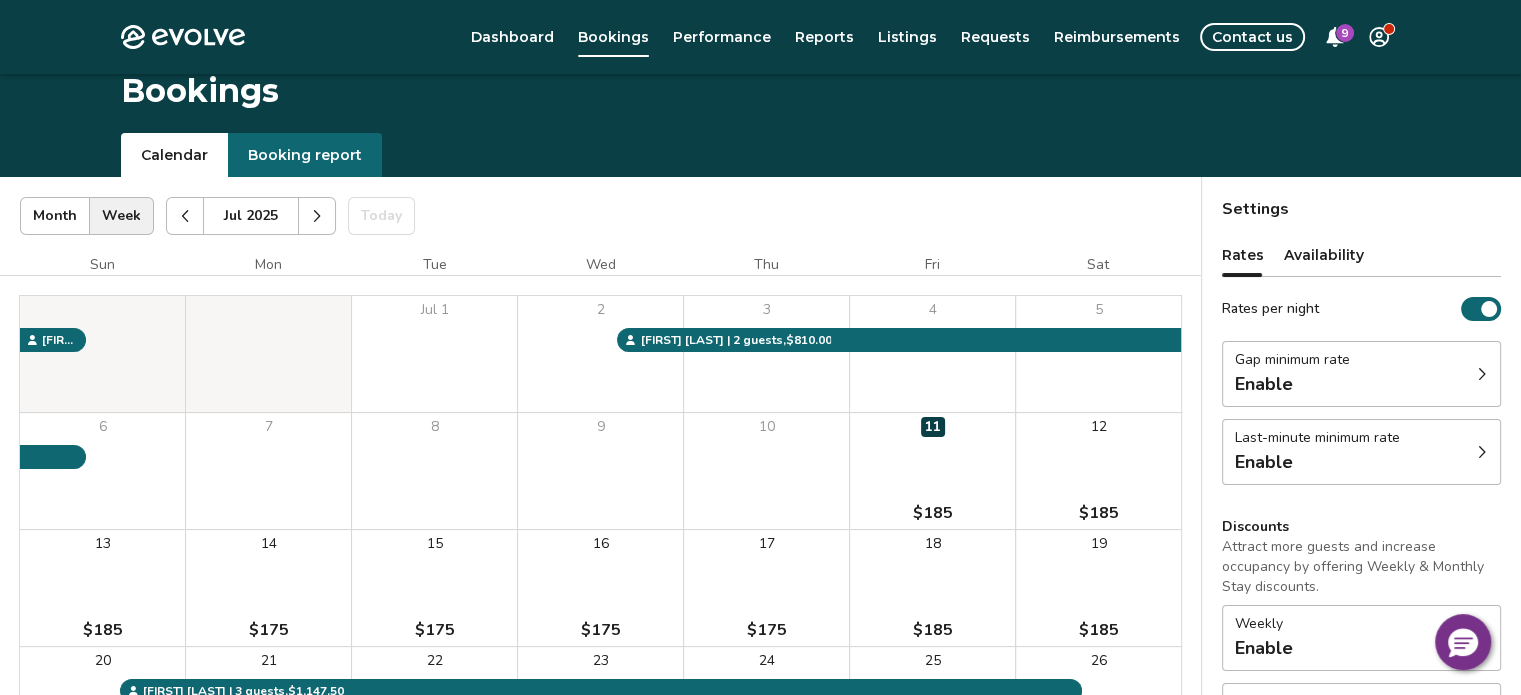 scroll, scrollTop: 0, scrollLeft: 0, axis: both 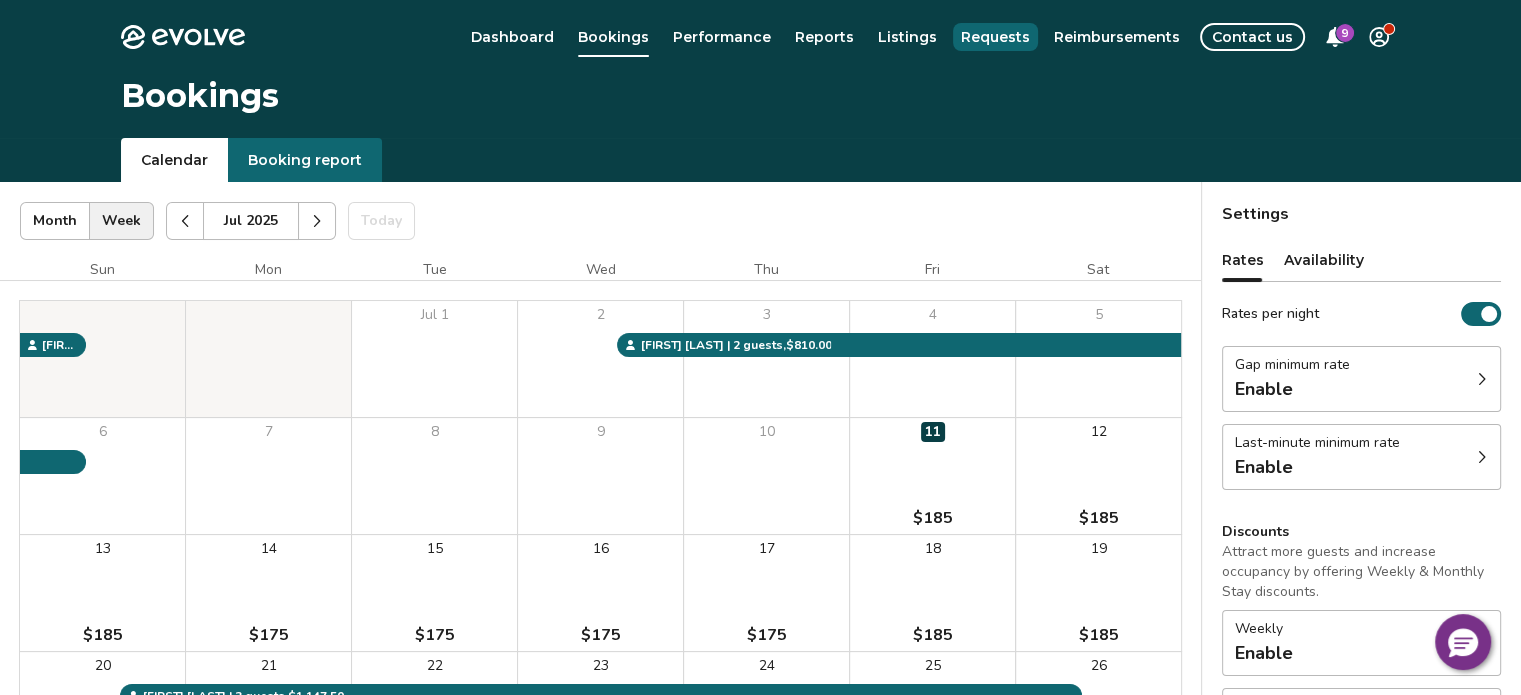 click on "Requests" at bounding box center [995, 37] 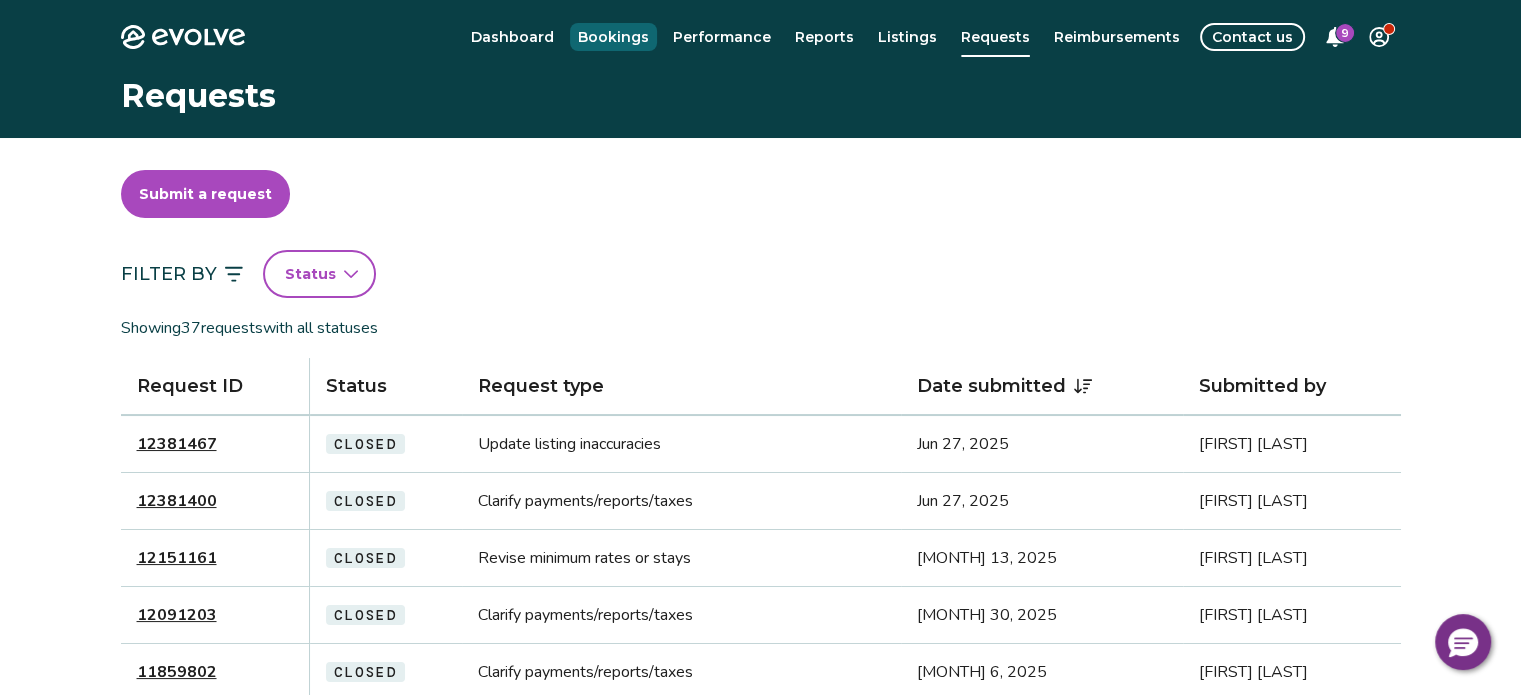 click on "Bookings" at bounding box center [613, 37] 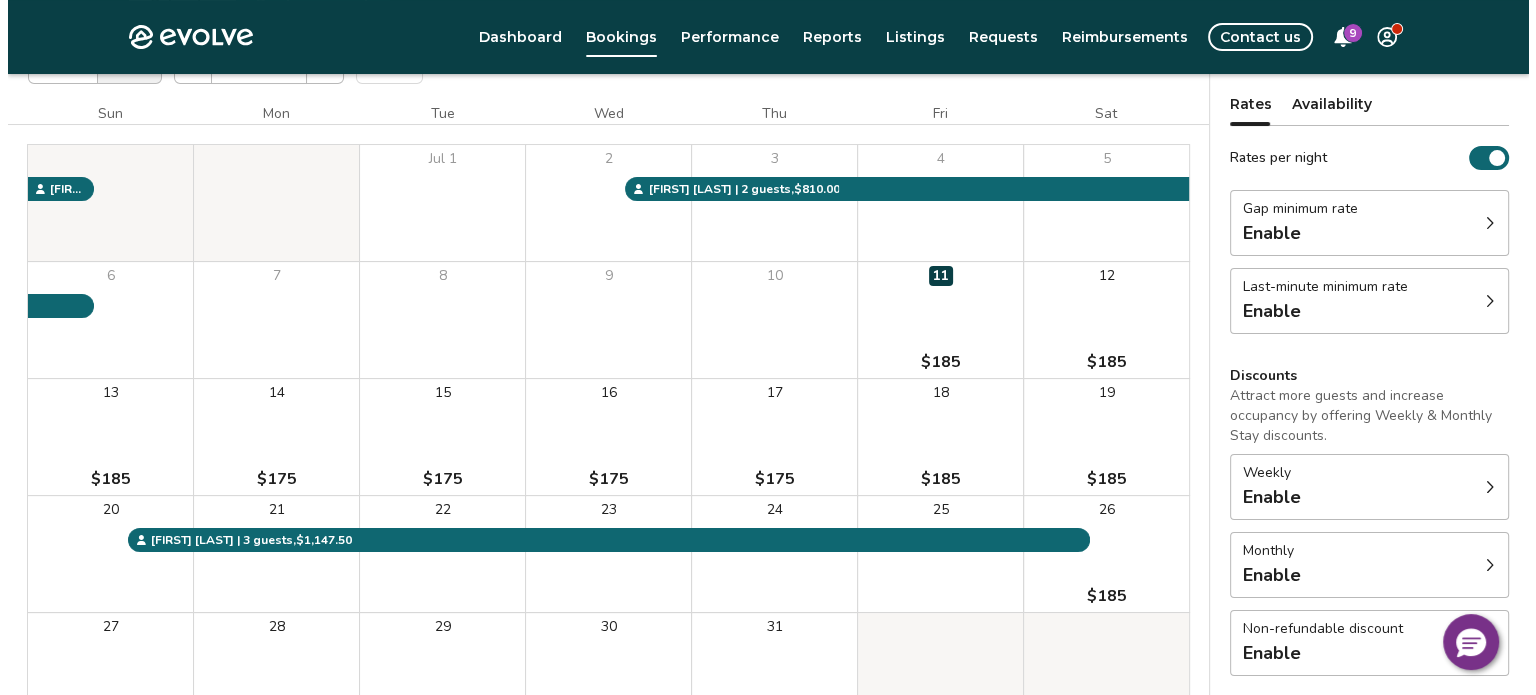 scroll, scrollTop: 158, scrollLeft: 0, axis: vertical 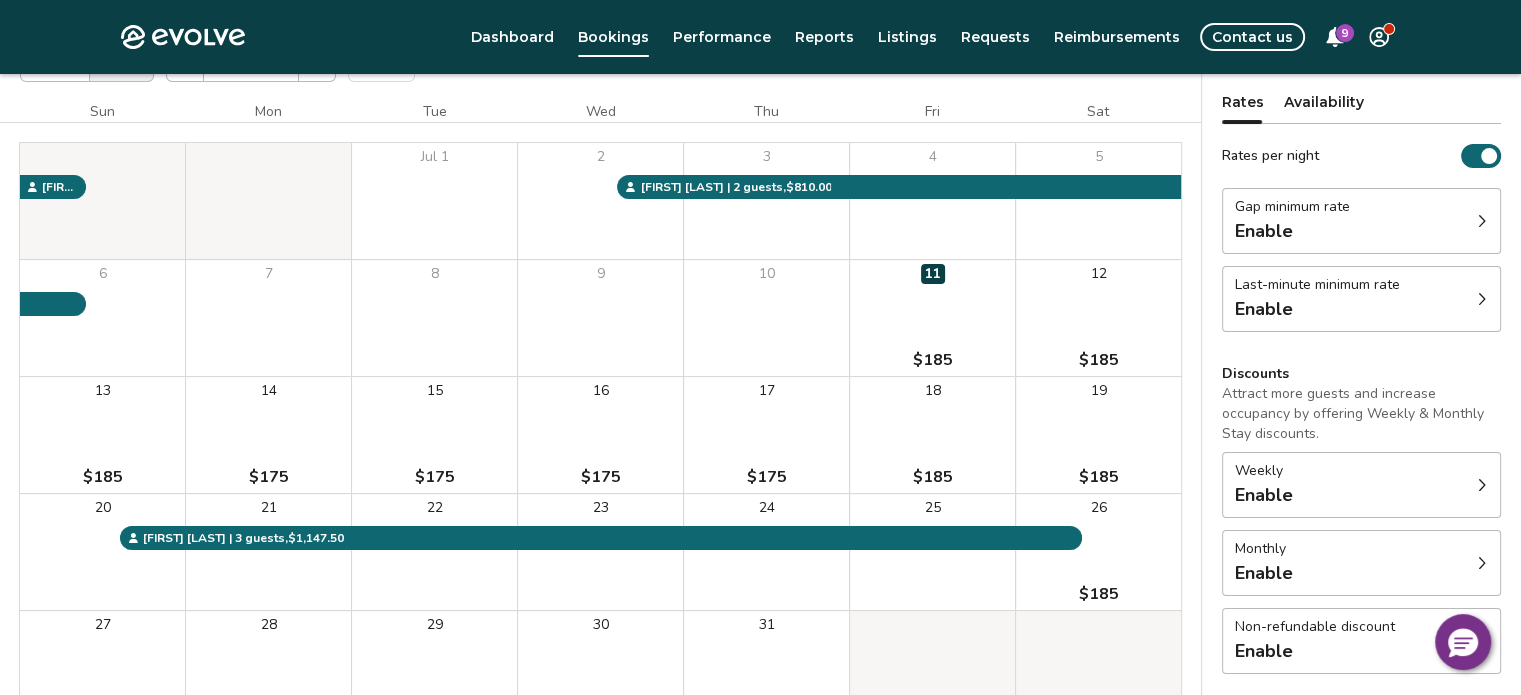 click on "14 $175" at bounding box center (268, 435) 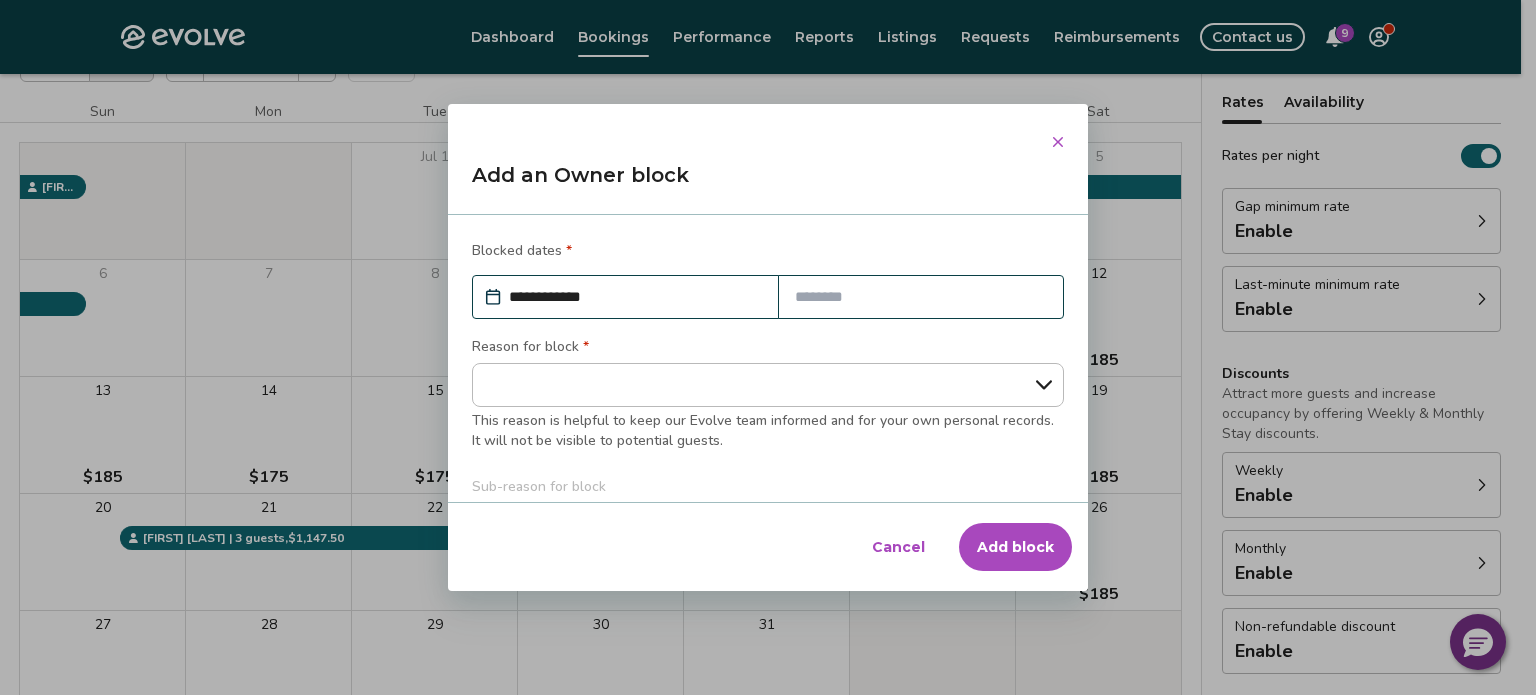 click at bounding box center (921, 297) 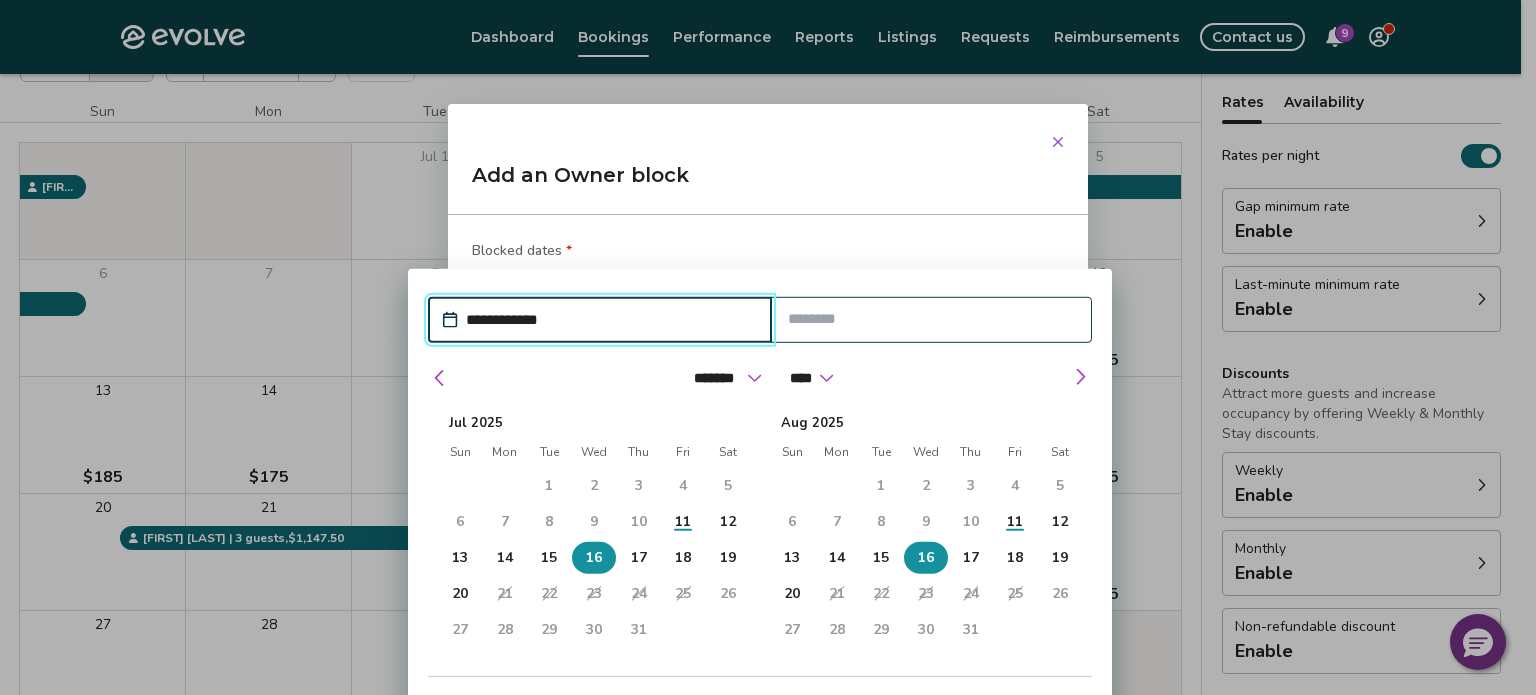 click on "16" at bounding box center [594, 558] 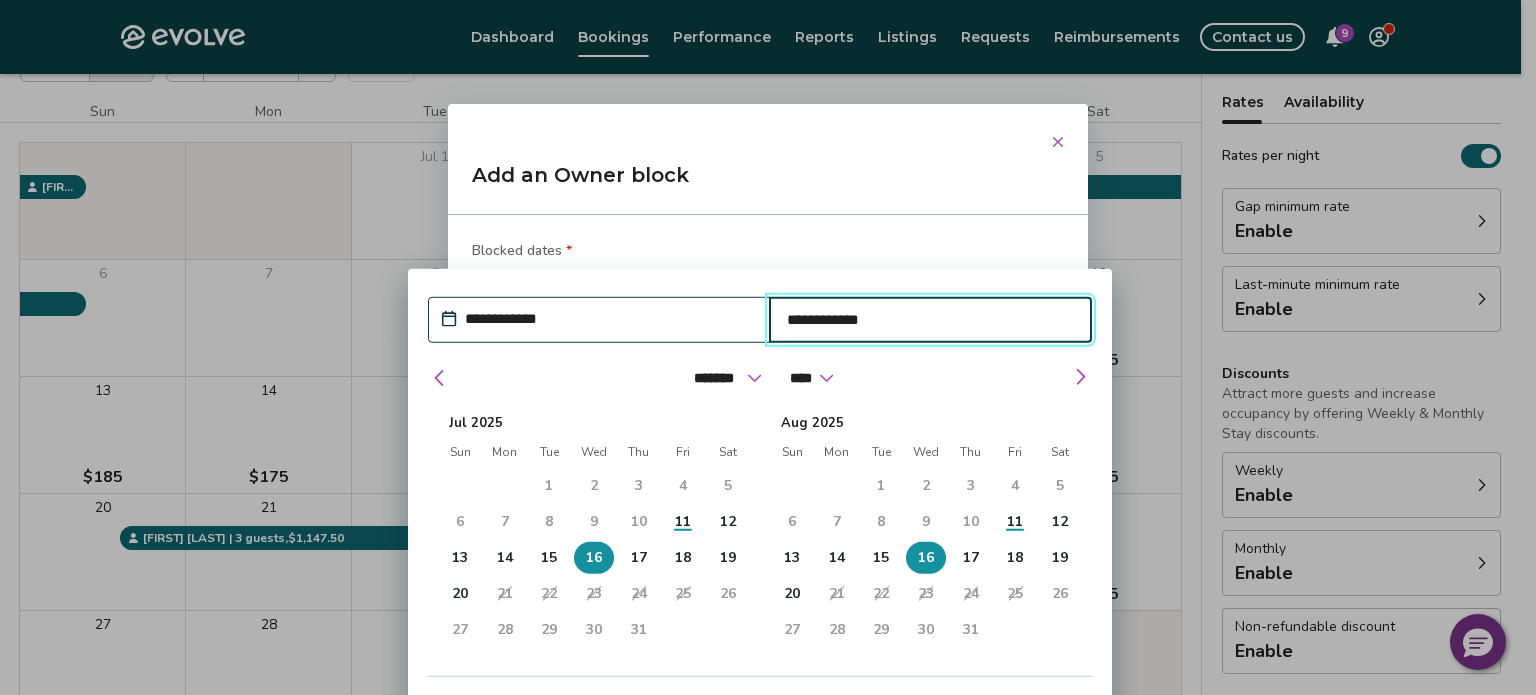 type on "*" 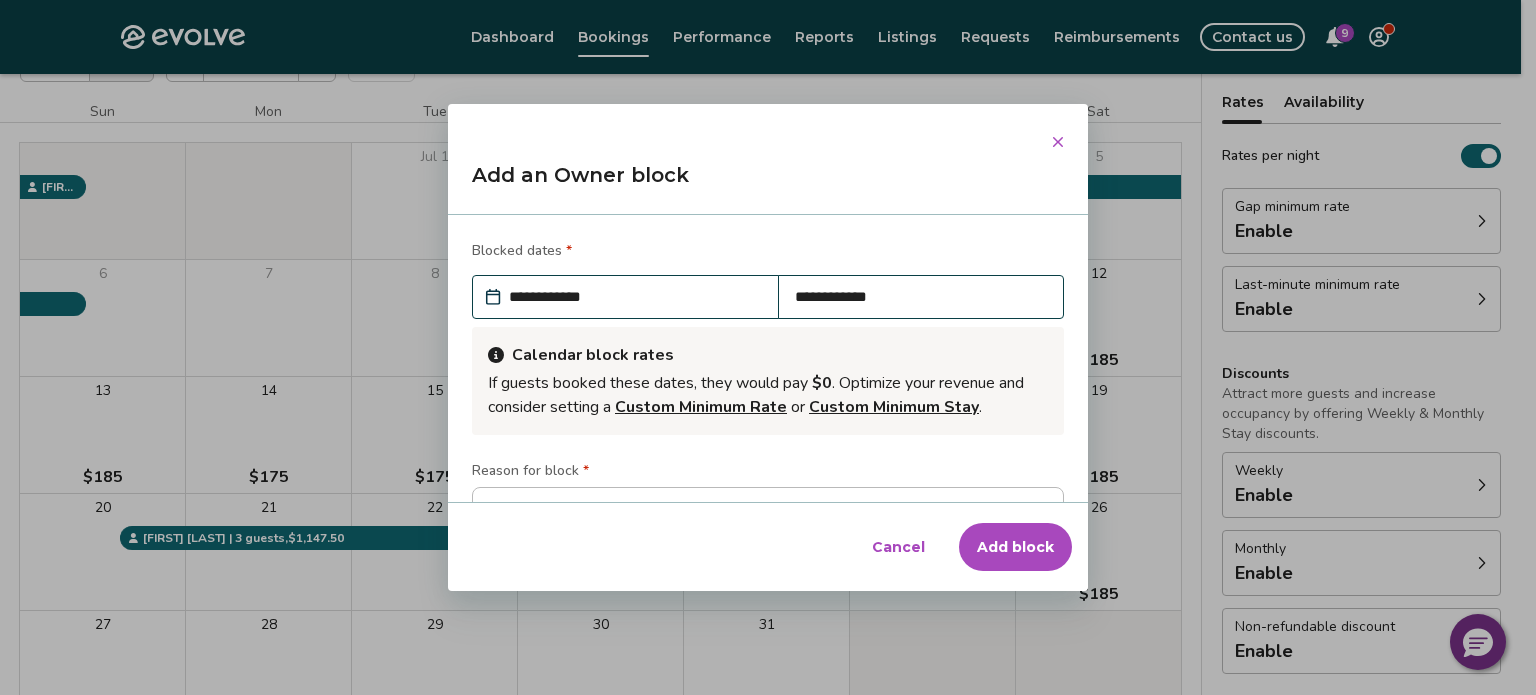 drag, startPoint x: 911, startPoint y: 185, endPoint x: 918, endPoint y: 142, distance: 43.56604 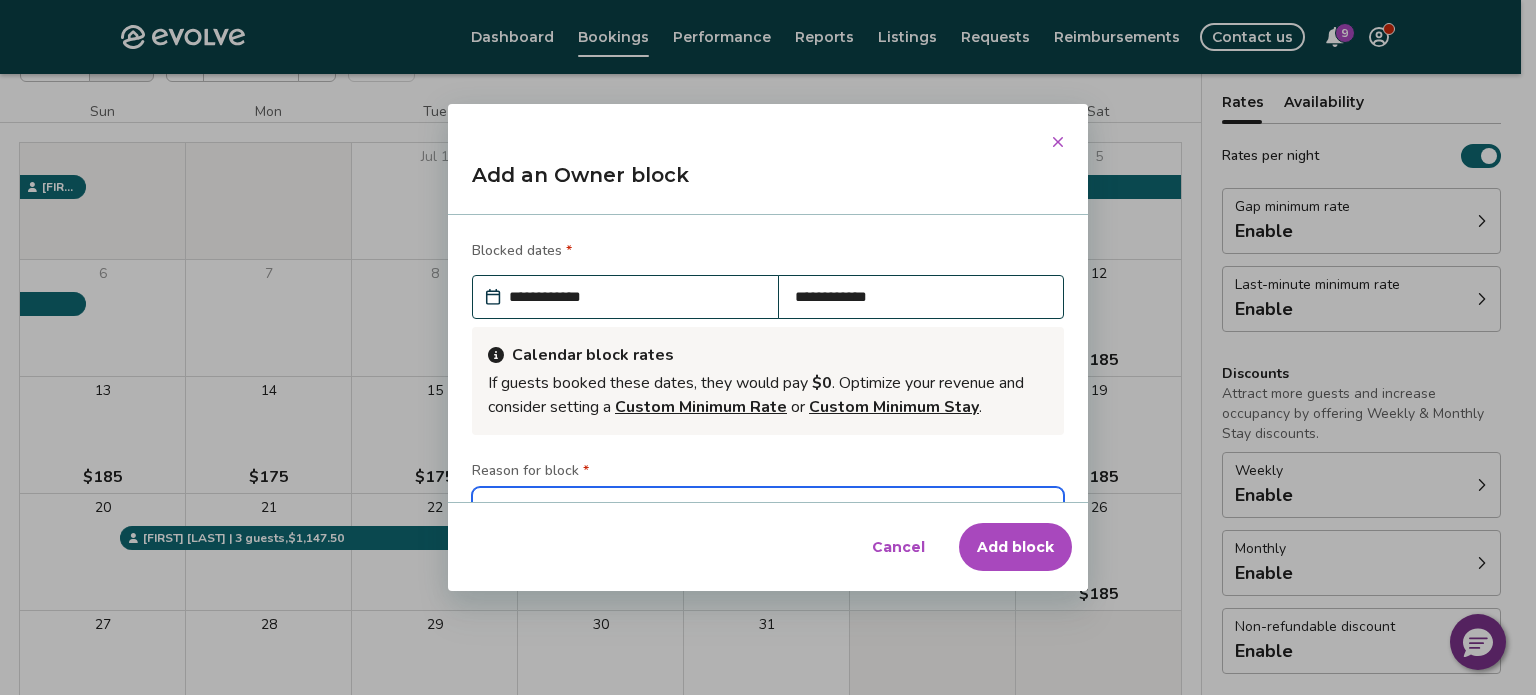 scroll, scrollTop: 28, scrollLeft: 0, axis: vertical 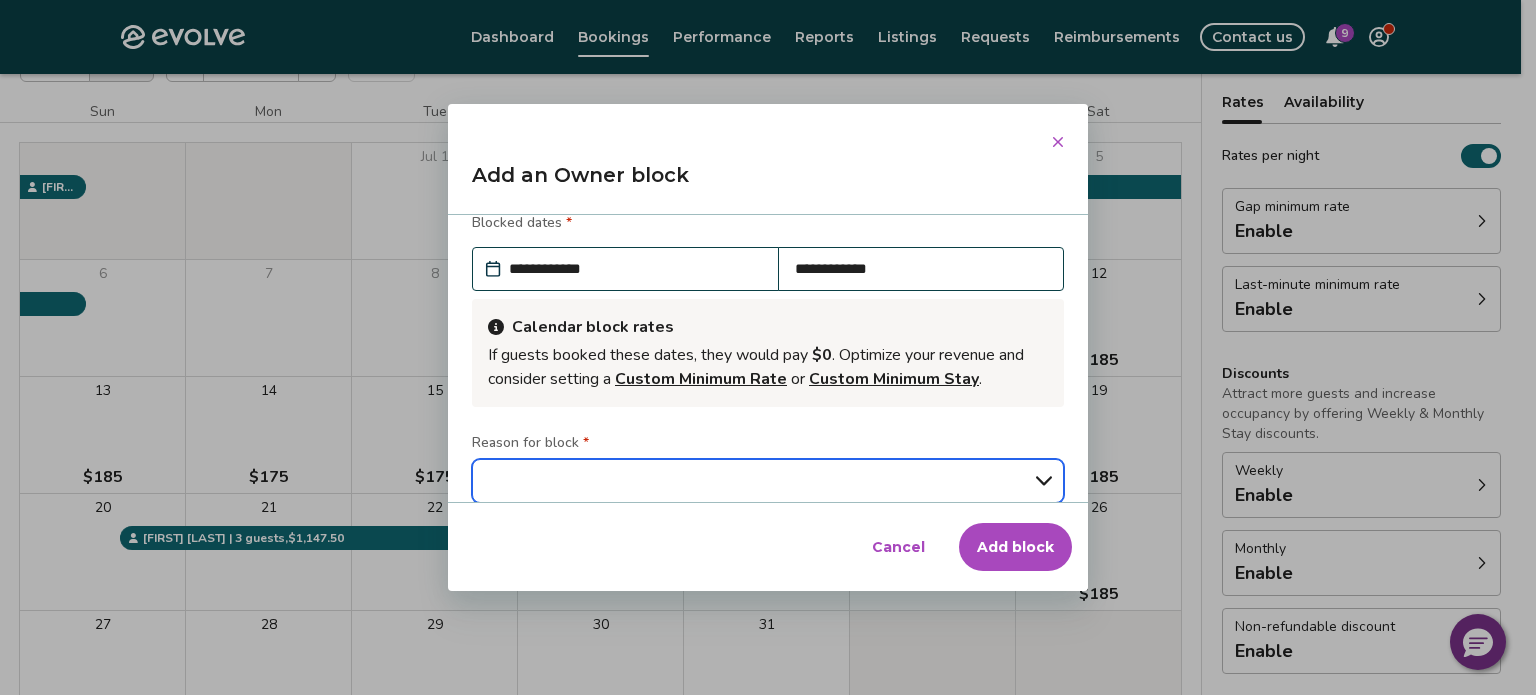 click on "**********" at bounding box center [768, 481] 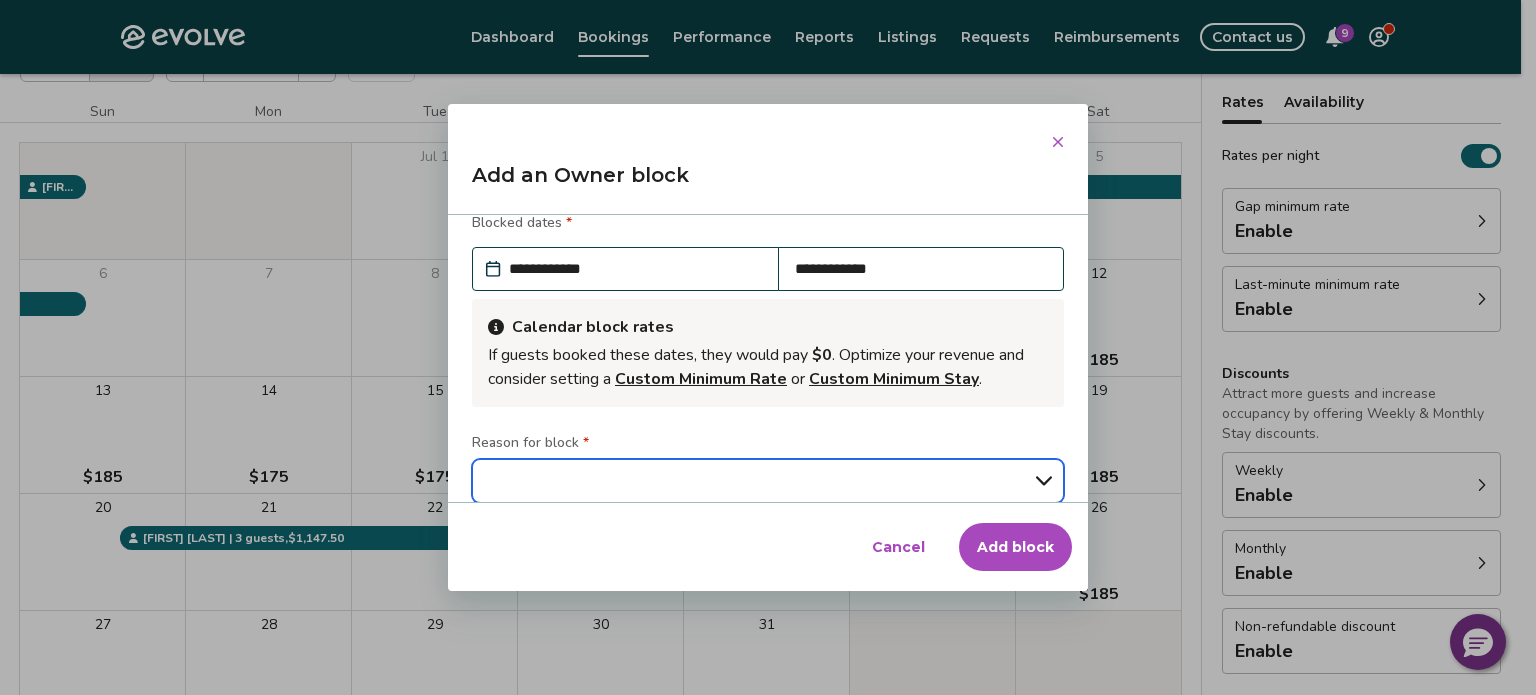 select on "**********" 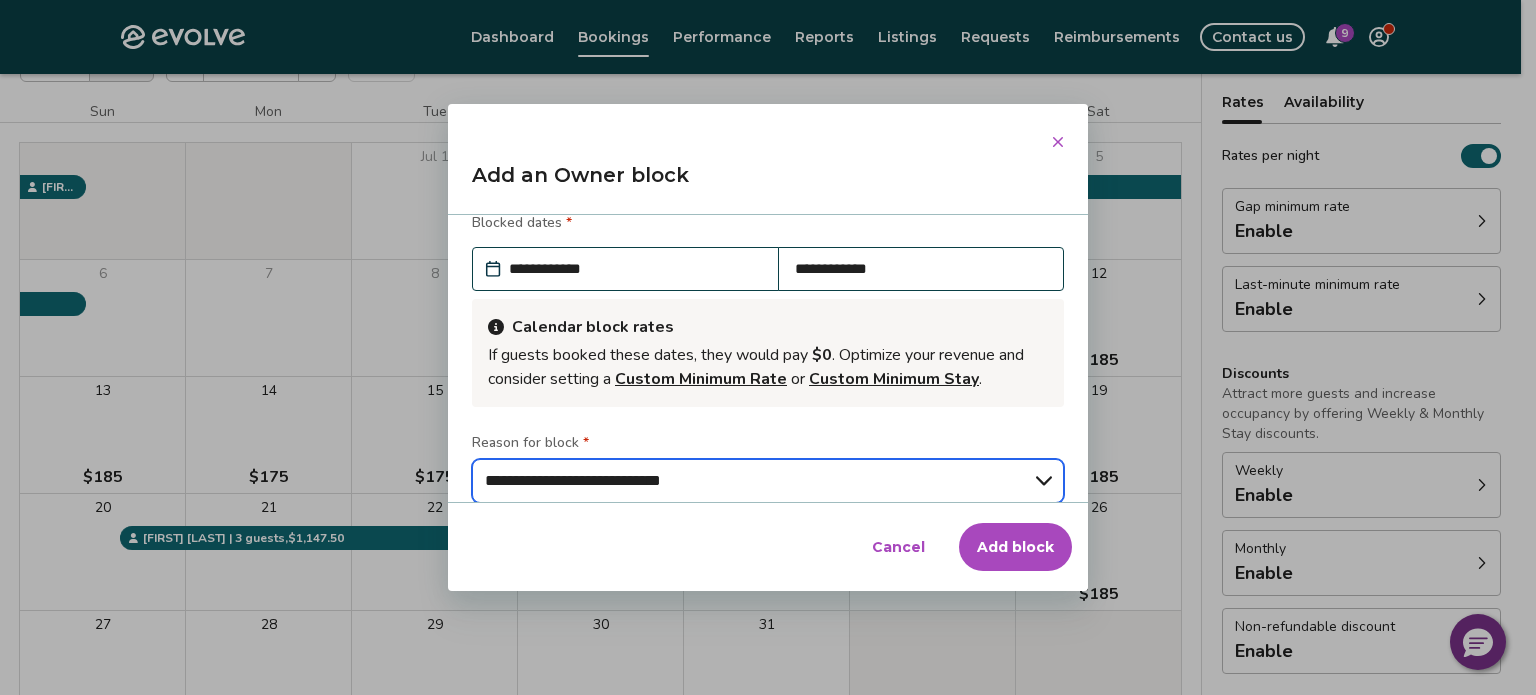 click on "**********" at bounding box center (768, 481) 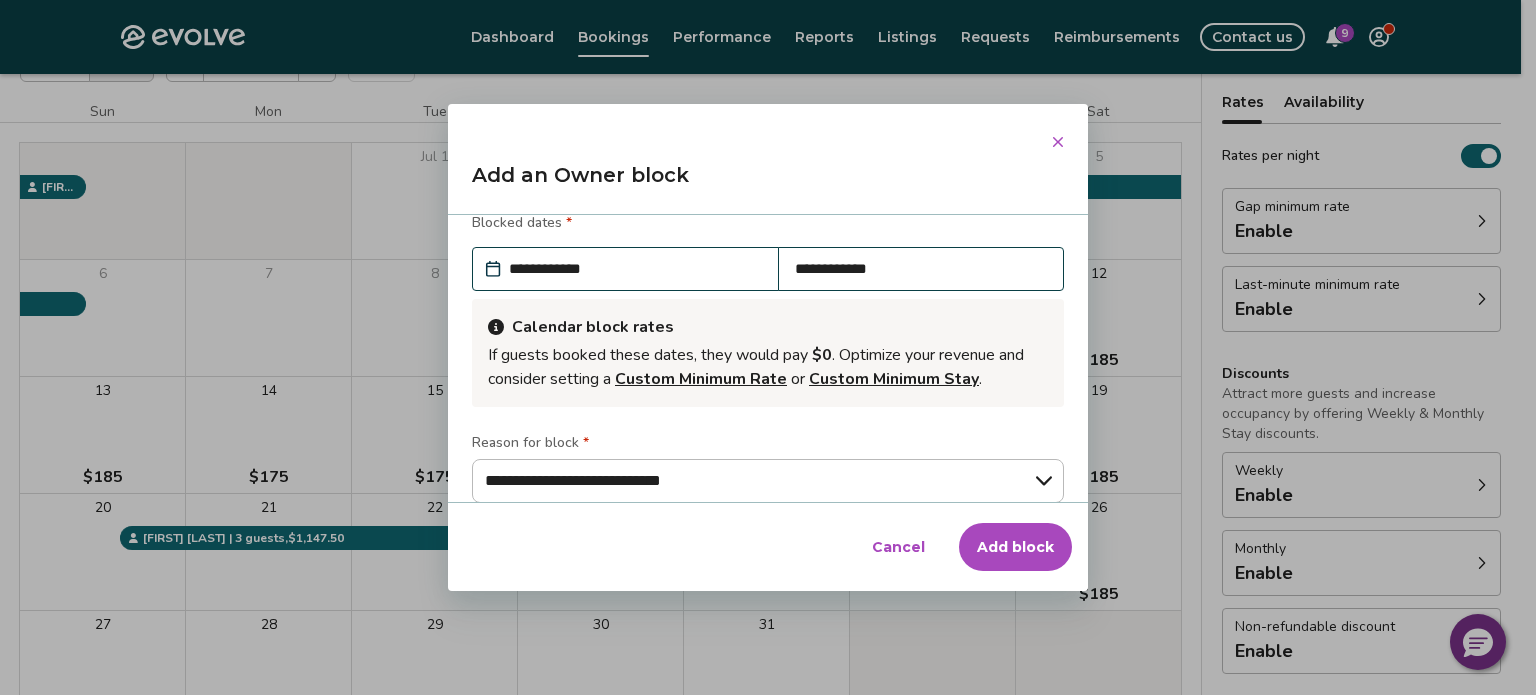 click on "Add block" at bounding box center [1015, 547] 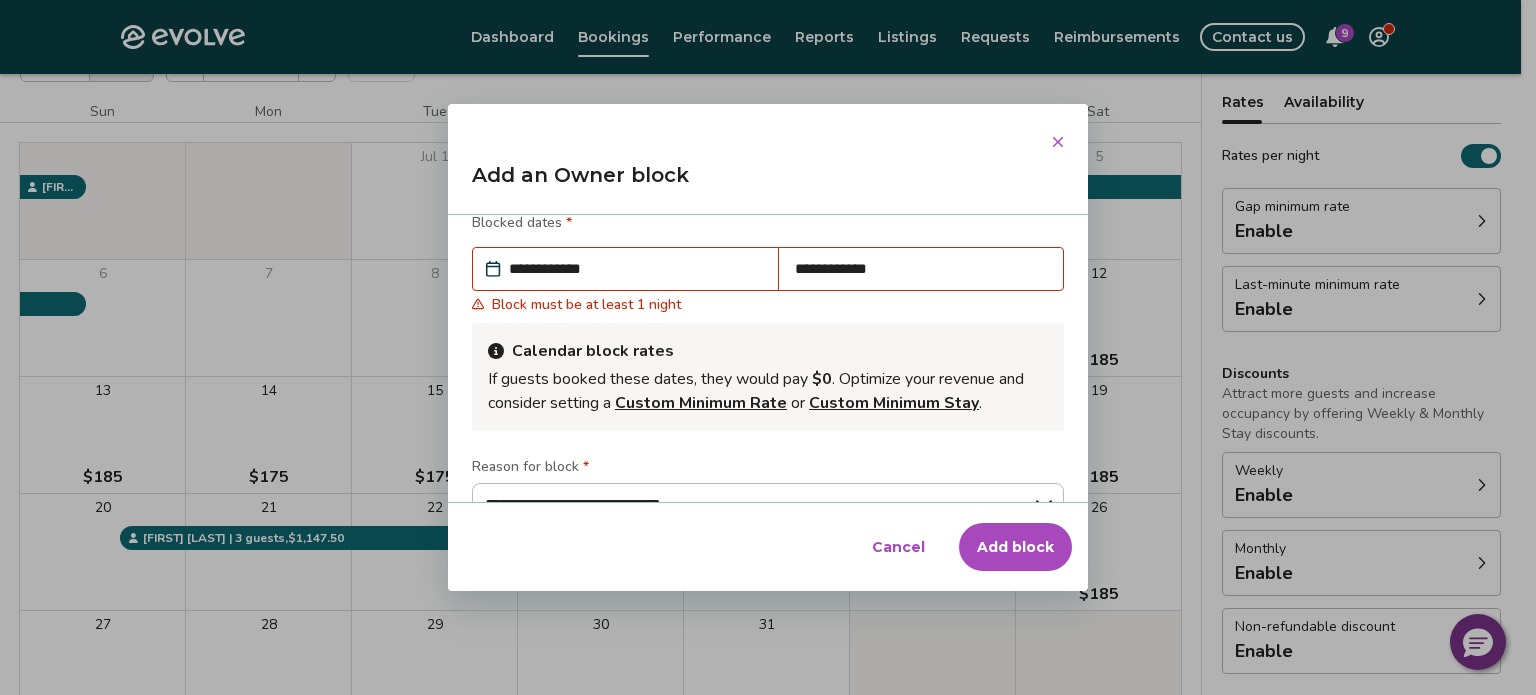click on "**********" at bounding box center (921, 269) 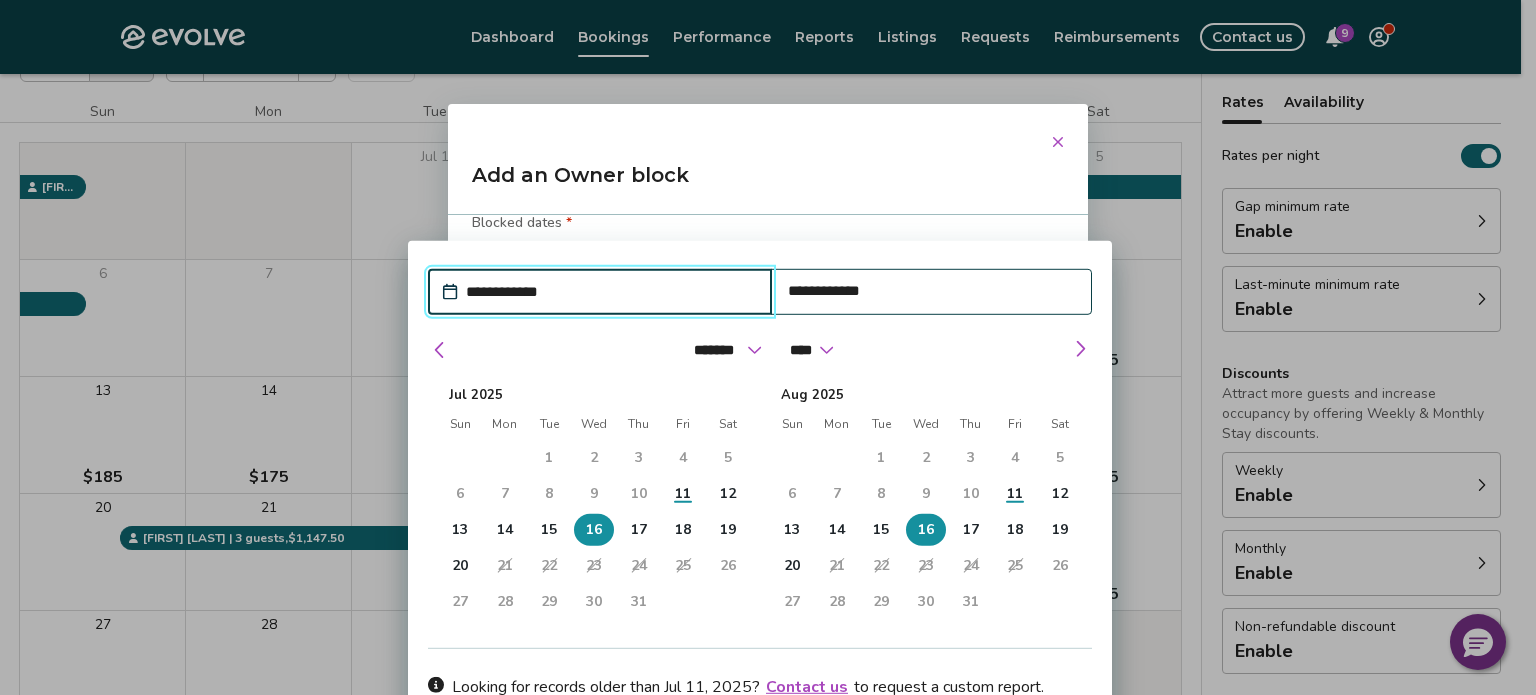 click on "**********" at bounding box center (610, 292) 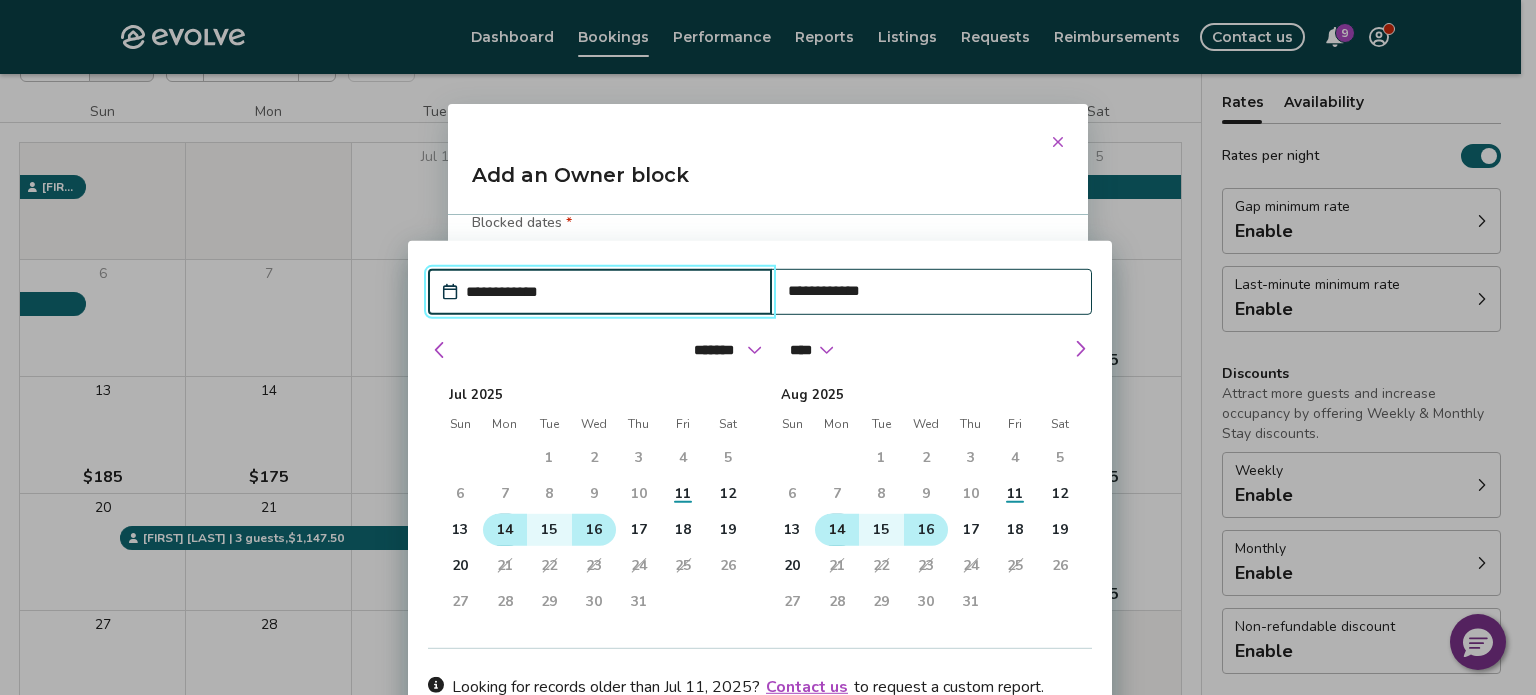 click on "14" at bounding box center (505, 530) 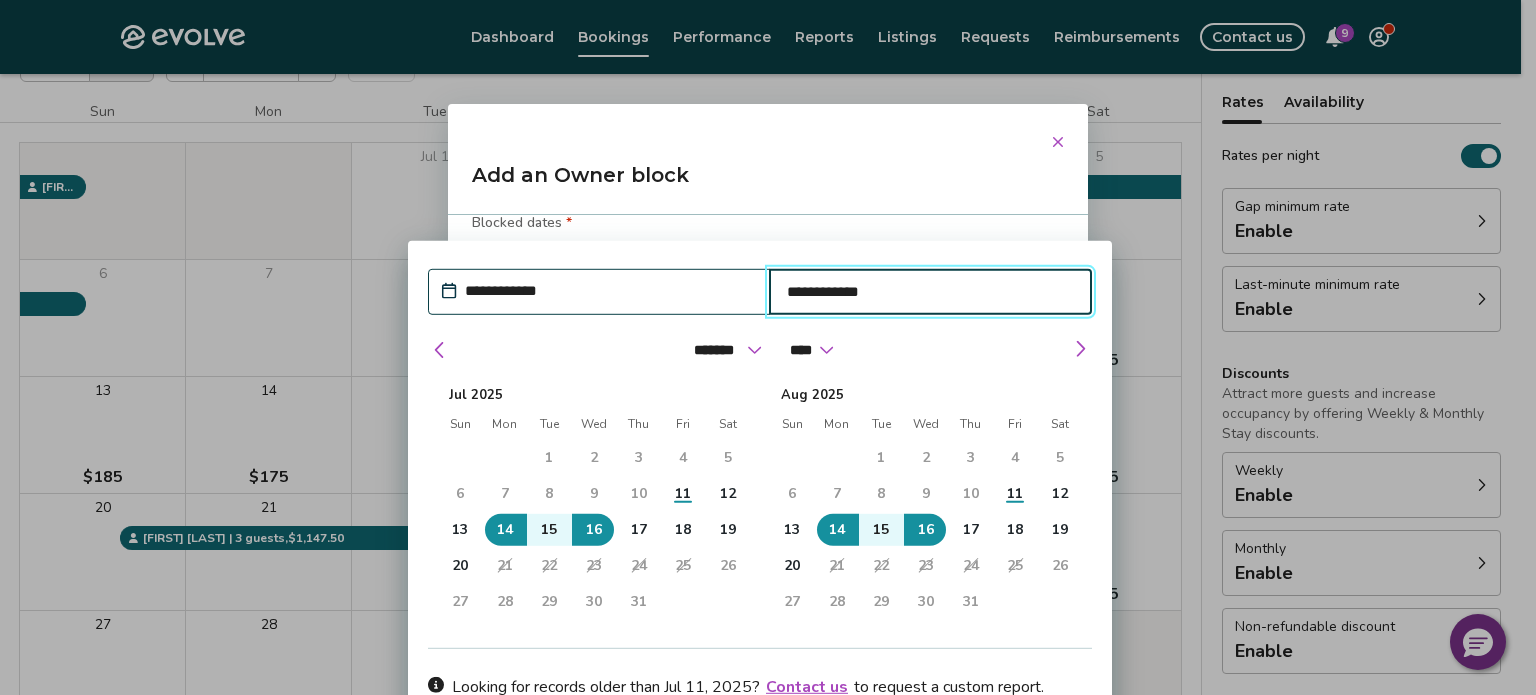 click on "Blocked dates   *" at bounding box center [768, 225] 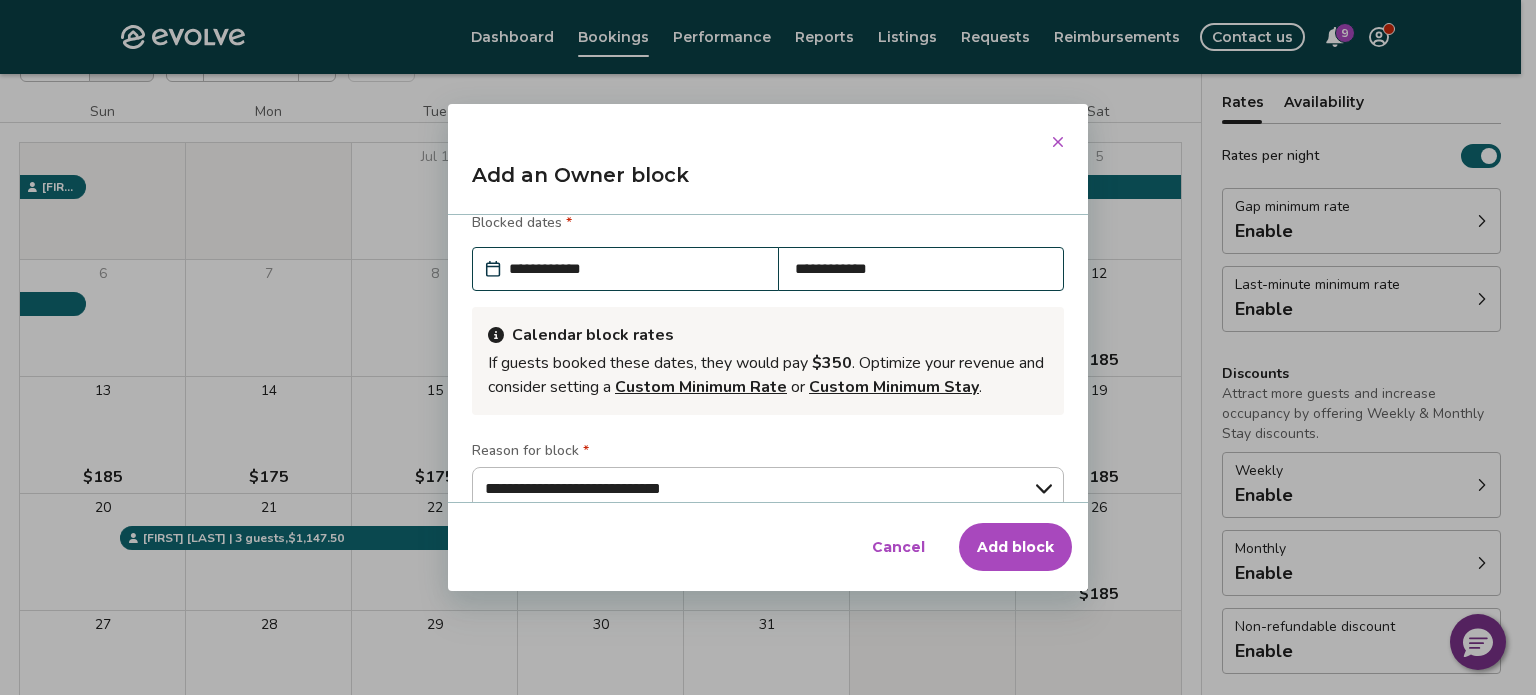 click on "Add block" at bounding box center [1015, 547] 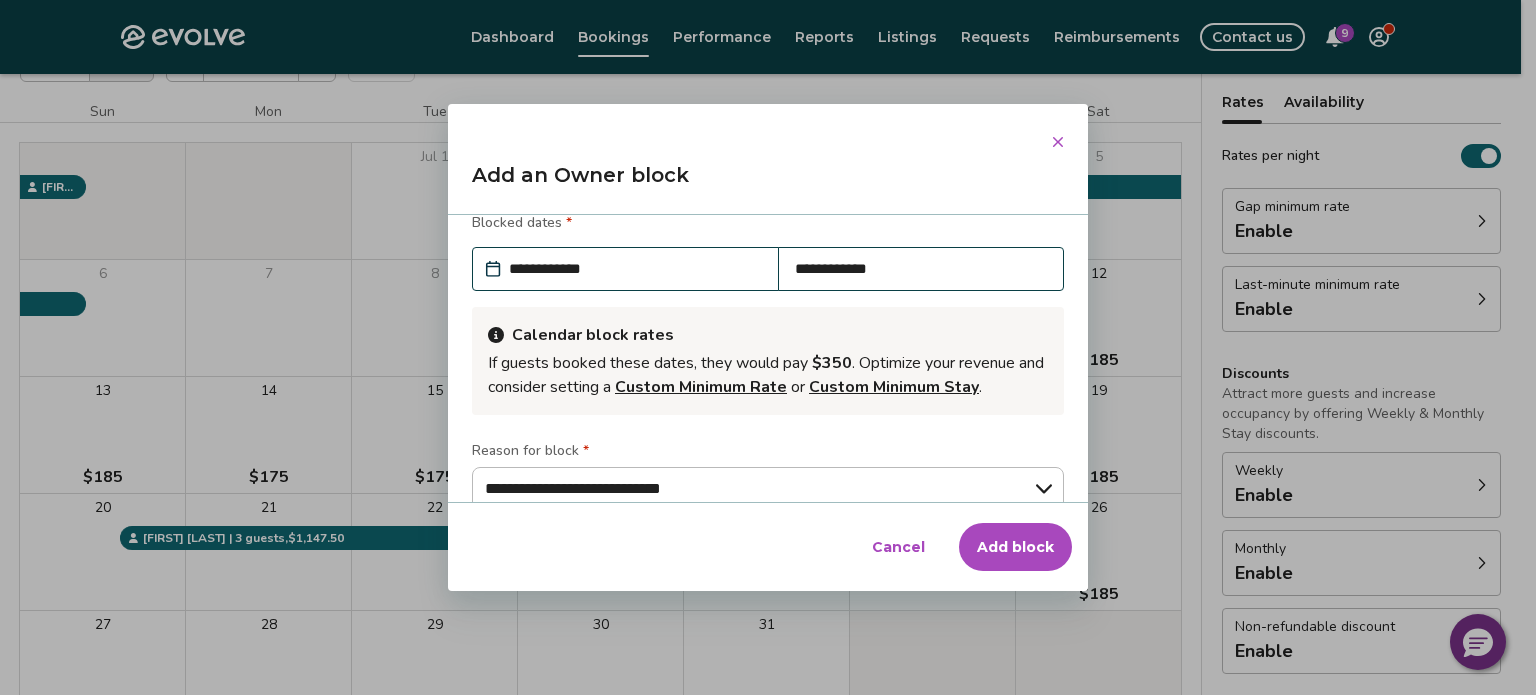 click on "Add block" at bounding box center (1015, 547) 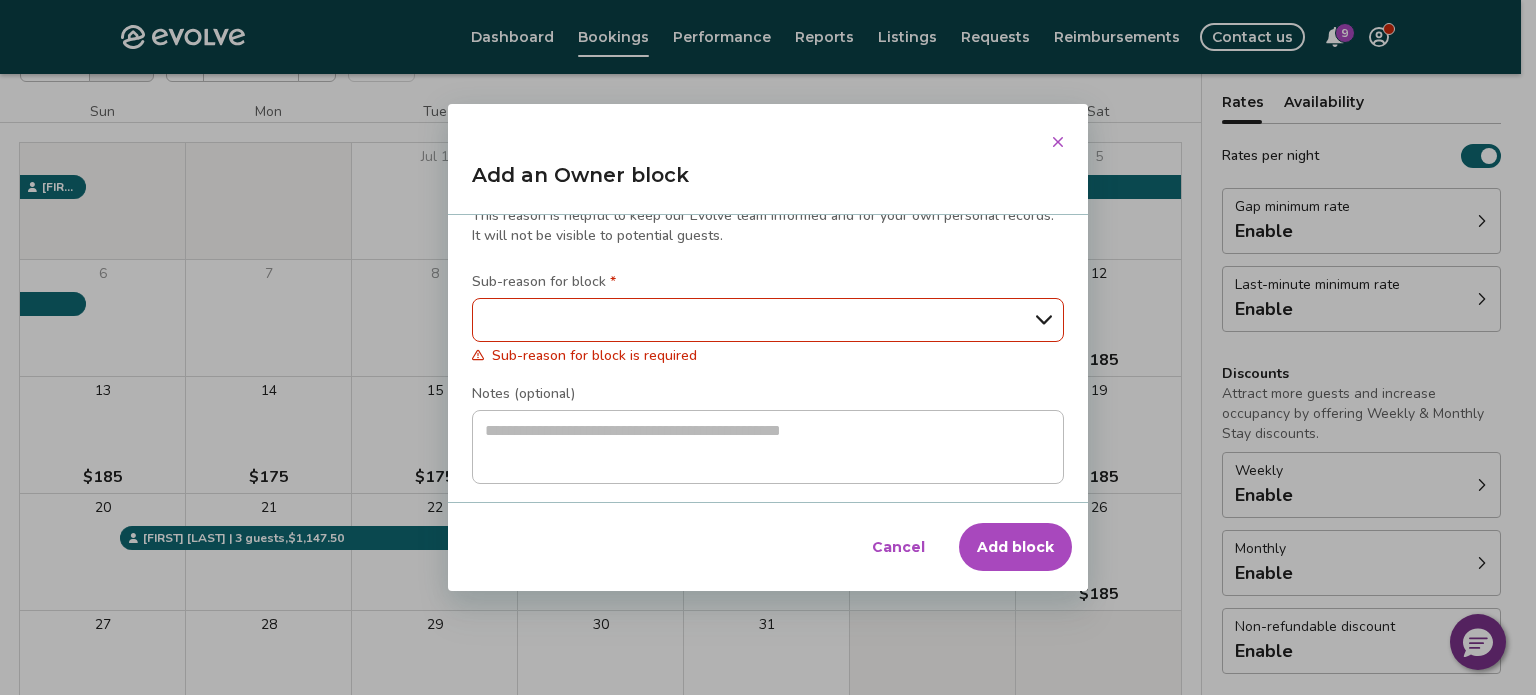 scroll, scrollTop: 341, scrollLeft: 0, axis: vertical 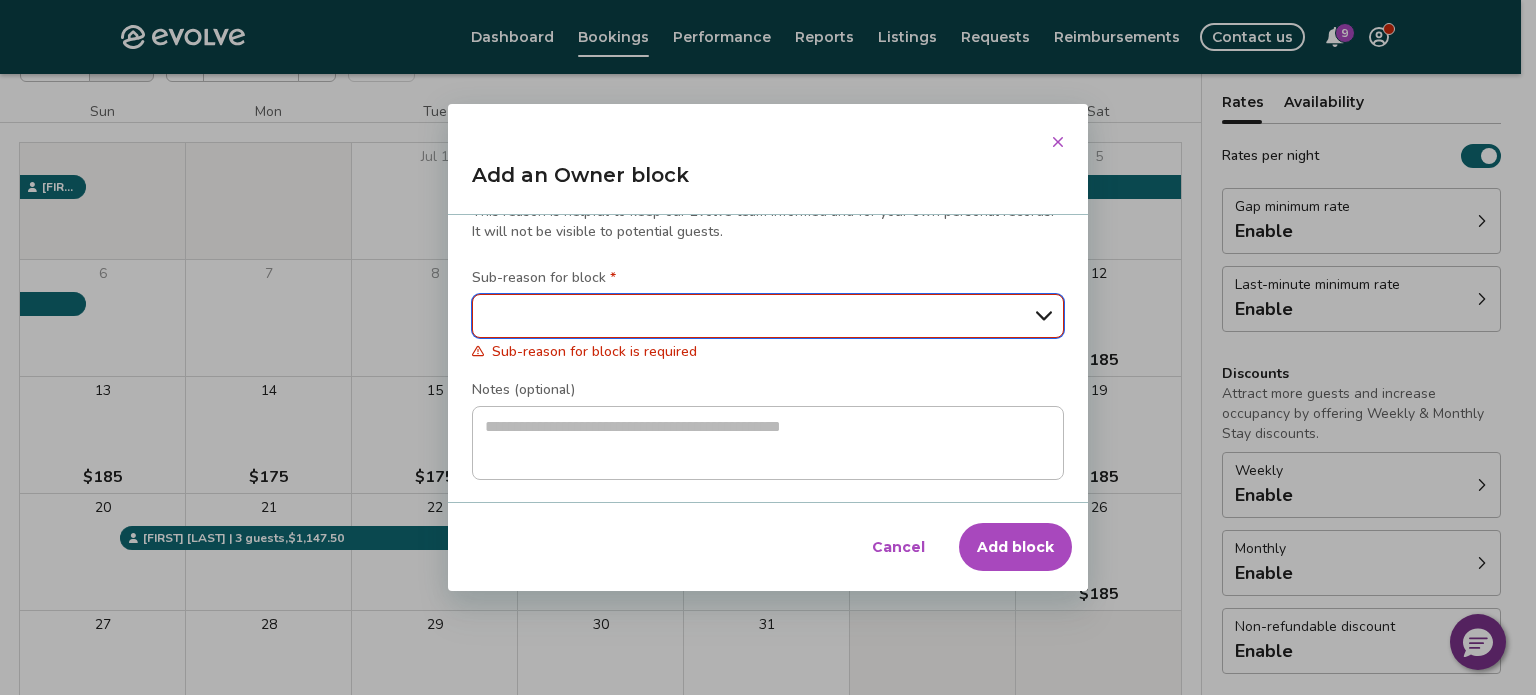 click on "**********" at bounding box center [768, 316] 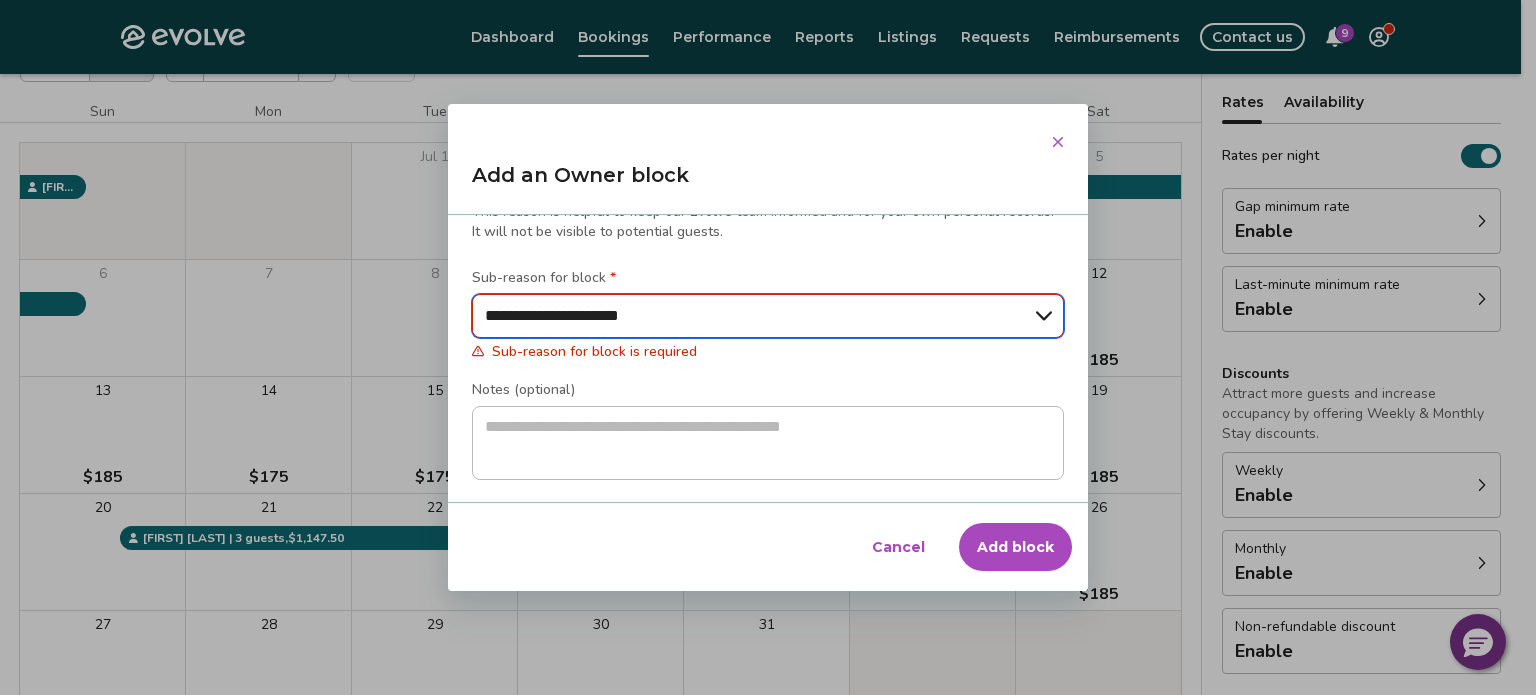 click on "**********" at bounding box center [768, 316] 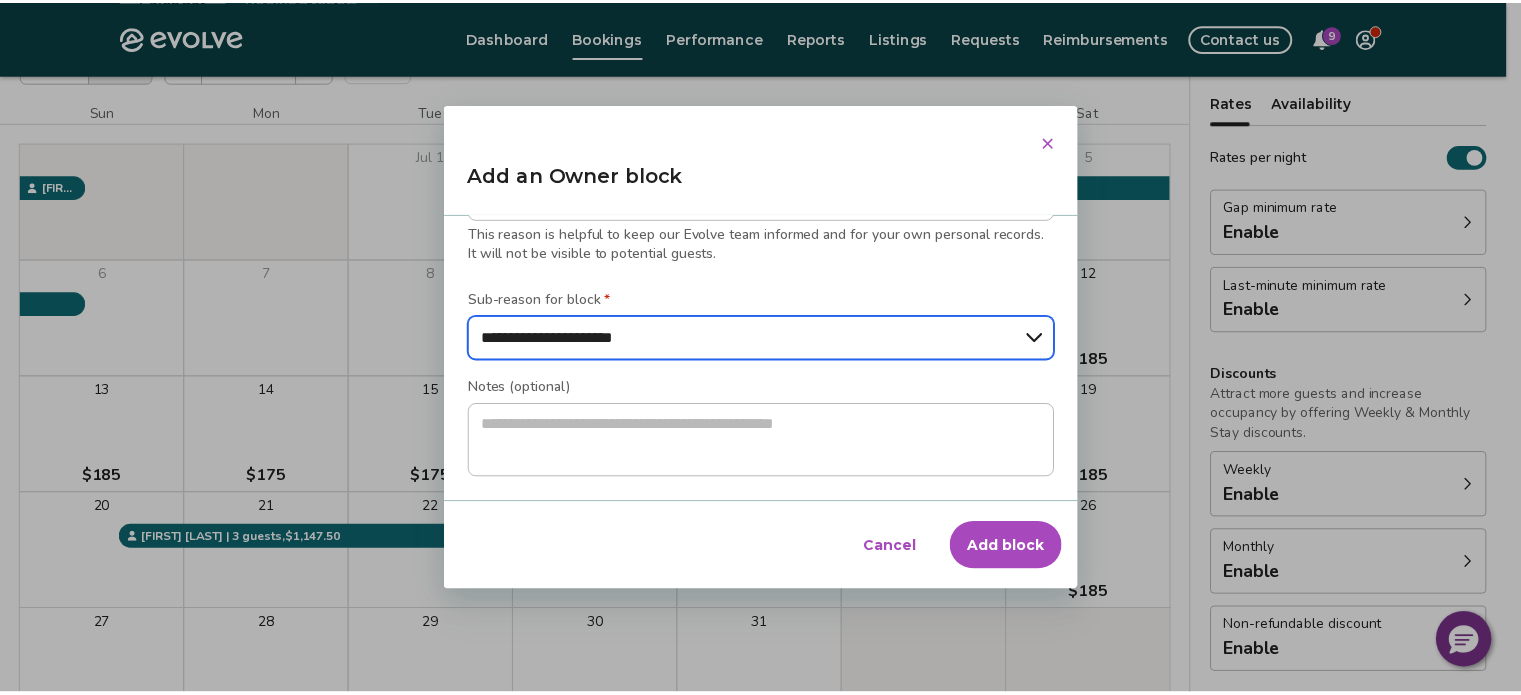 scroll, scrollTop: 317, scrollLeft: 0, axis: vertical 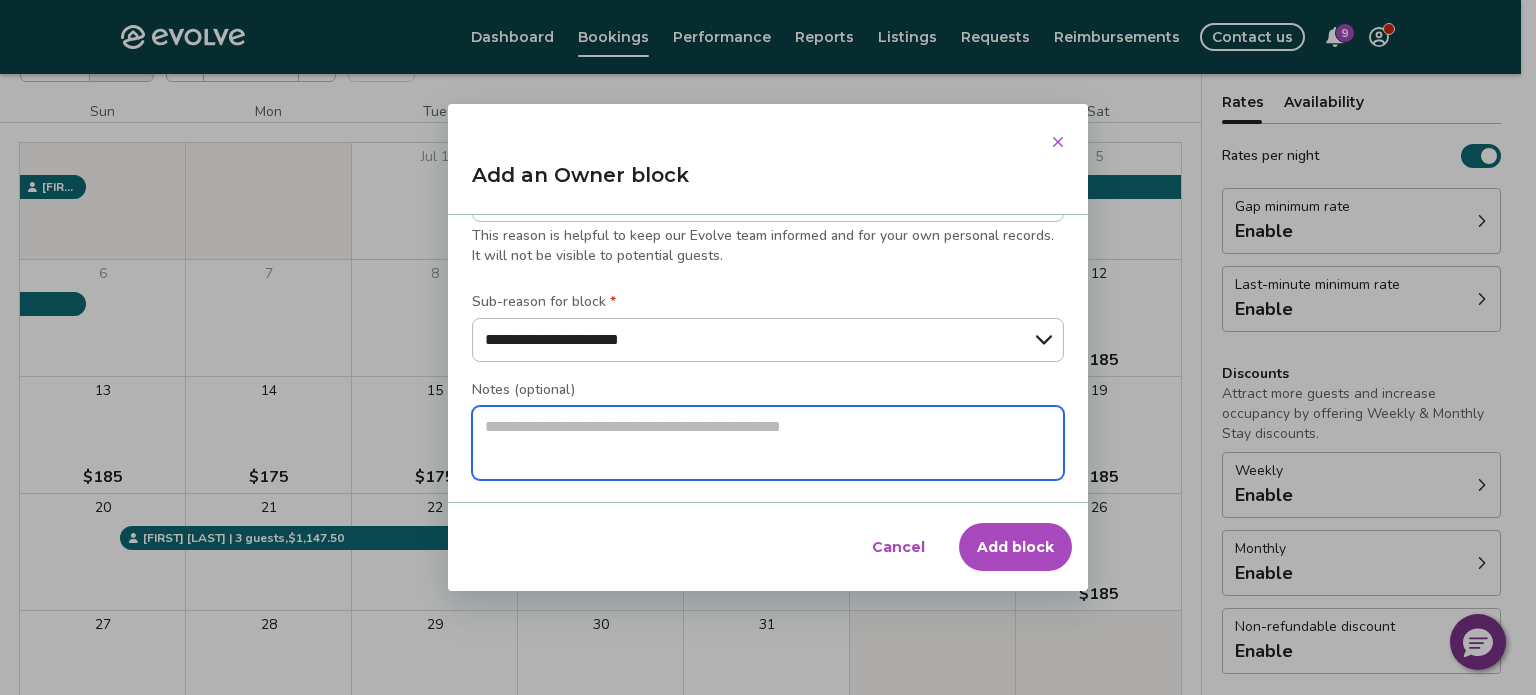 click at bounding box center [768, 443] 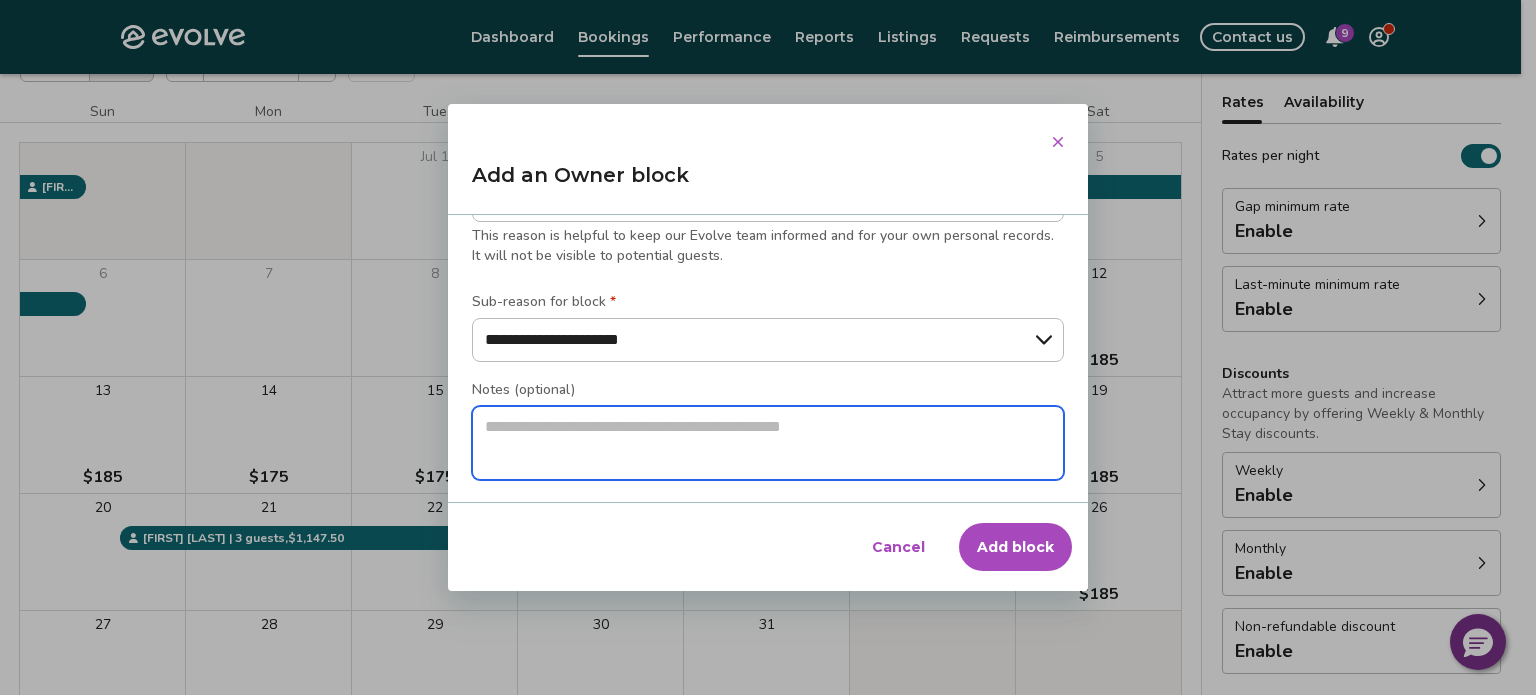 type on "*" 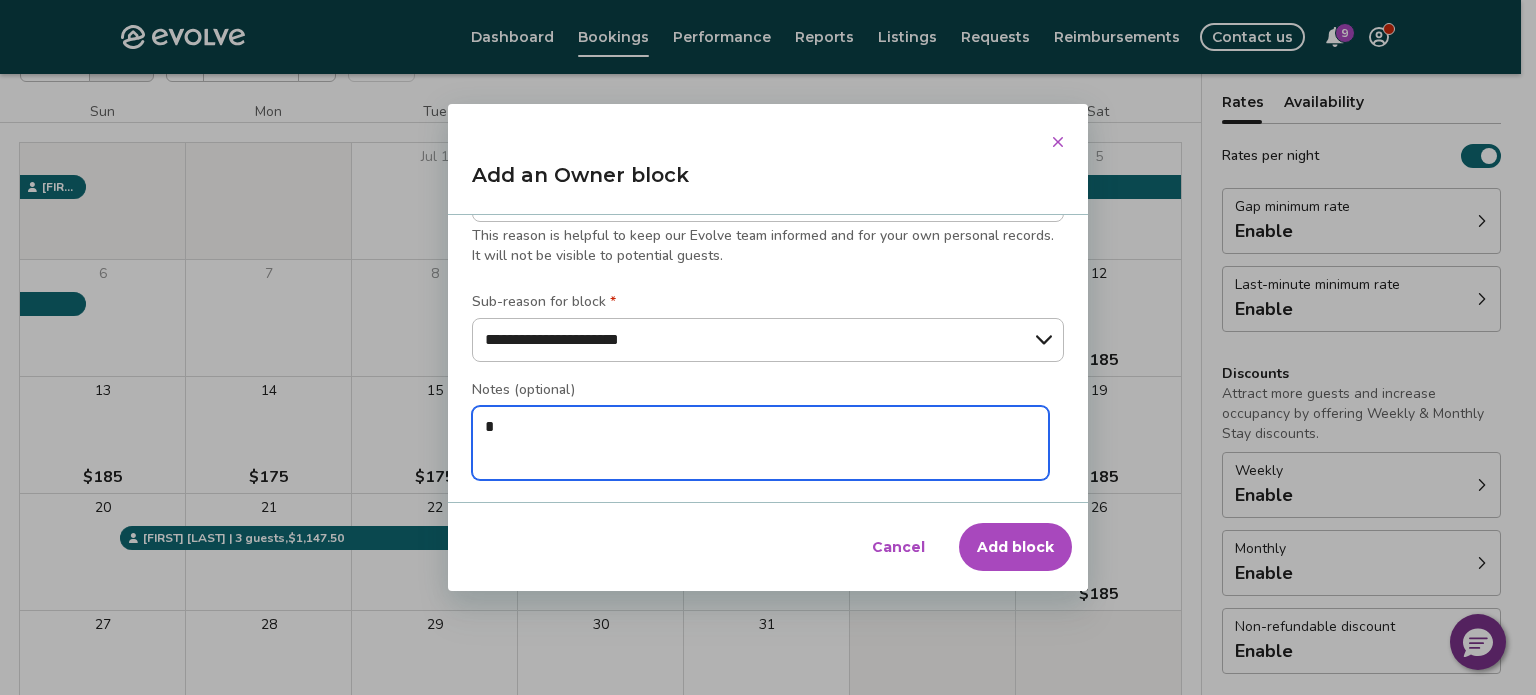 type on "*" 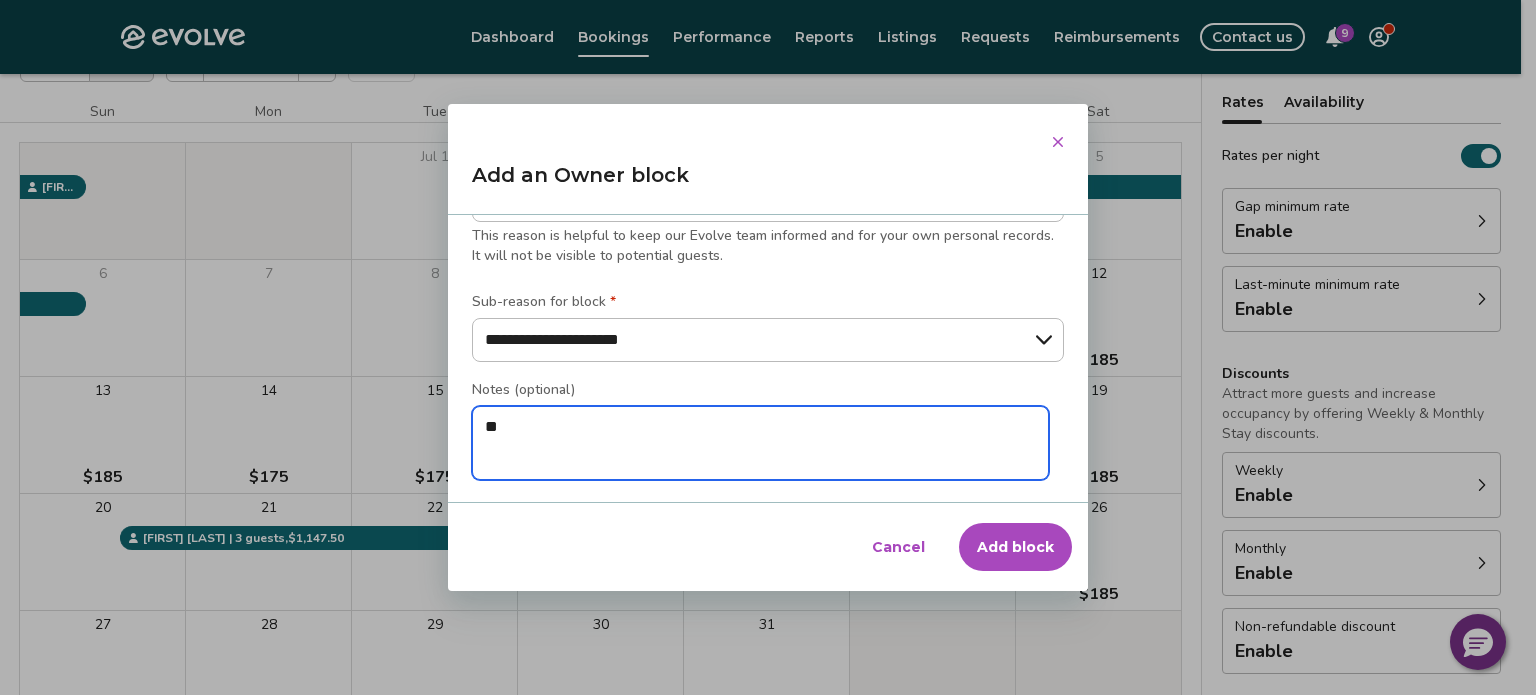 type on "*" 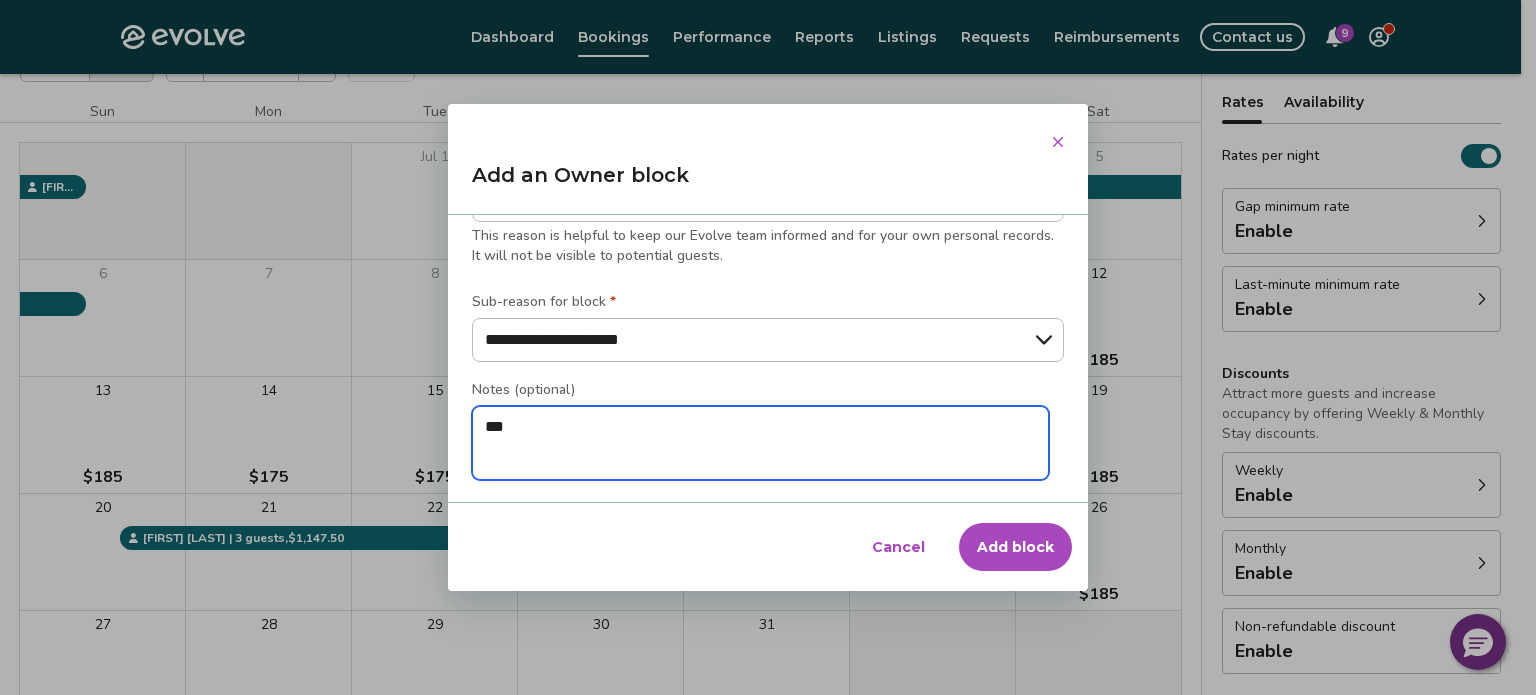 type on "*" 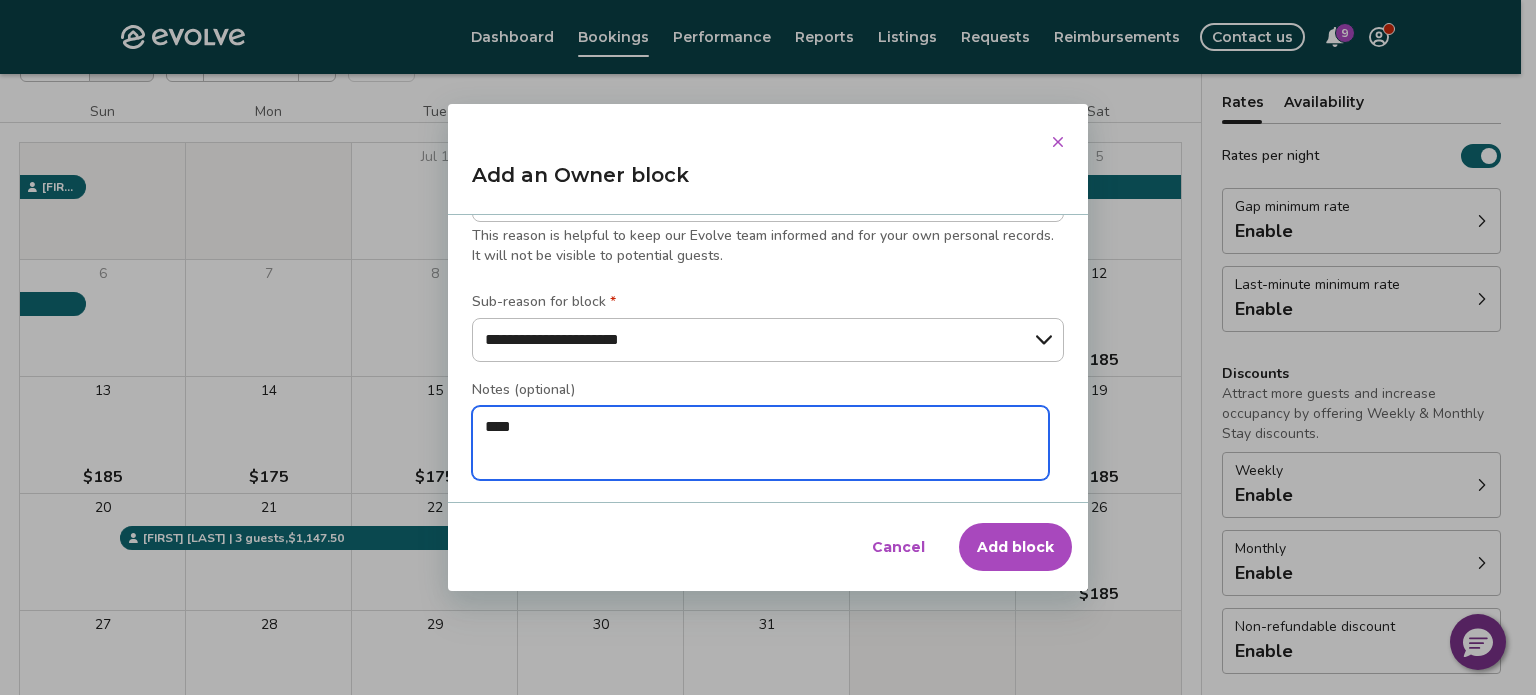 type on "*" 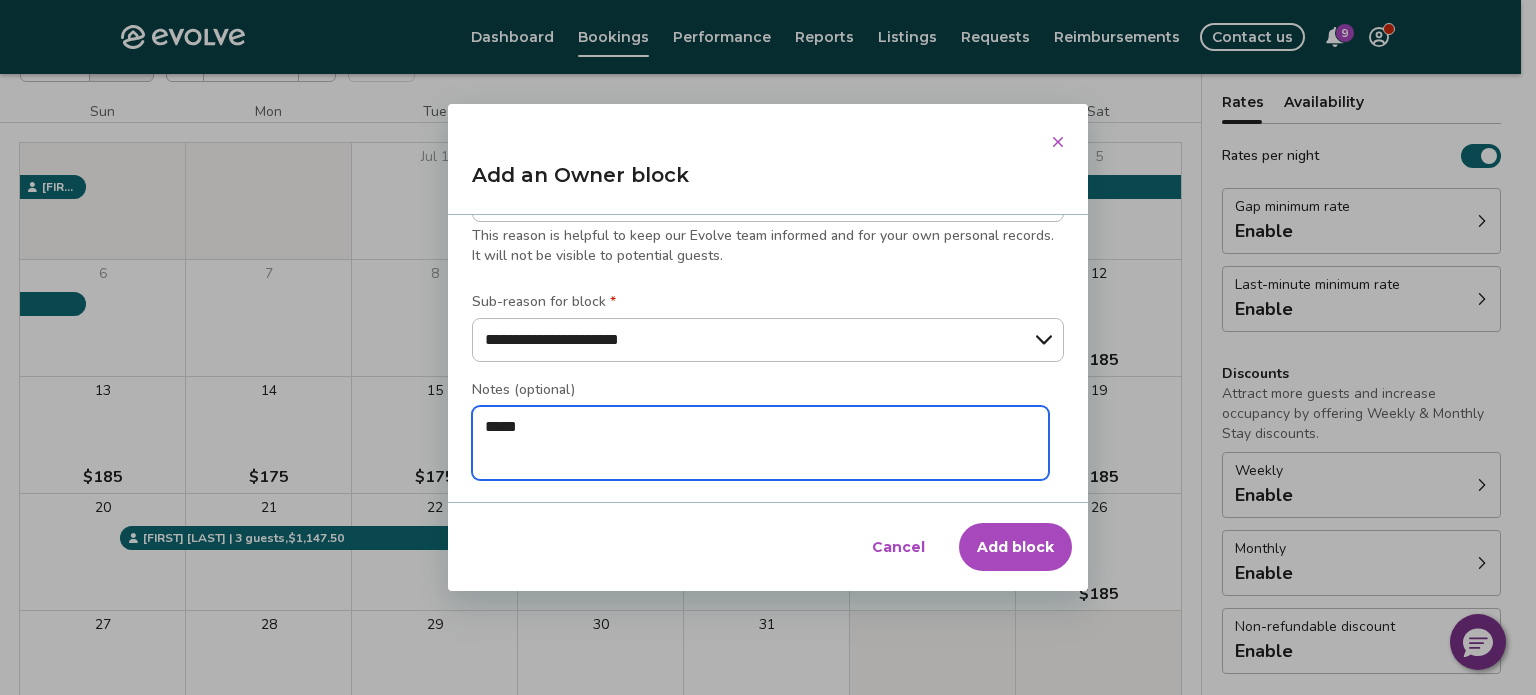 type on "*" 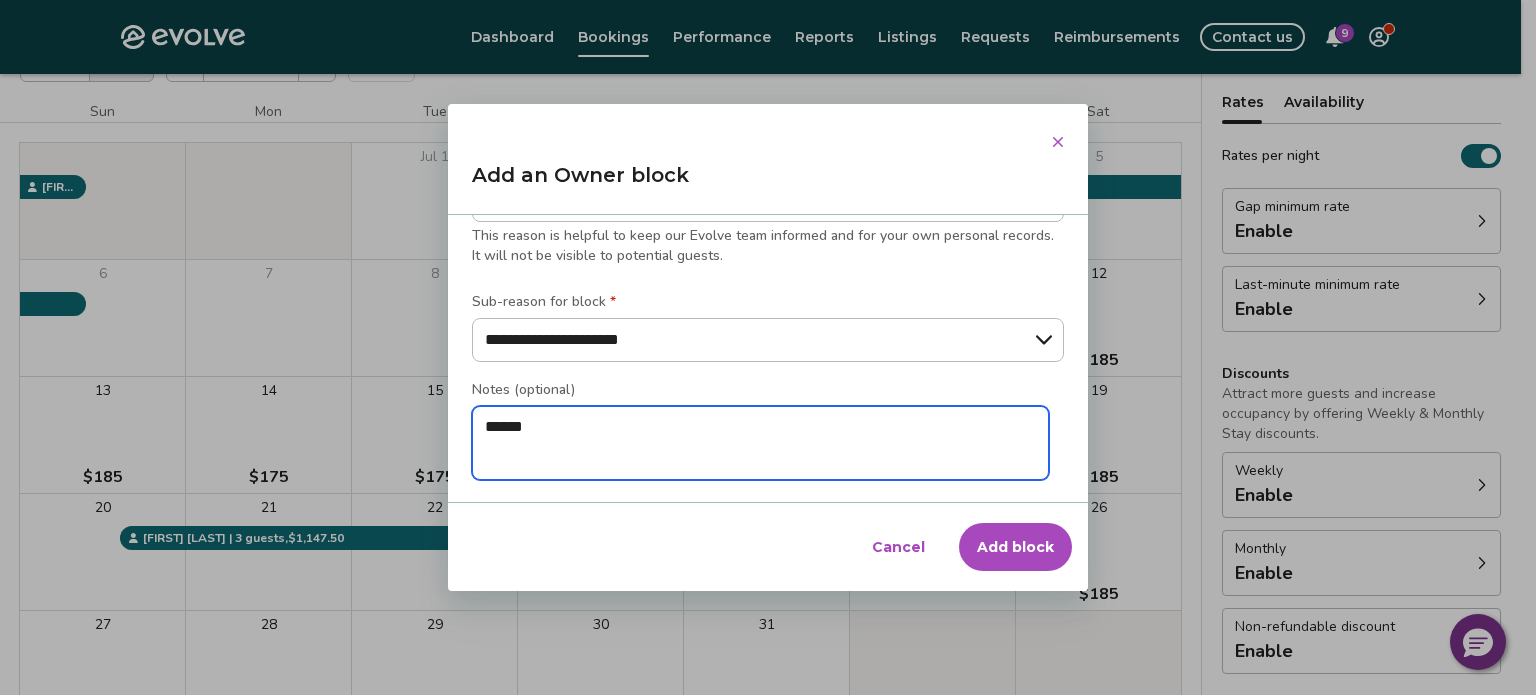 type on "*" 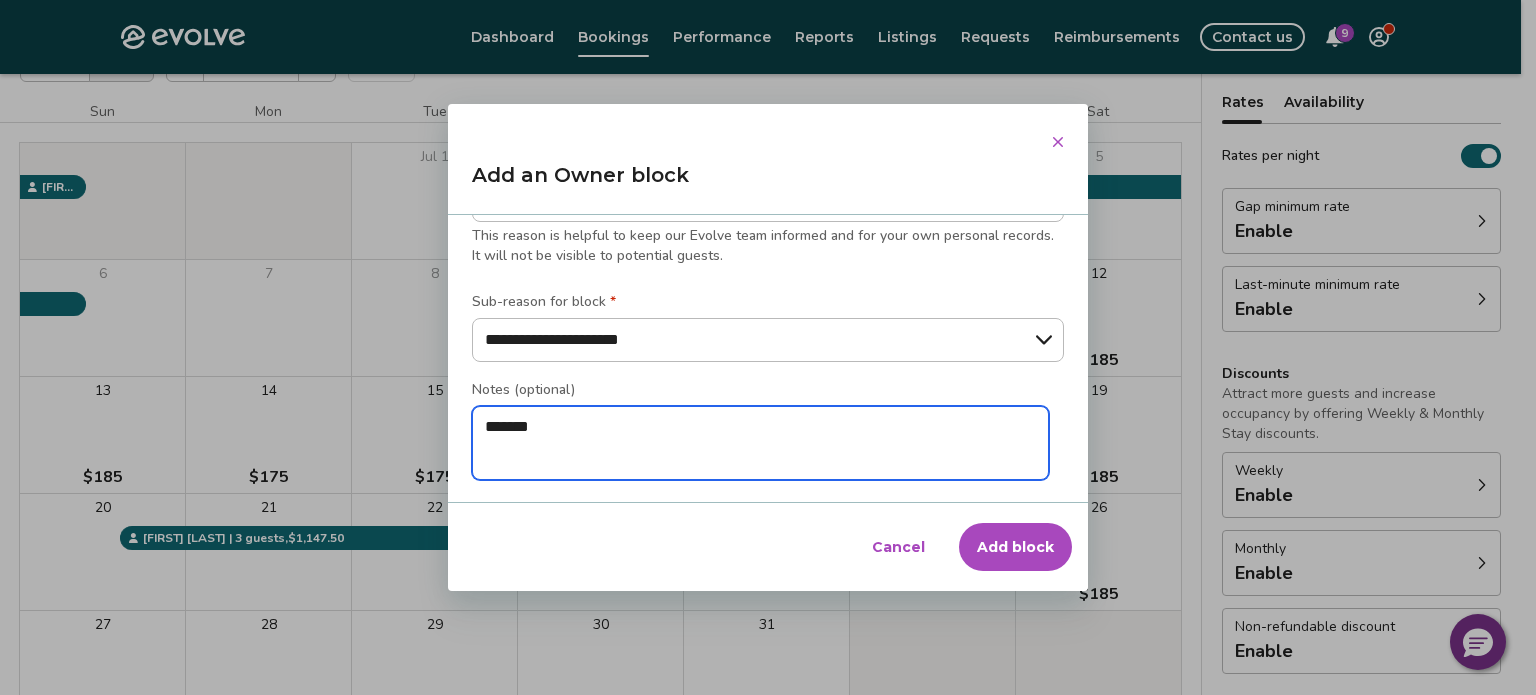 type on "*" 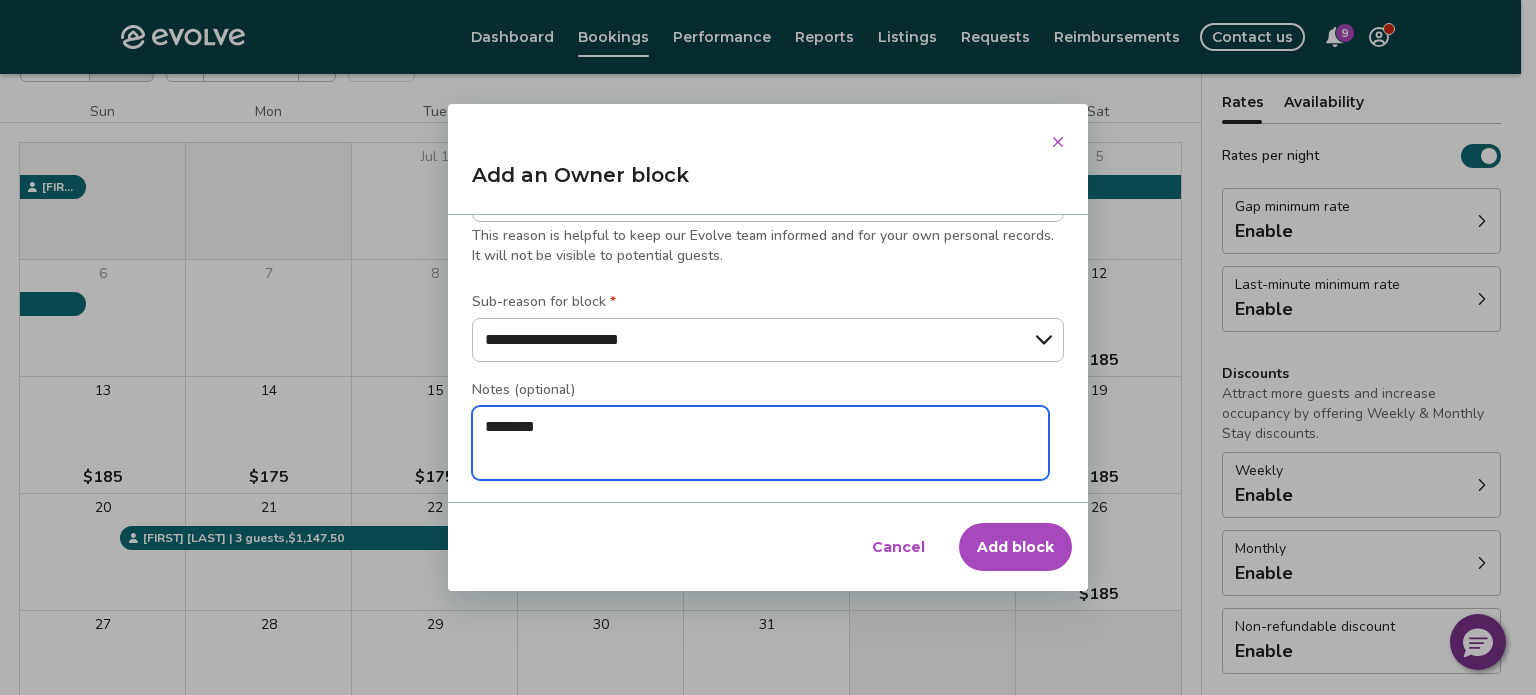 type on "*" 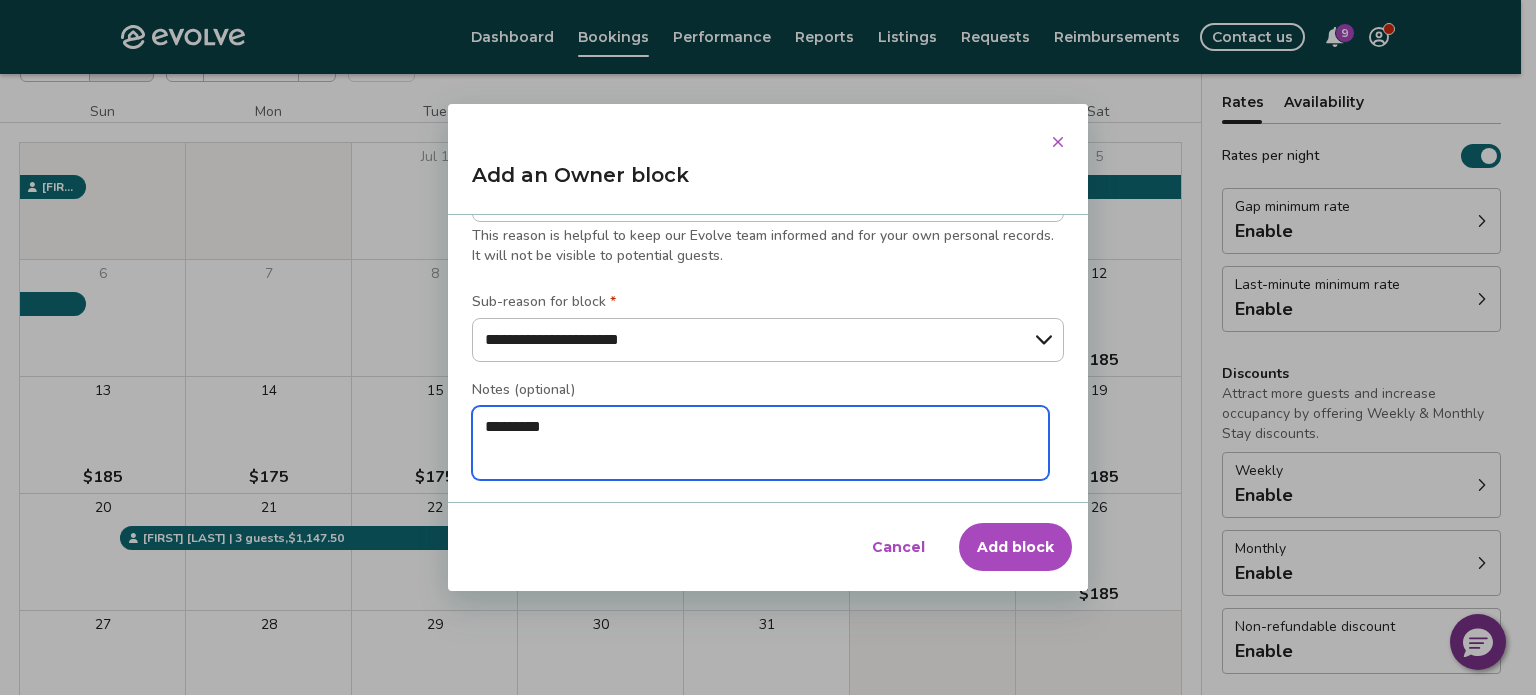 type on "*" 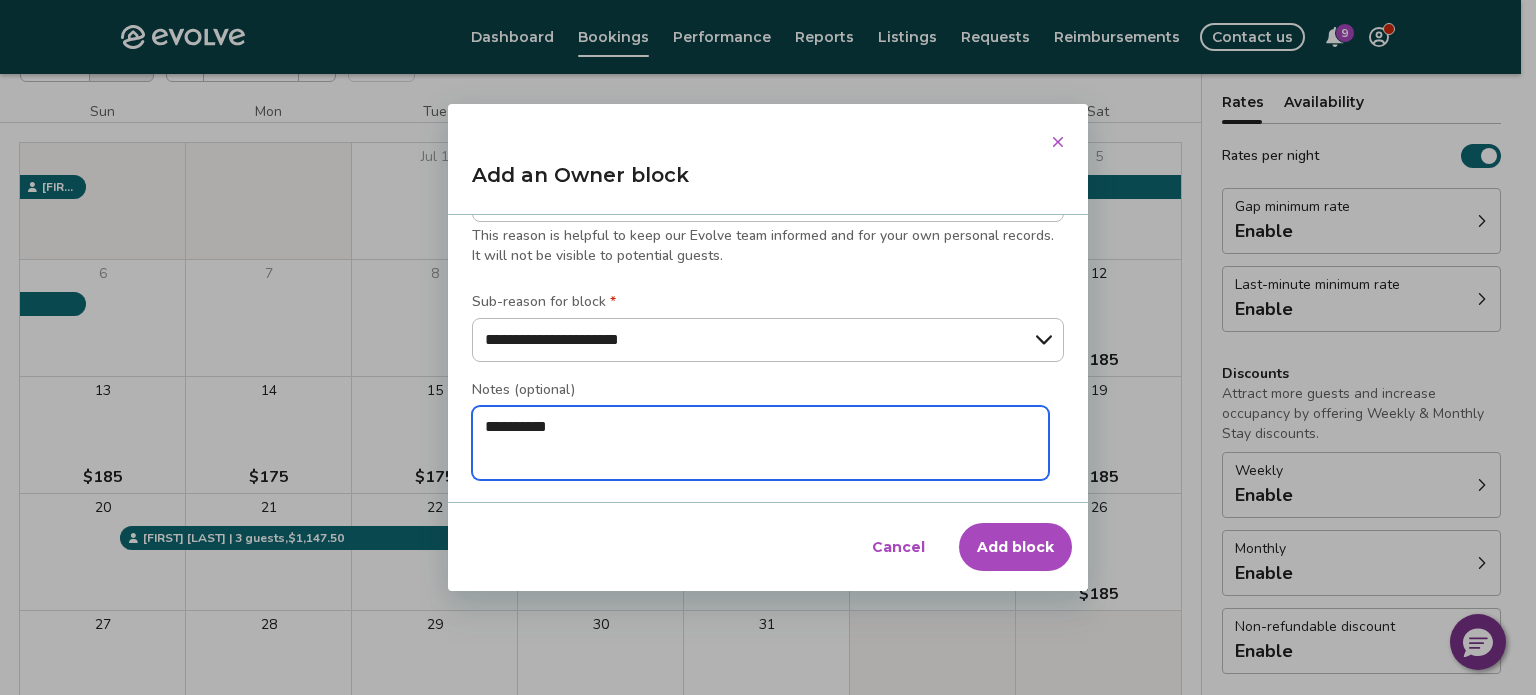 type on "*" 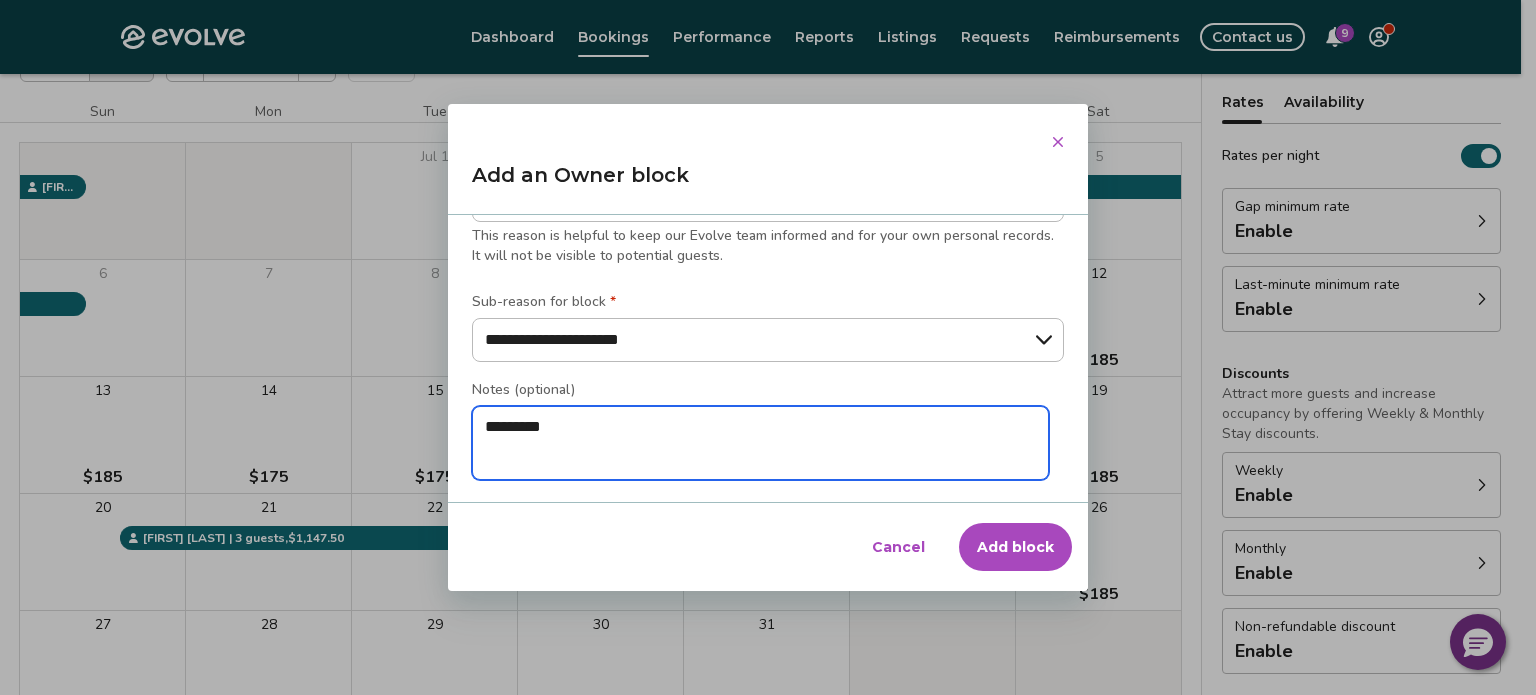 type on "*" 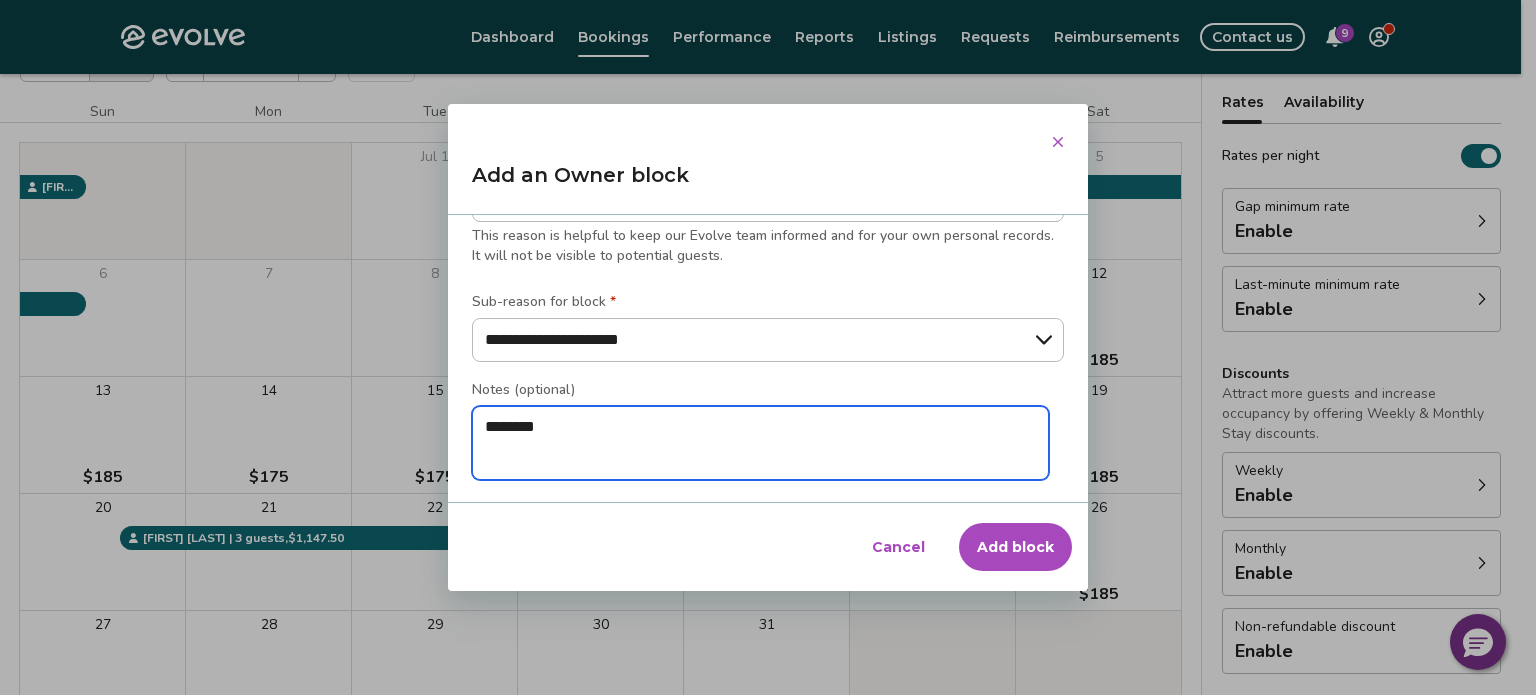 type on "*" 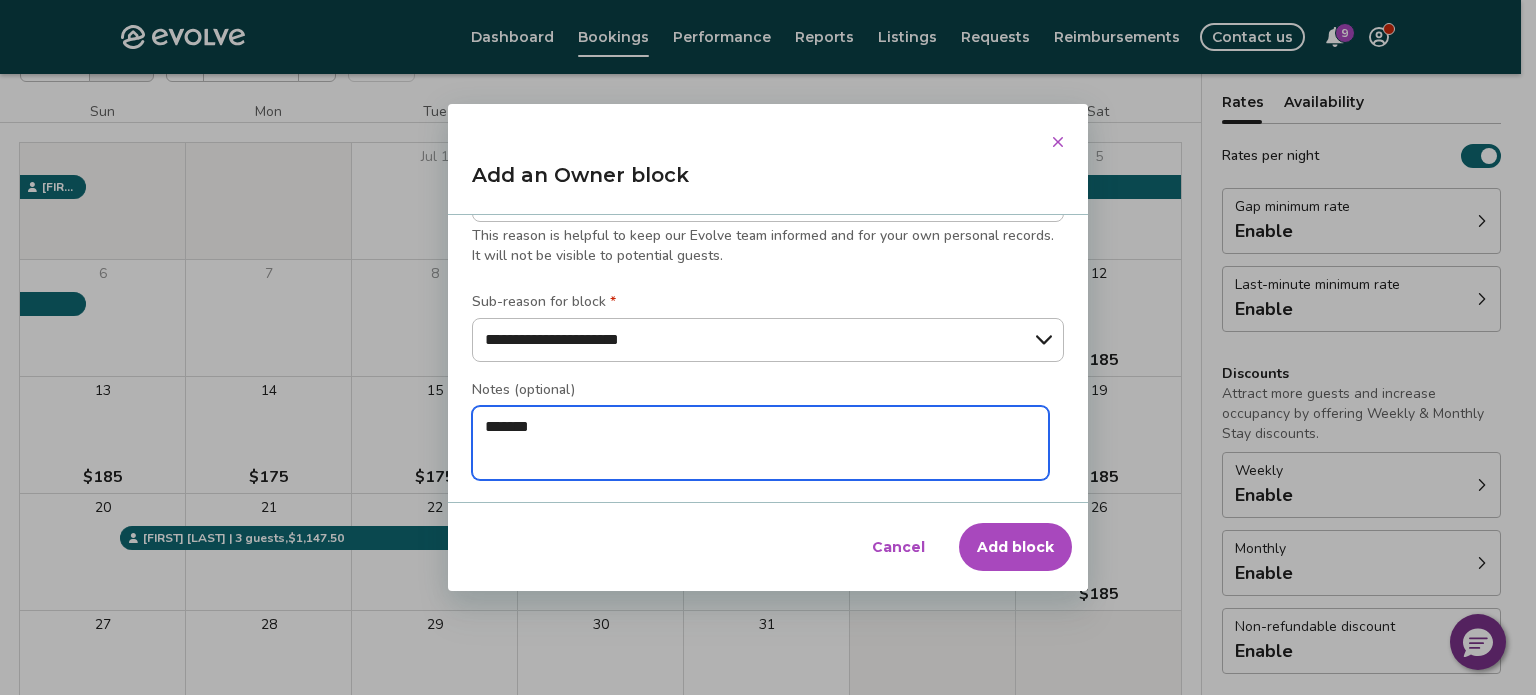 type on "*" 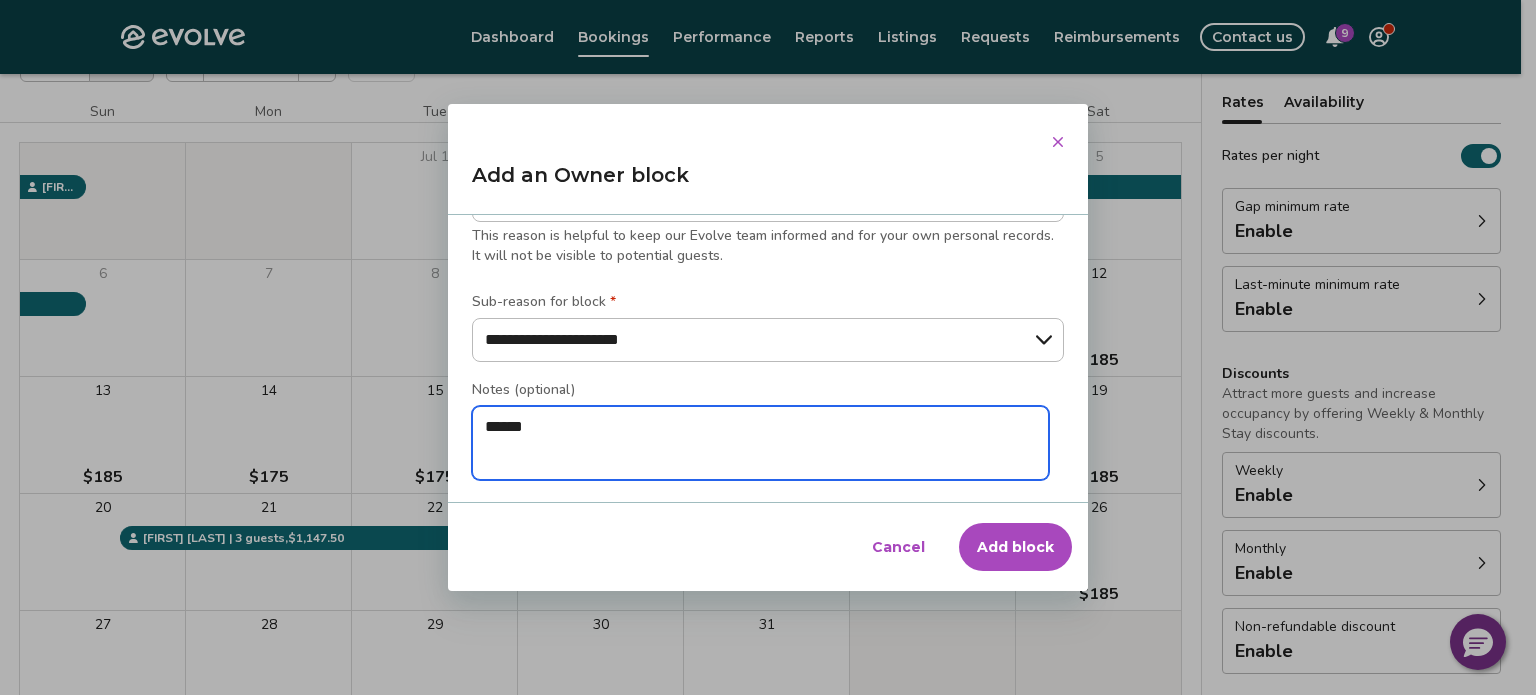 type on "*" 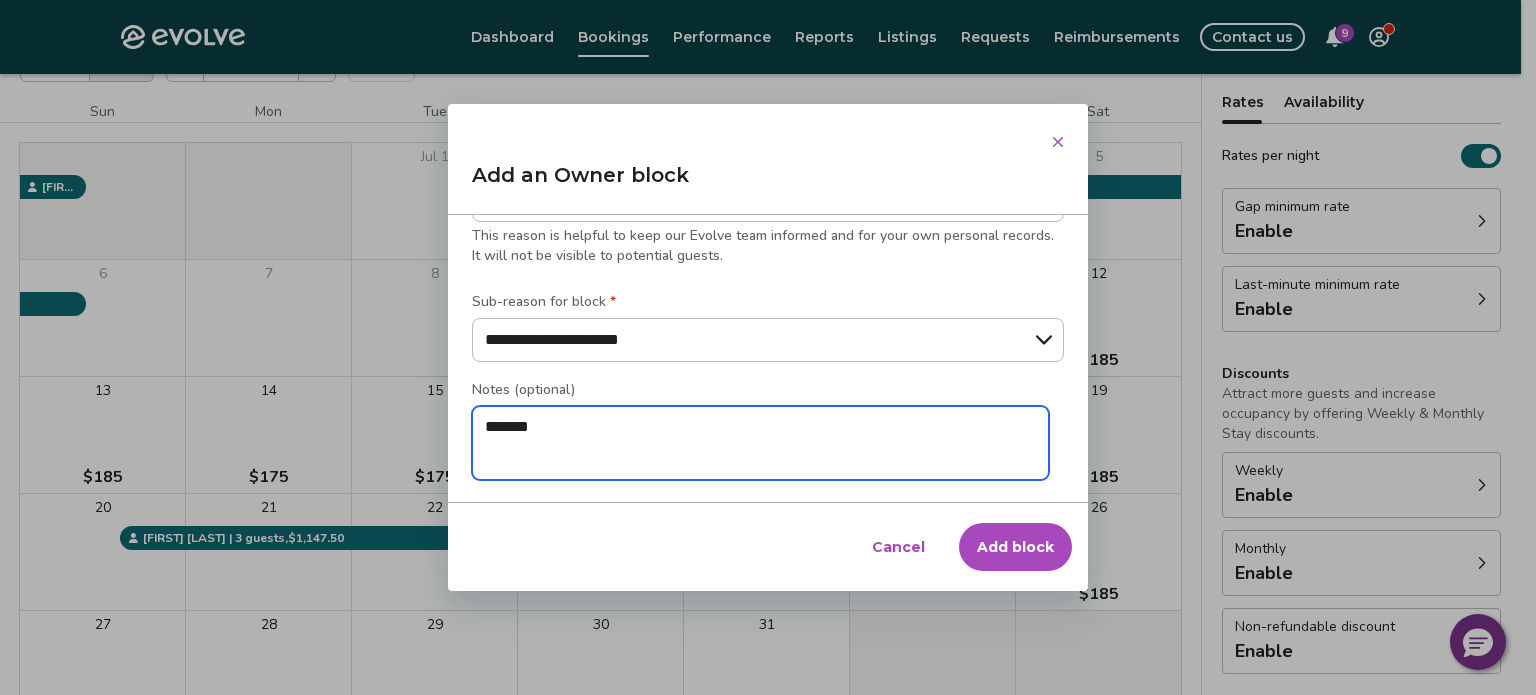 type on "*" 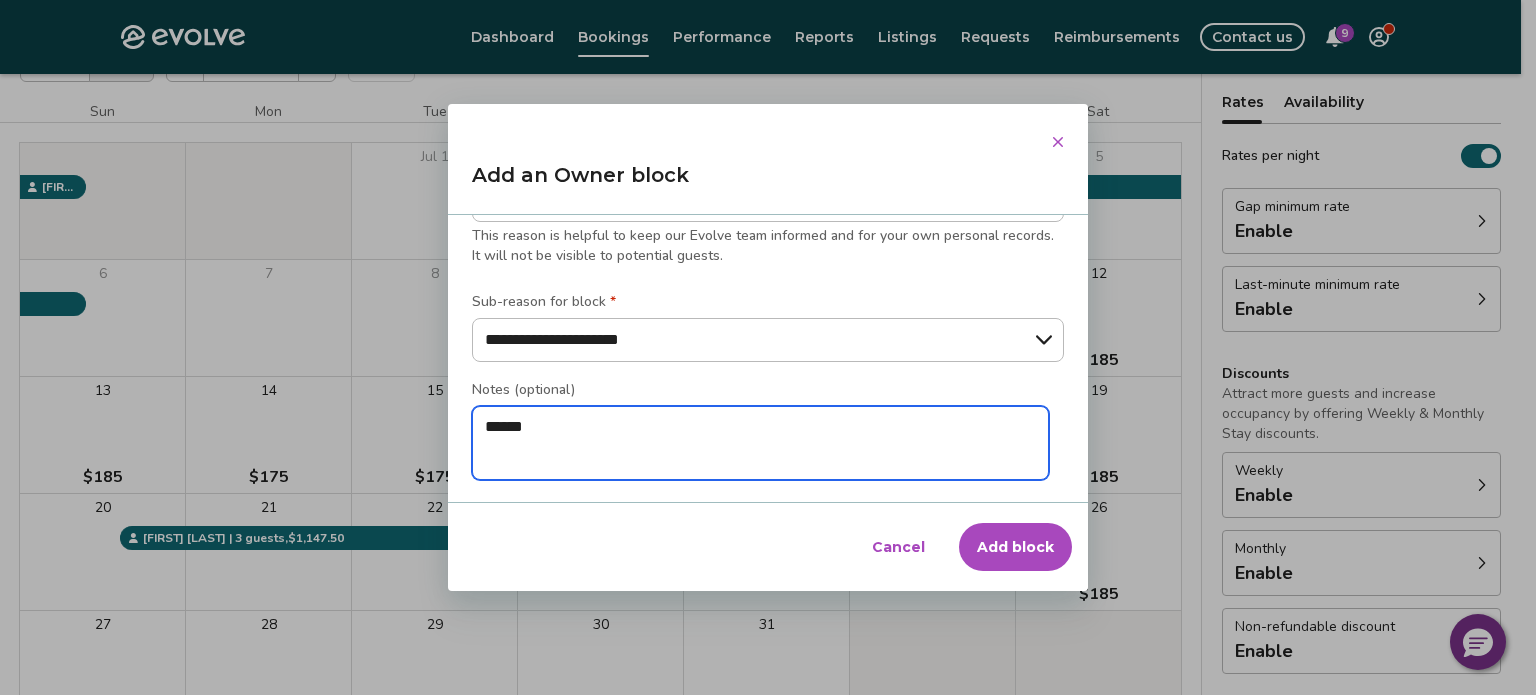 type on "*" 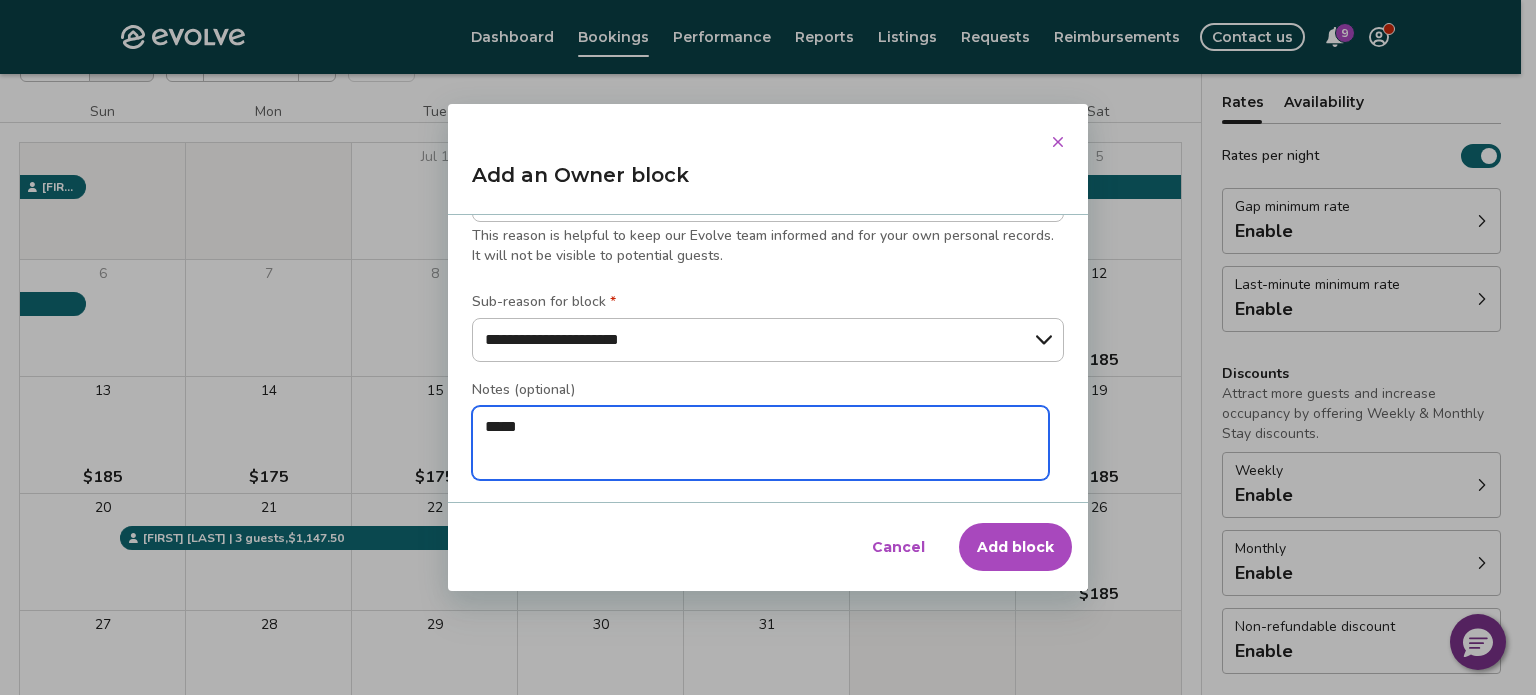 type on "*" 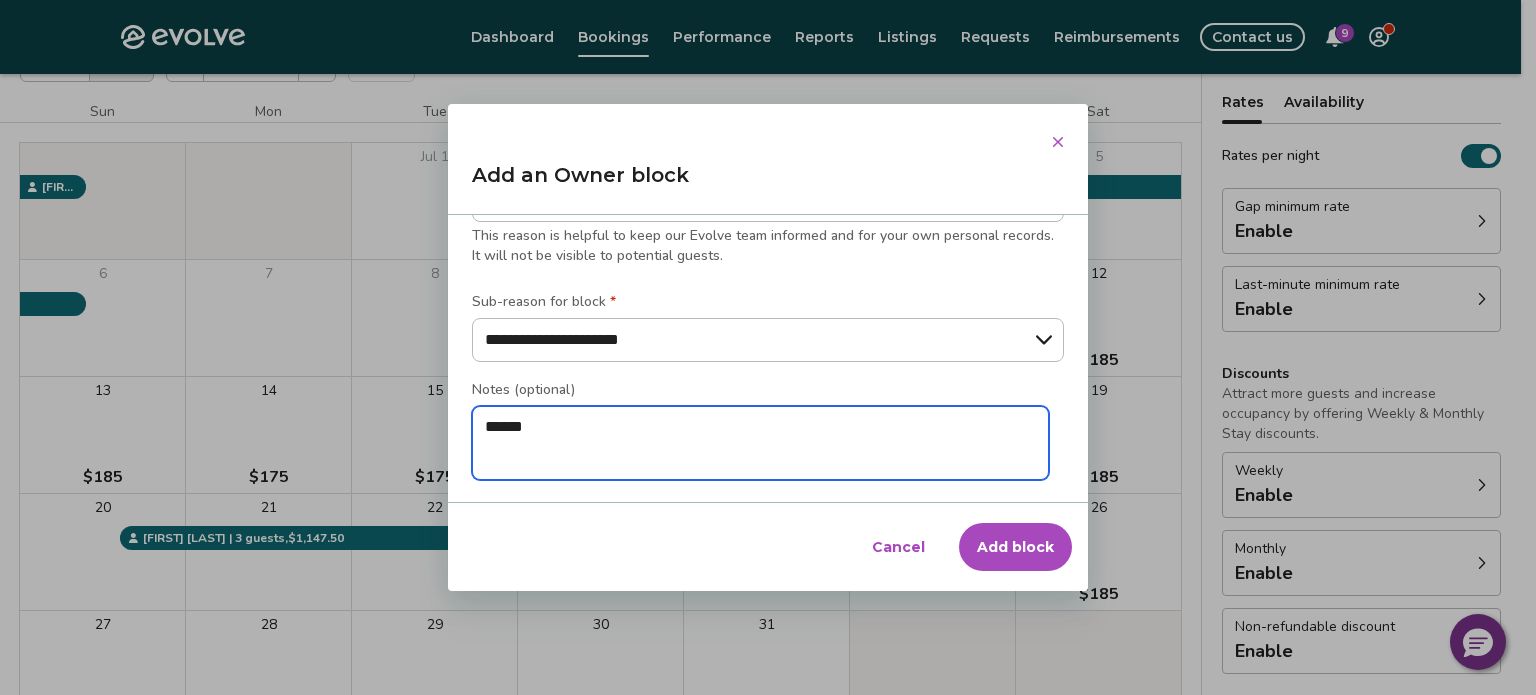 type on "*" 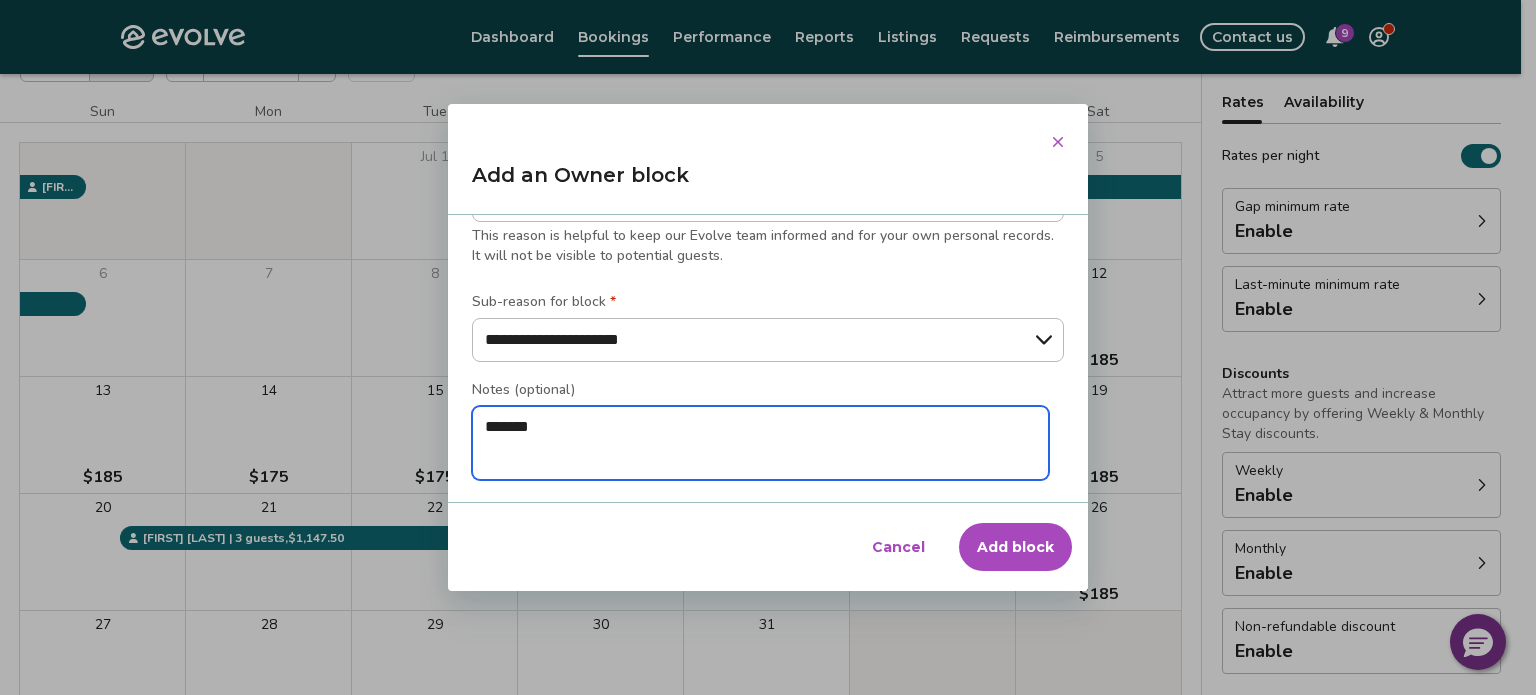 type on "*" 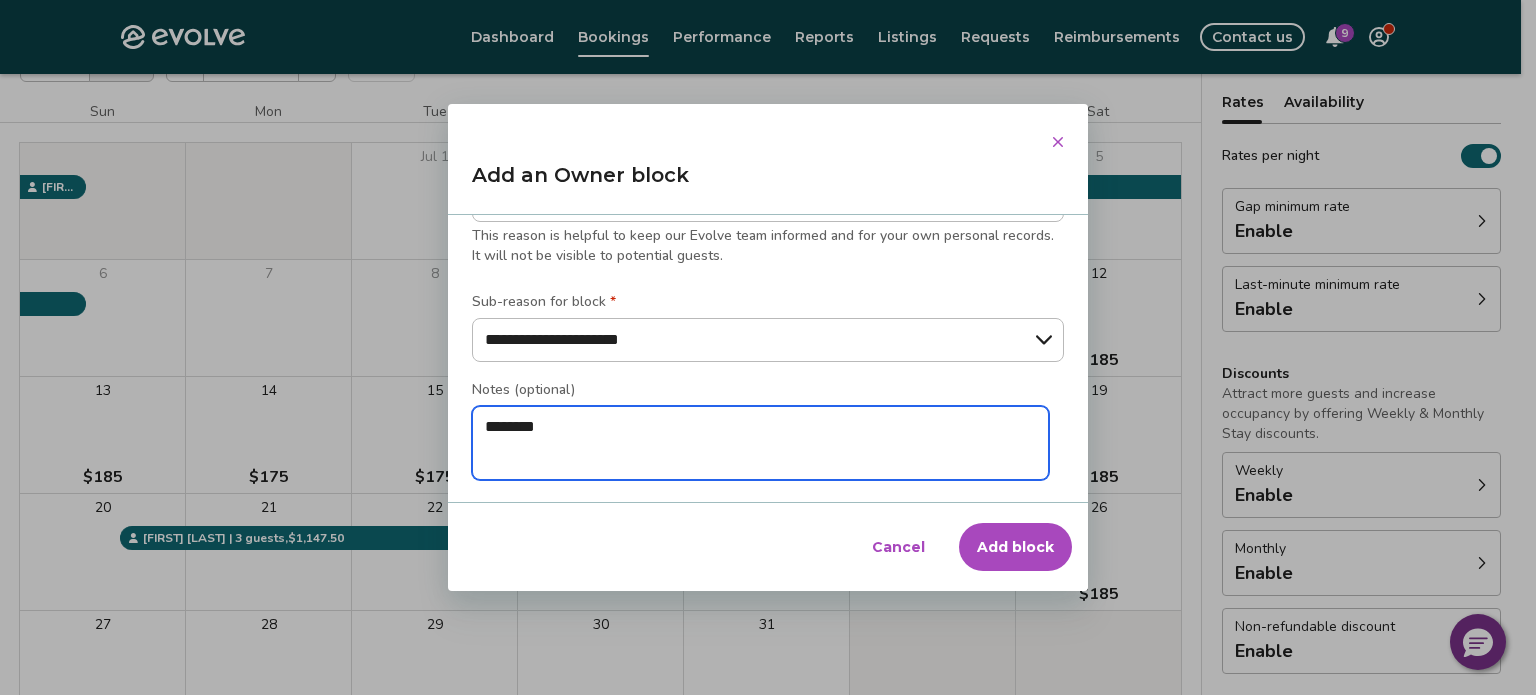 type on "*" 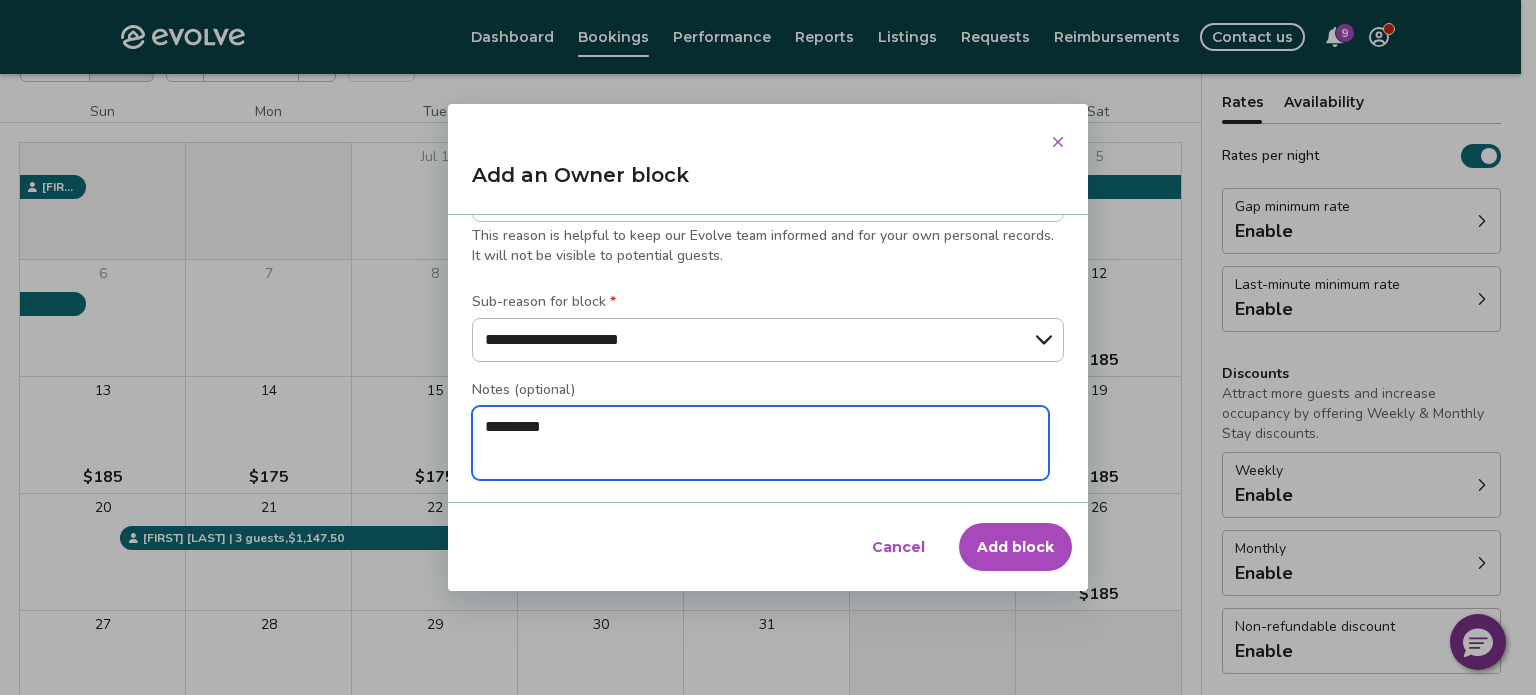 type on "*" 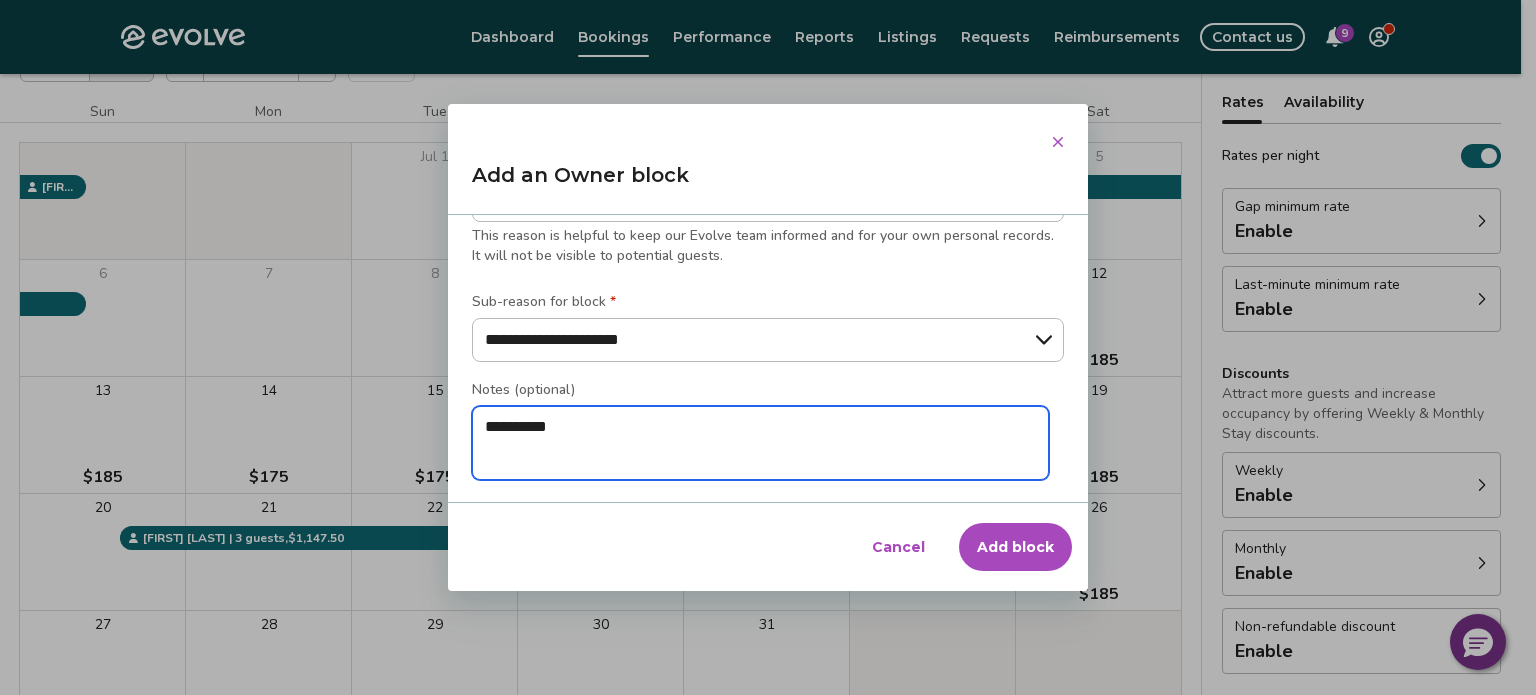 type on "**********" 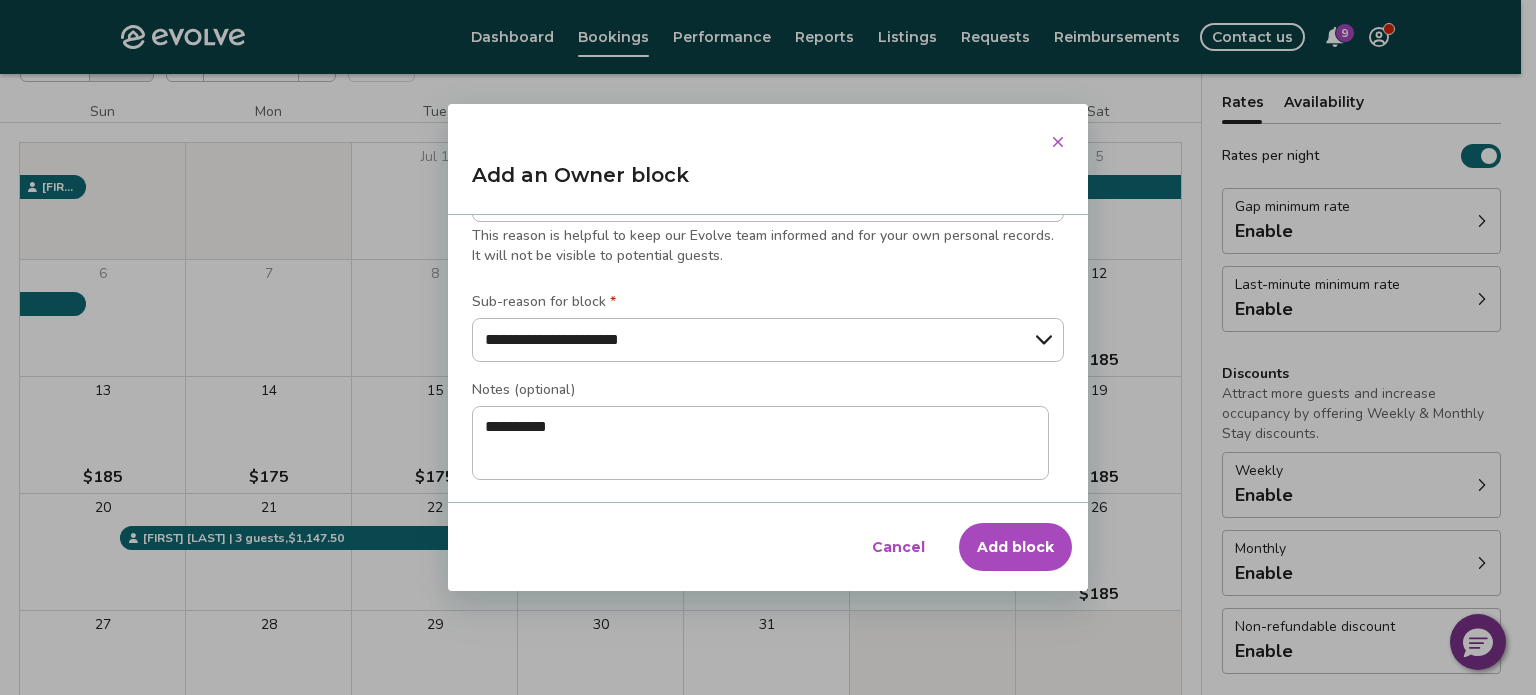 click on "Add block" at bounding box center (1015, 547) 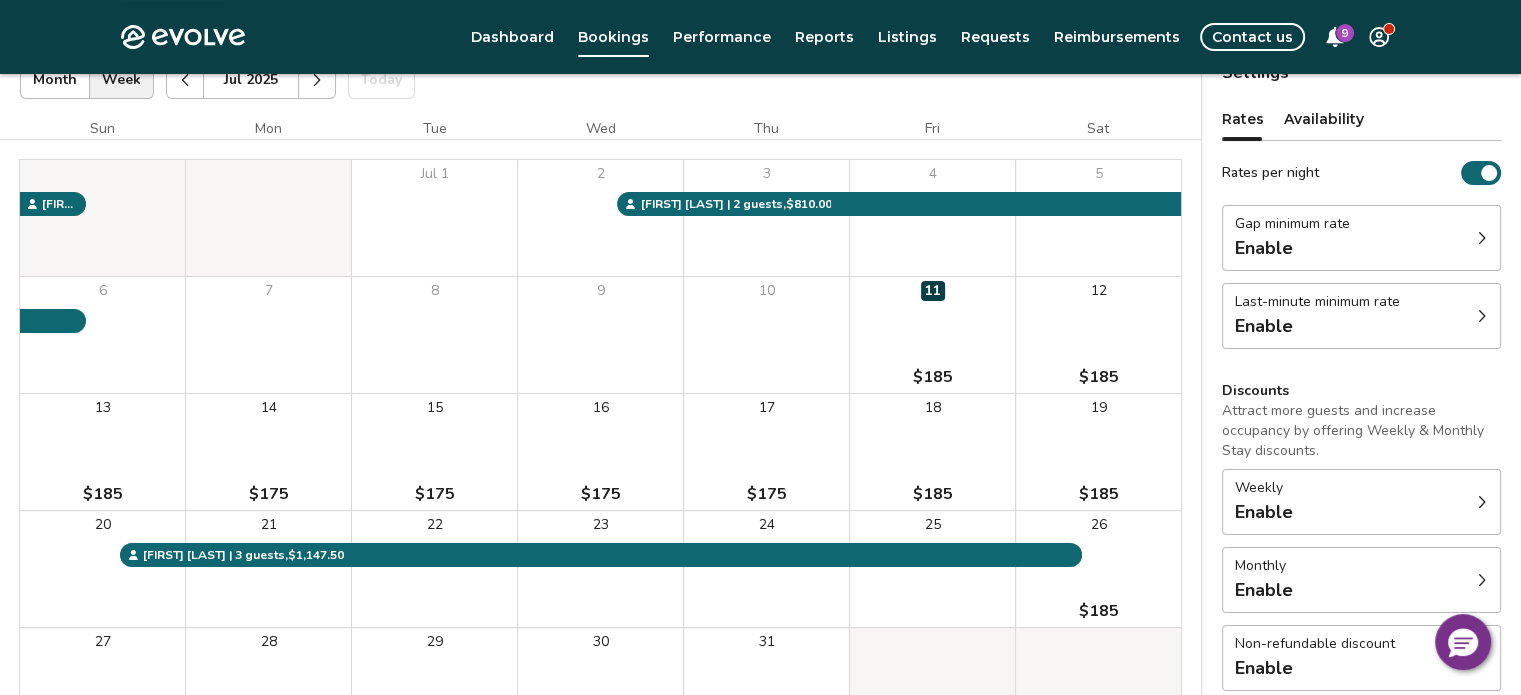 scroll, scrollTop: 133, scrollLeft: 0, axis: vertical 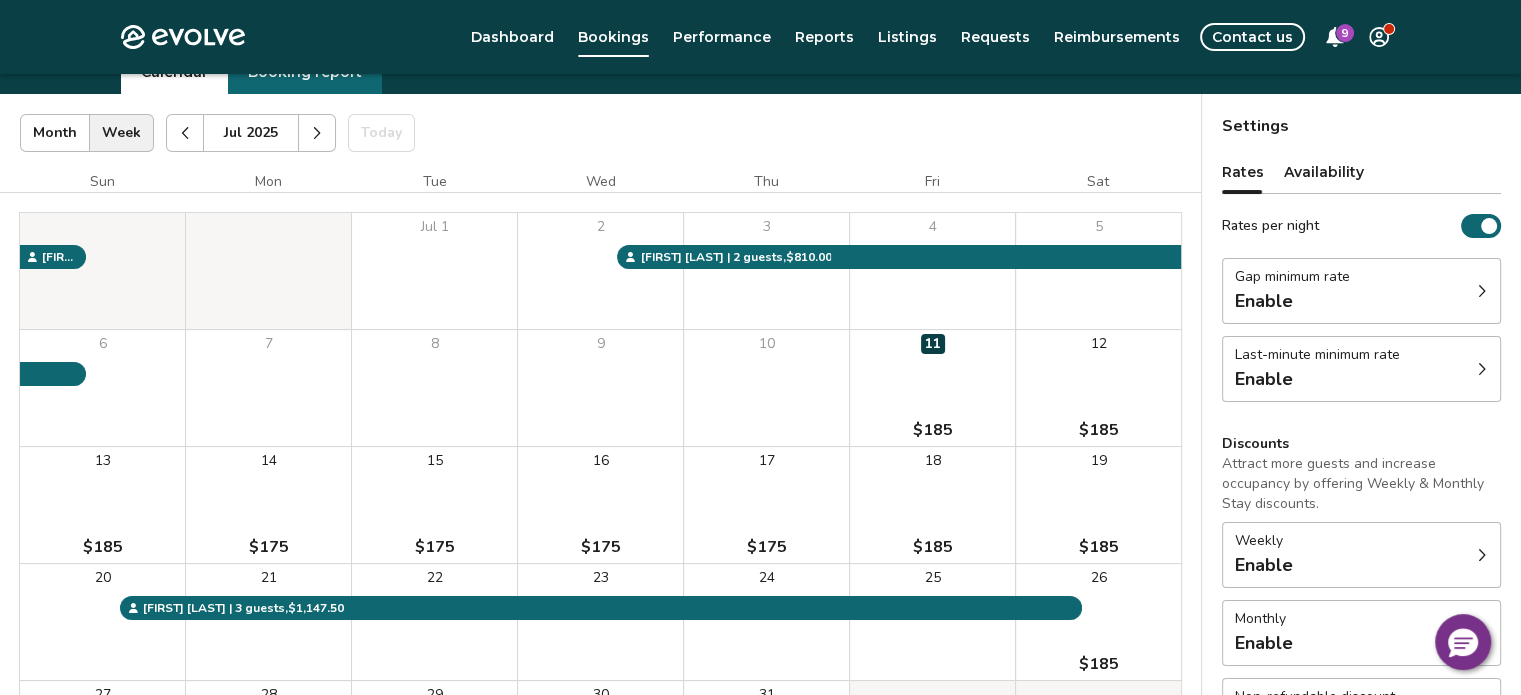 click on "14 $175" at bounding box center [268, 505] 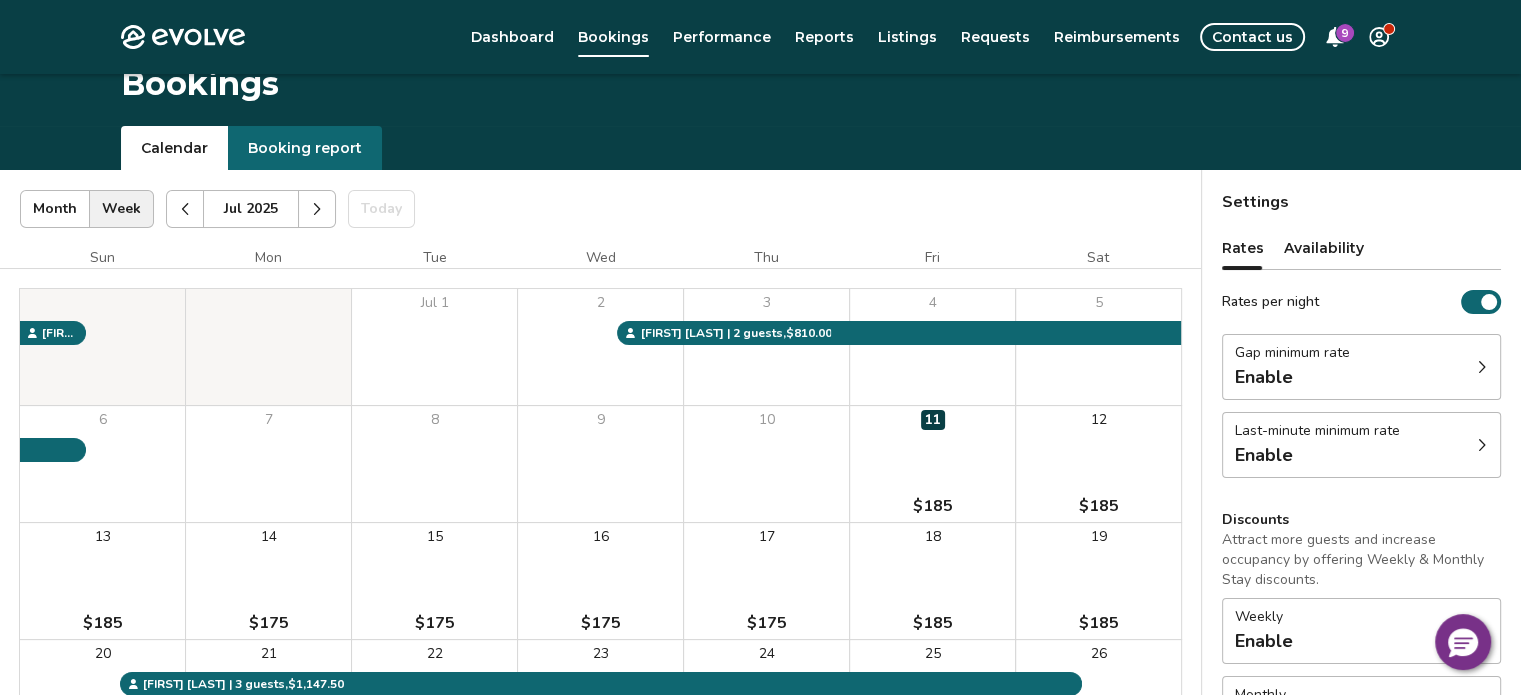 scroll, scrollTop: 0, scrollLeft: 0, axis: both 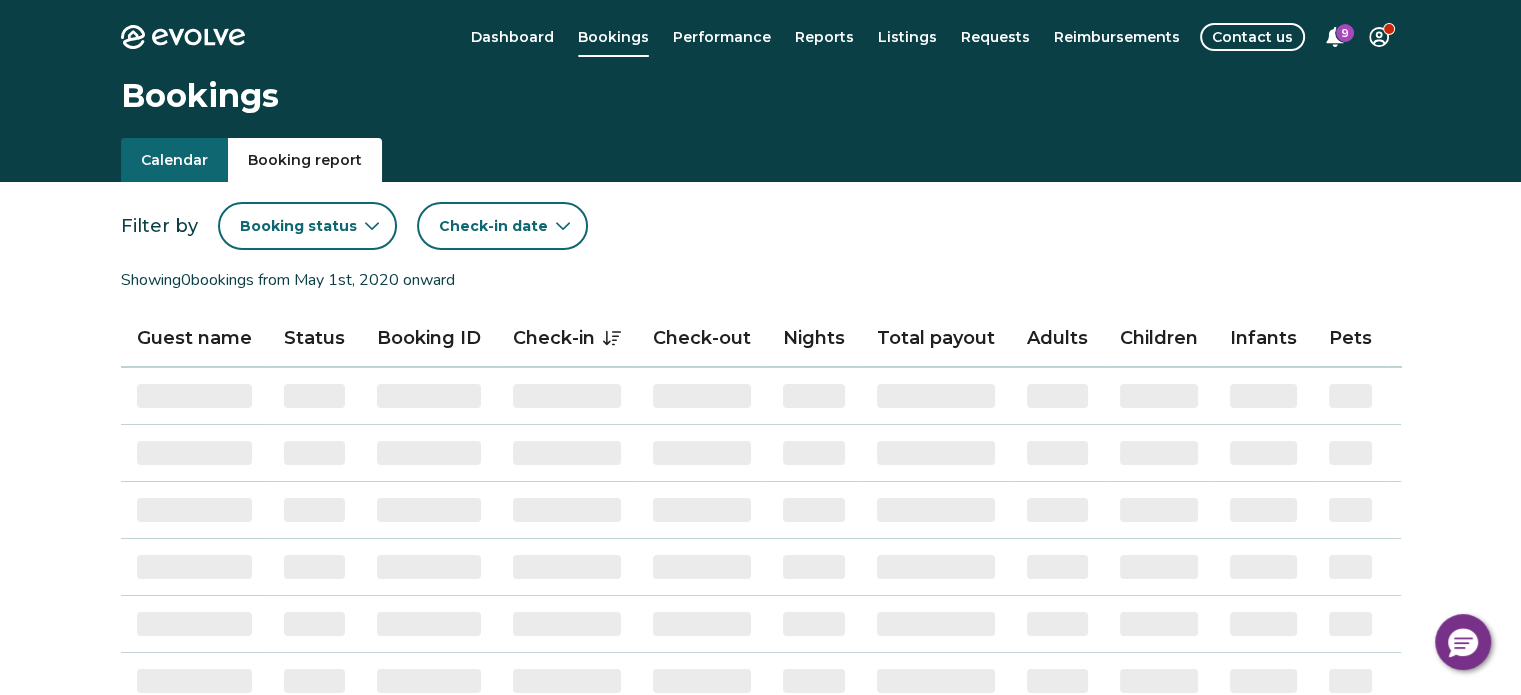 click on "Booking report" at bounding box center (305, 160) 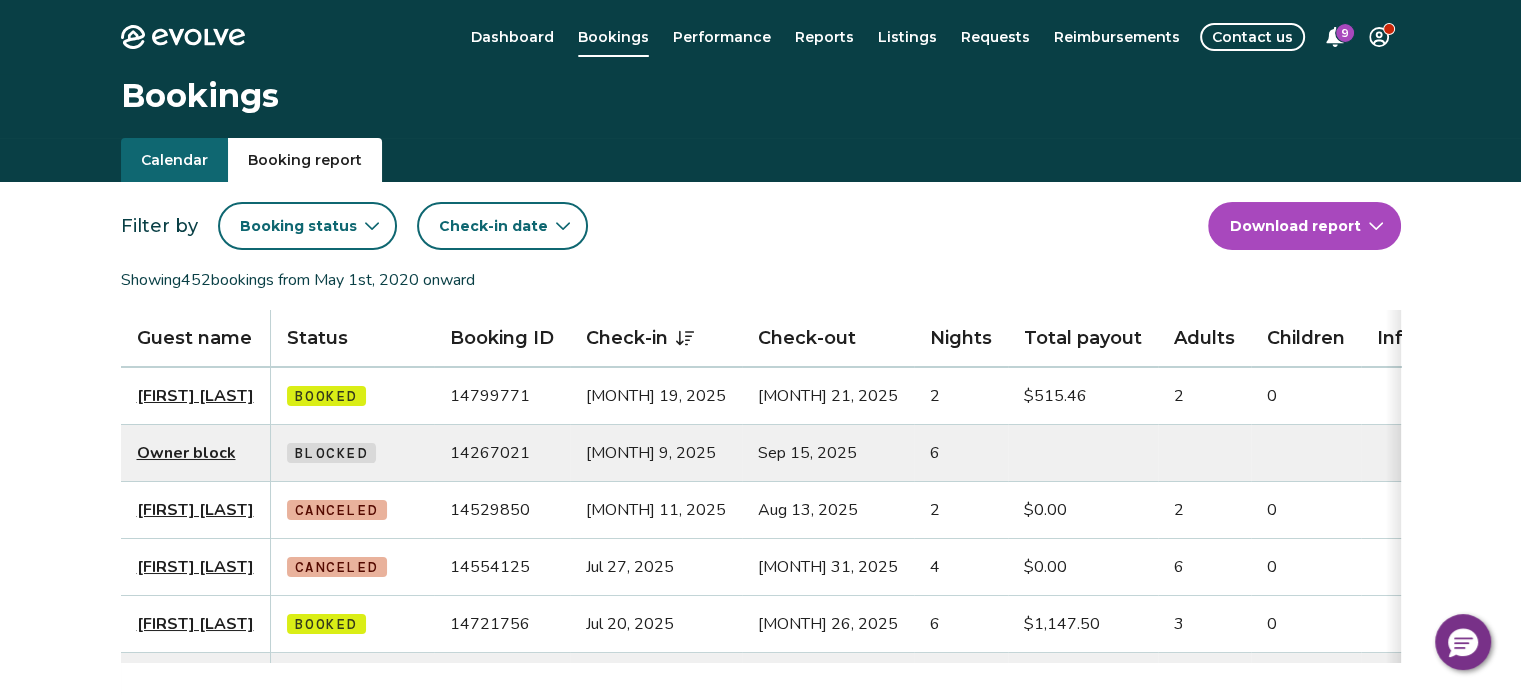 click on "Elena Mundy Booked 14799771 [MONTH] 19, 2025 [MONTH] 21, 2025 2 $515.46 2 0 No [EMAIL] ([PHONE]) [MONTH] 27, 2025 Booking.com Owner block Blocked 14267021 [MONTH] 9, 2025 [MONTH] 15, 2025 6 [MONTH] 20, 2025 Bonnie Marquez Canceled 14529850 [MONTH] 11, 2025 [MONTH] 13, 2025 2 $0.00 2 0 No [EMAIL] ([PHONE]) [MONTH] 25, 2025 Booking.com Myriam LUNGO Canceled 14554125 [MONTH] 27, 2025 [MONTH] 31, 2025 4 $0.00 6 0 No [EMAIL] 33643629677 [MONTH] 1, 2025 Melva Ross Booked 14721756 [MONTH] 20, 2025 [MONTH] 26, 2025 6 $1,147.50 3 0 No [EMAIL] ([PHONE]) [MONTH] 9, 2025 Blocked" at bounding box center (760, 888) 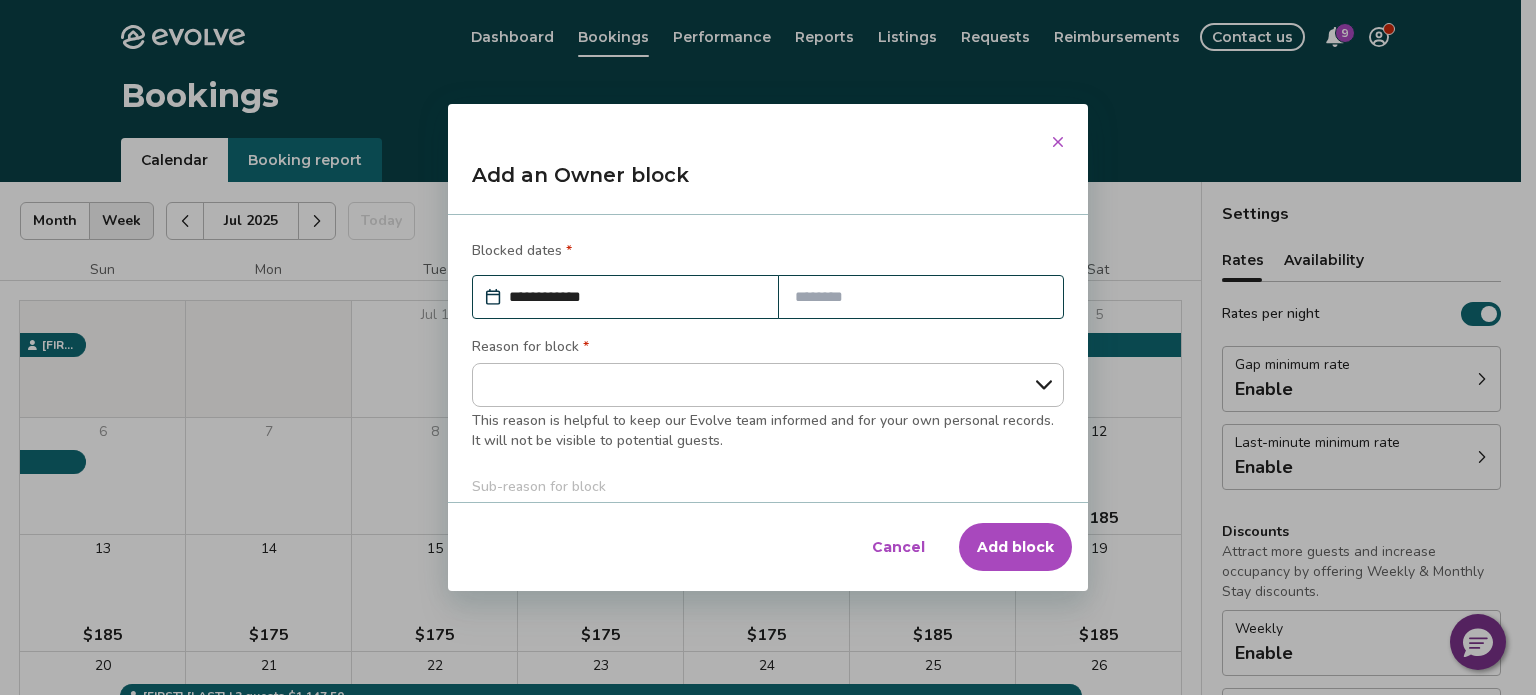 click on "Cancel" at bounding box center [898, 547] 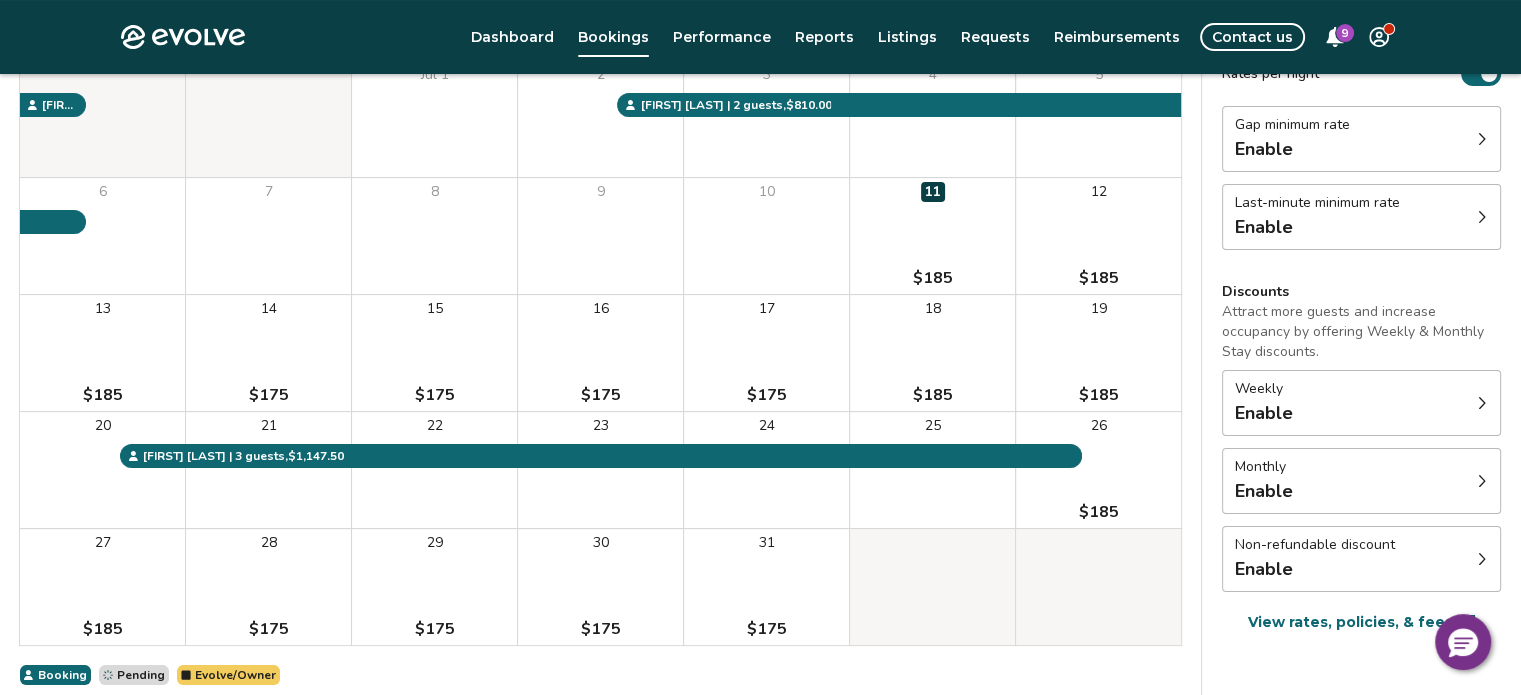 scroll, scrollTop: 244, scrollLeft: 0, axis: vertical 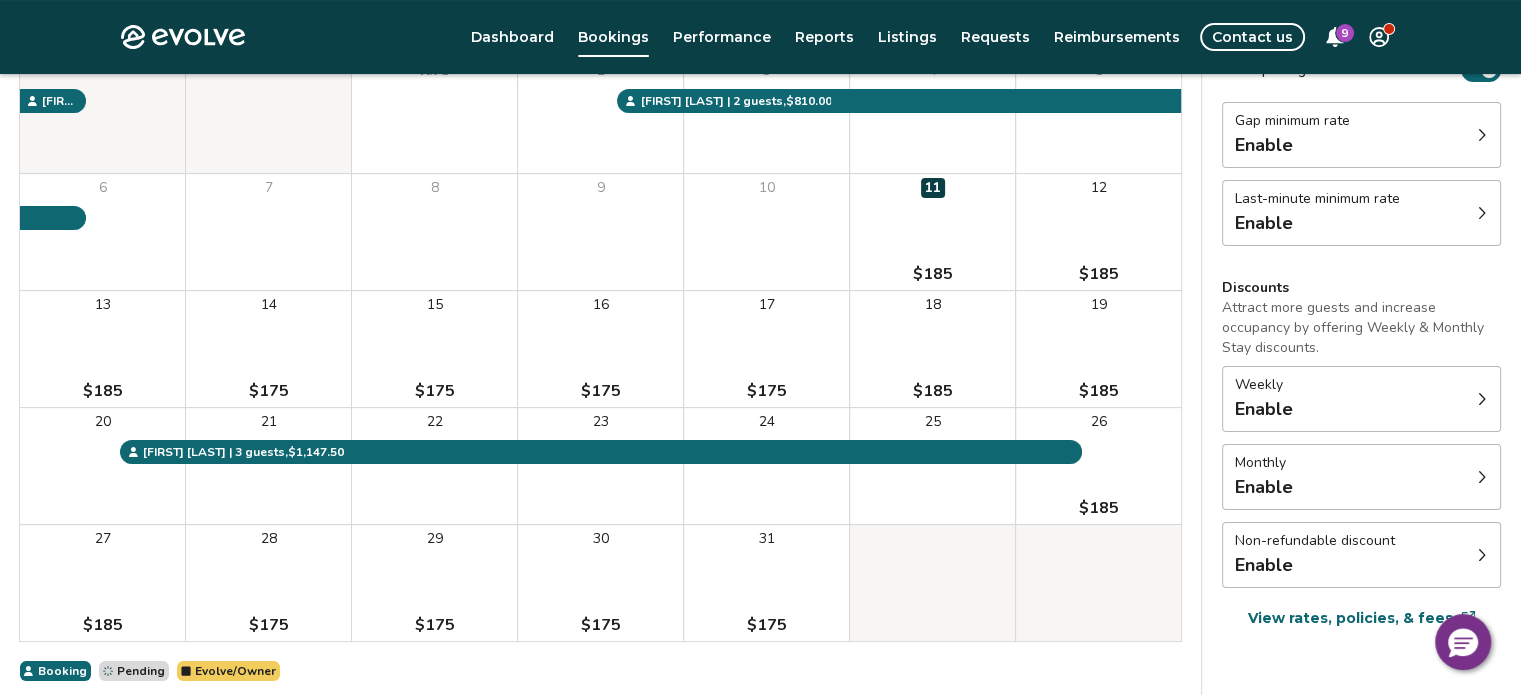 click on "14 $175" at bounding box center (268, 349) 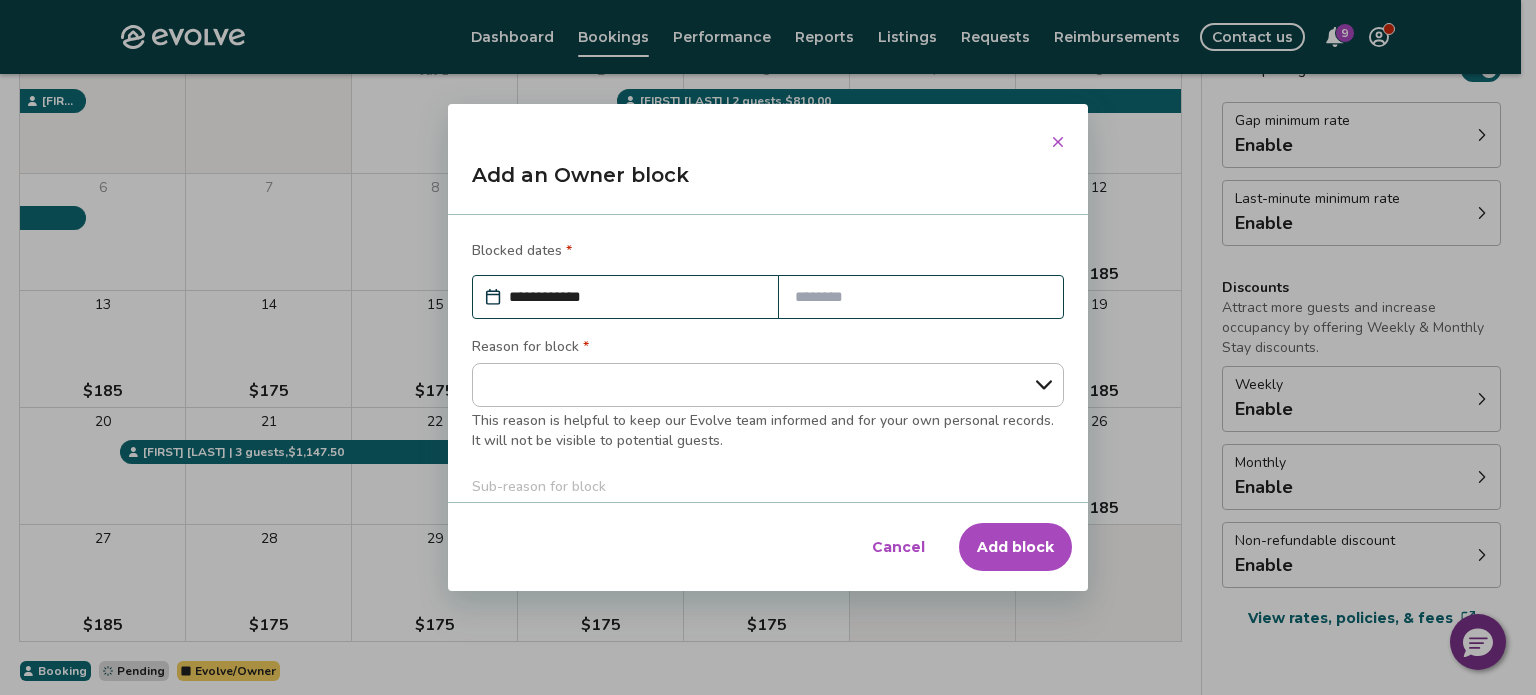 click at bounding box center [921, 297] 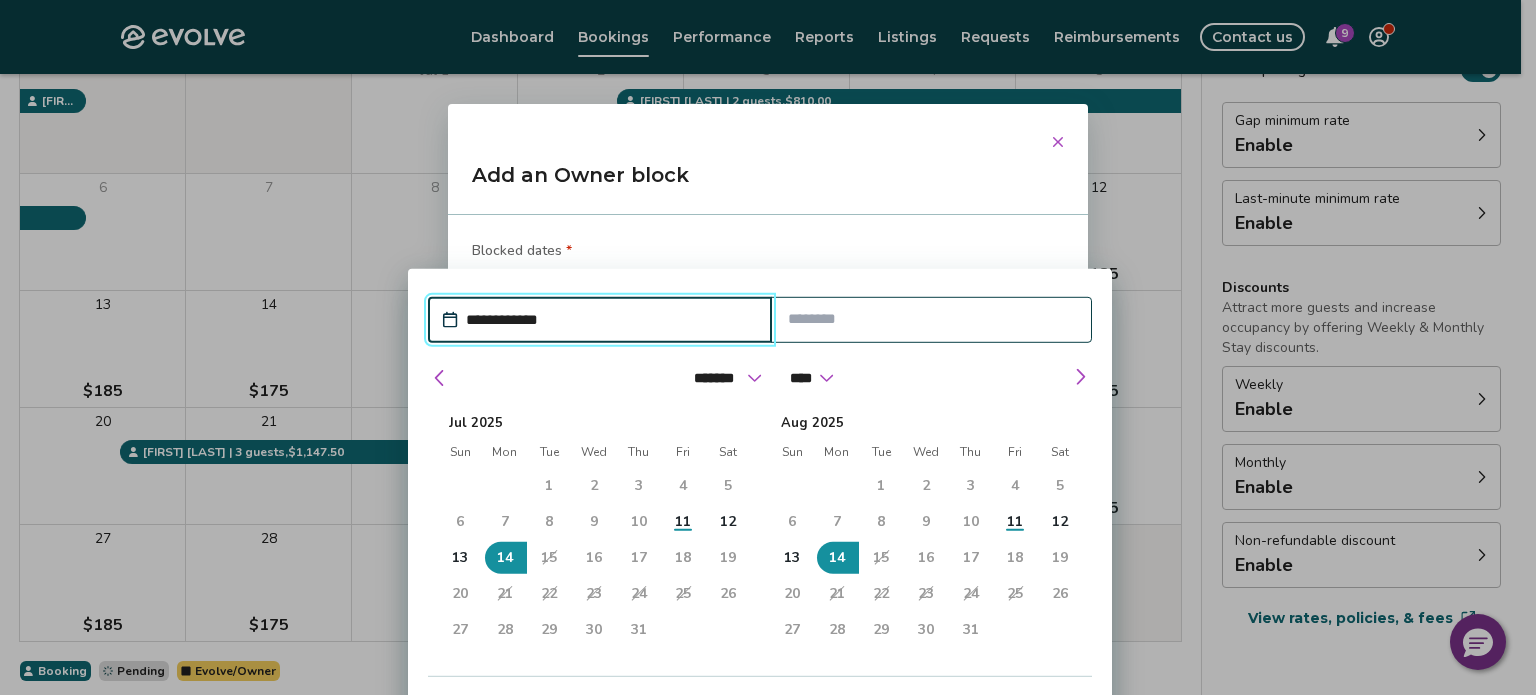 click on "16" at bounding box center (594, 558) 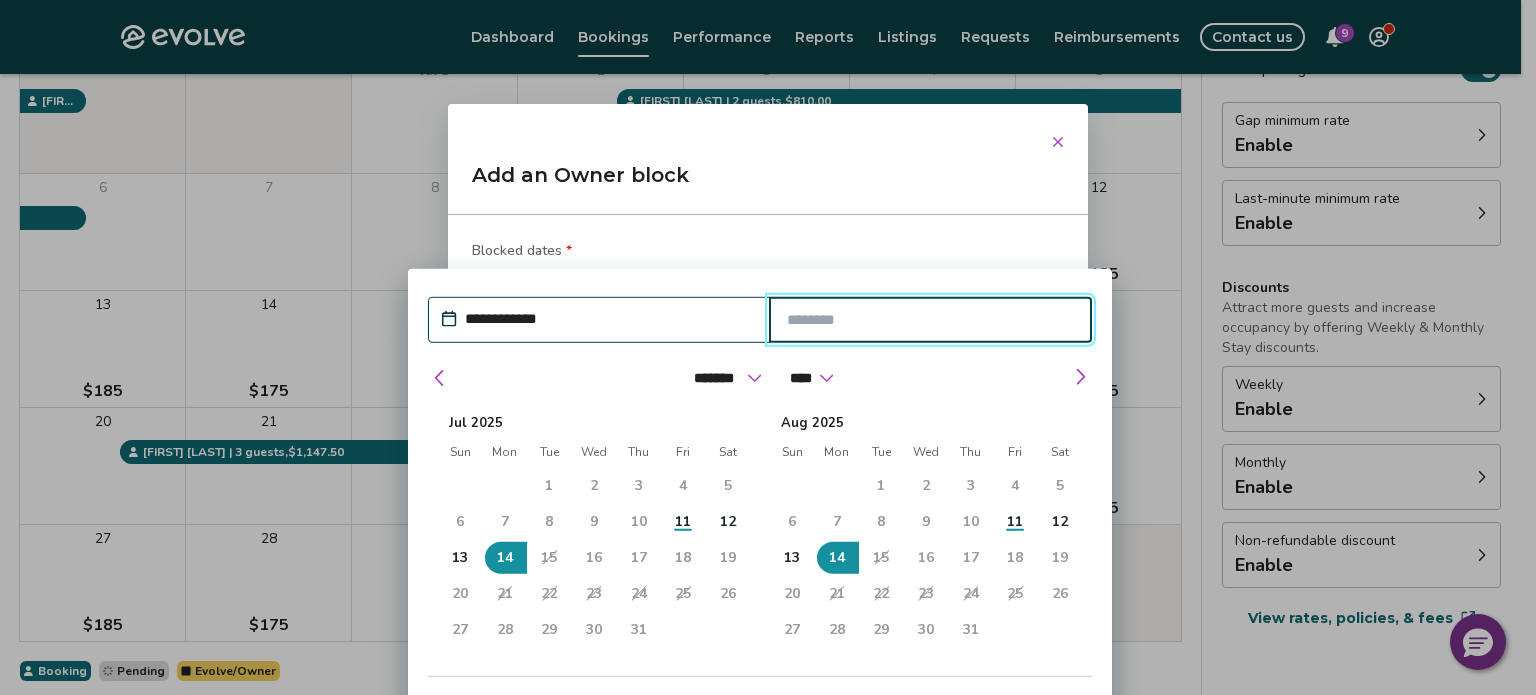 click at bounding box center [931, 320] 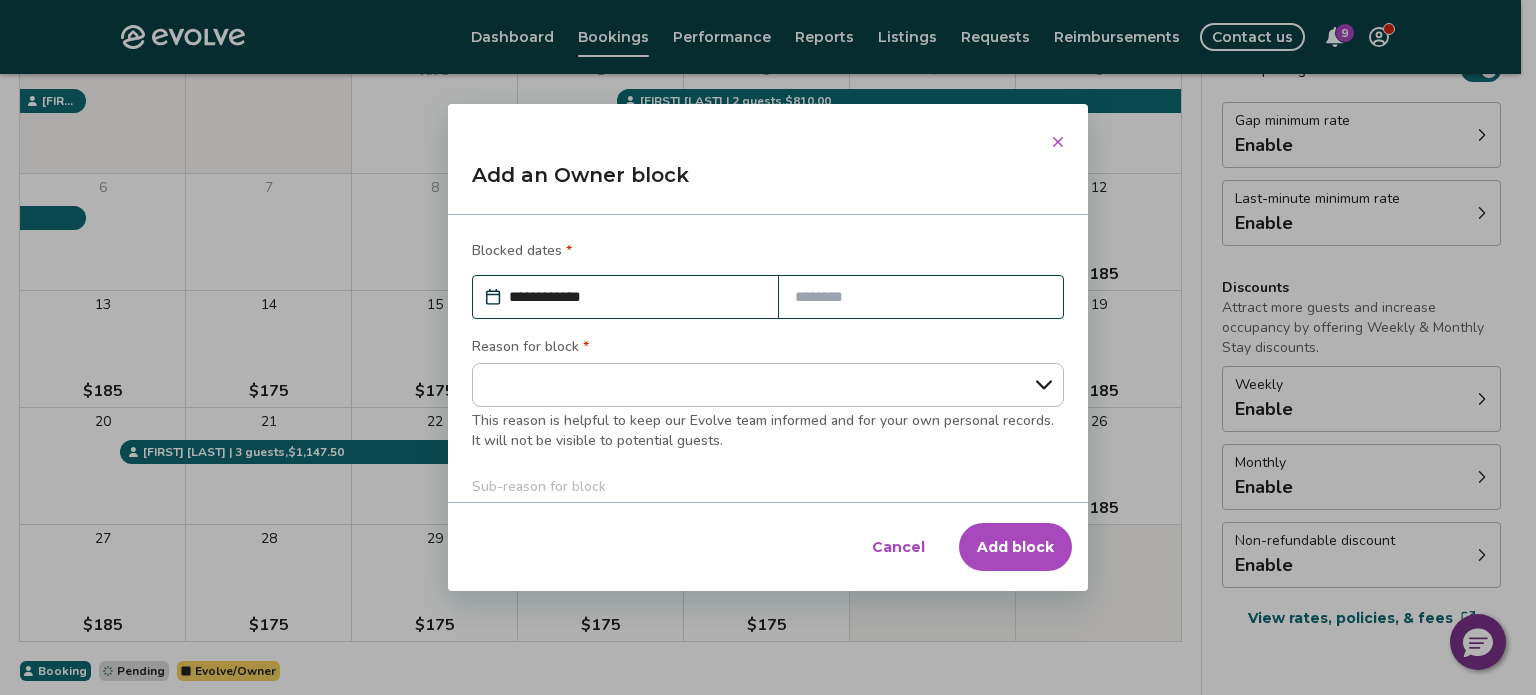 click 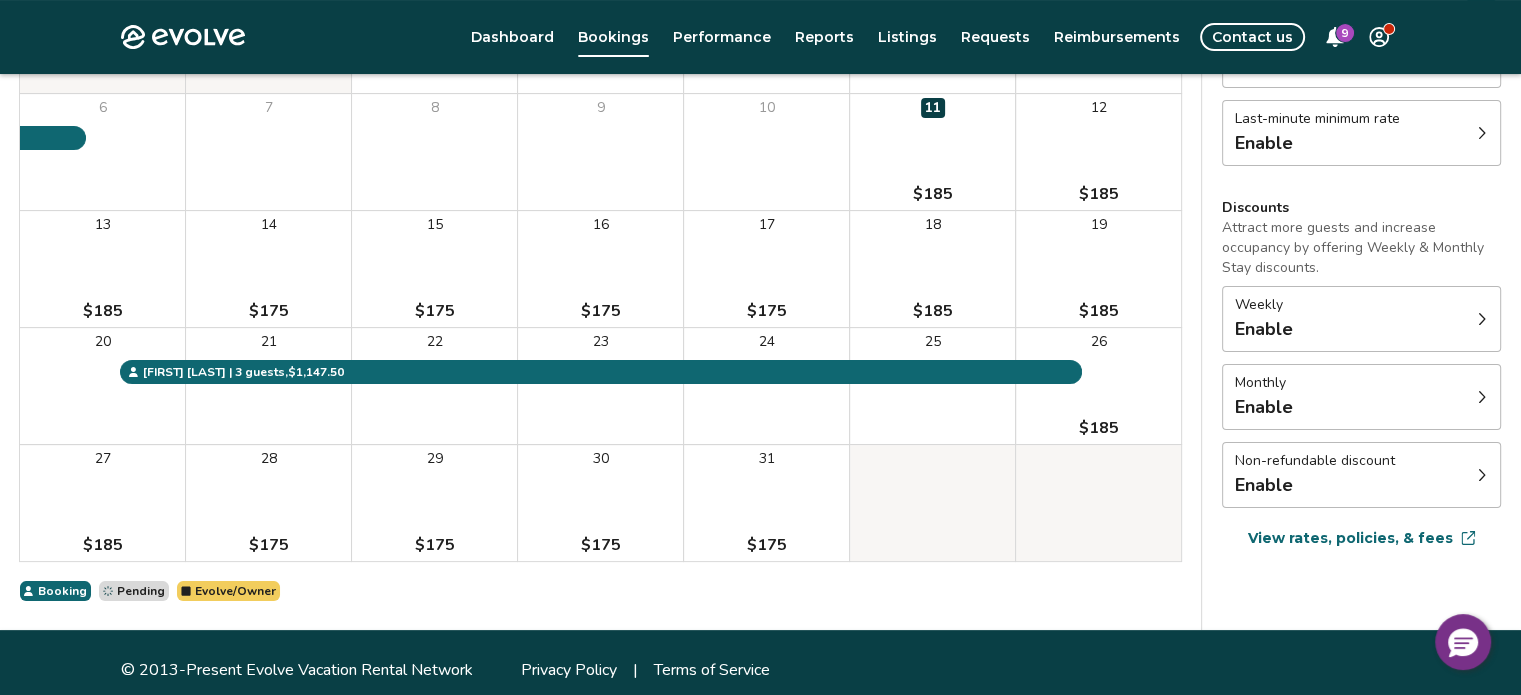 scroll, scrollTop: 339, scrollLeft: 0, axis: vertical 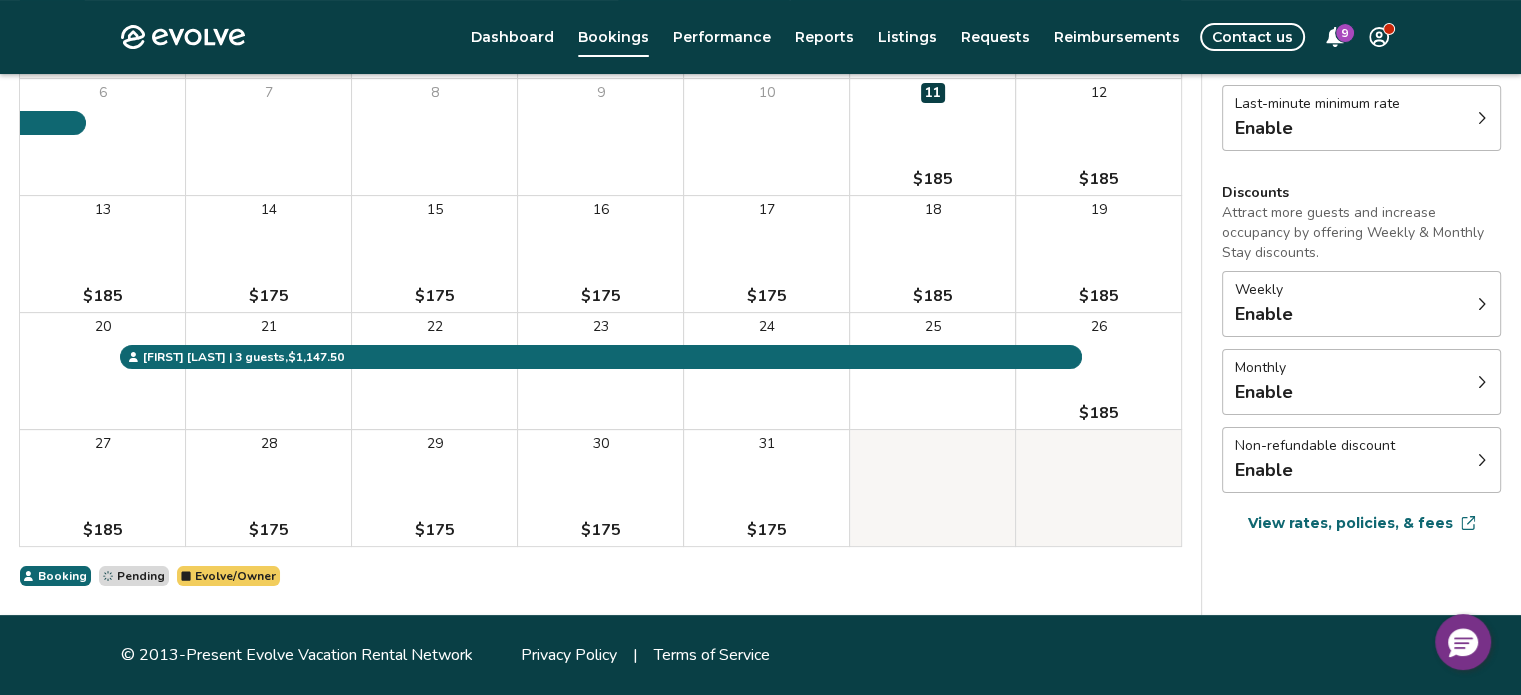 click on "15 $175" at bounding box center [434, 254] 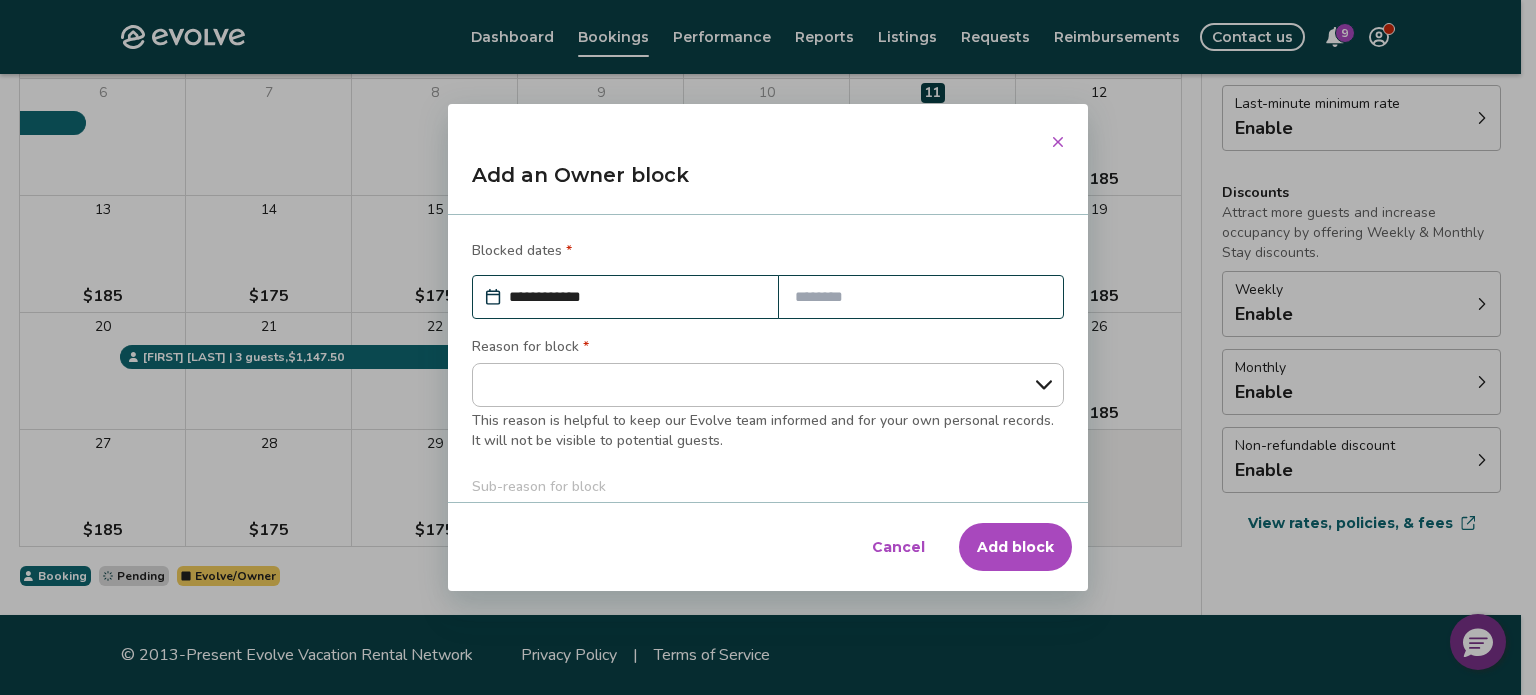 click at bounding box center (921, 297) 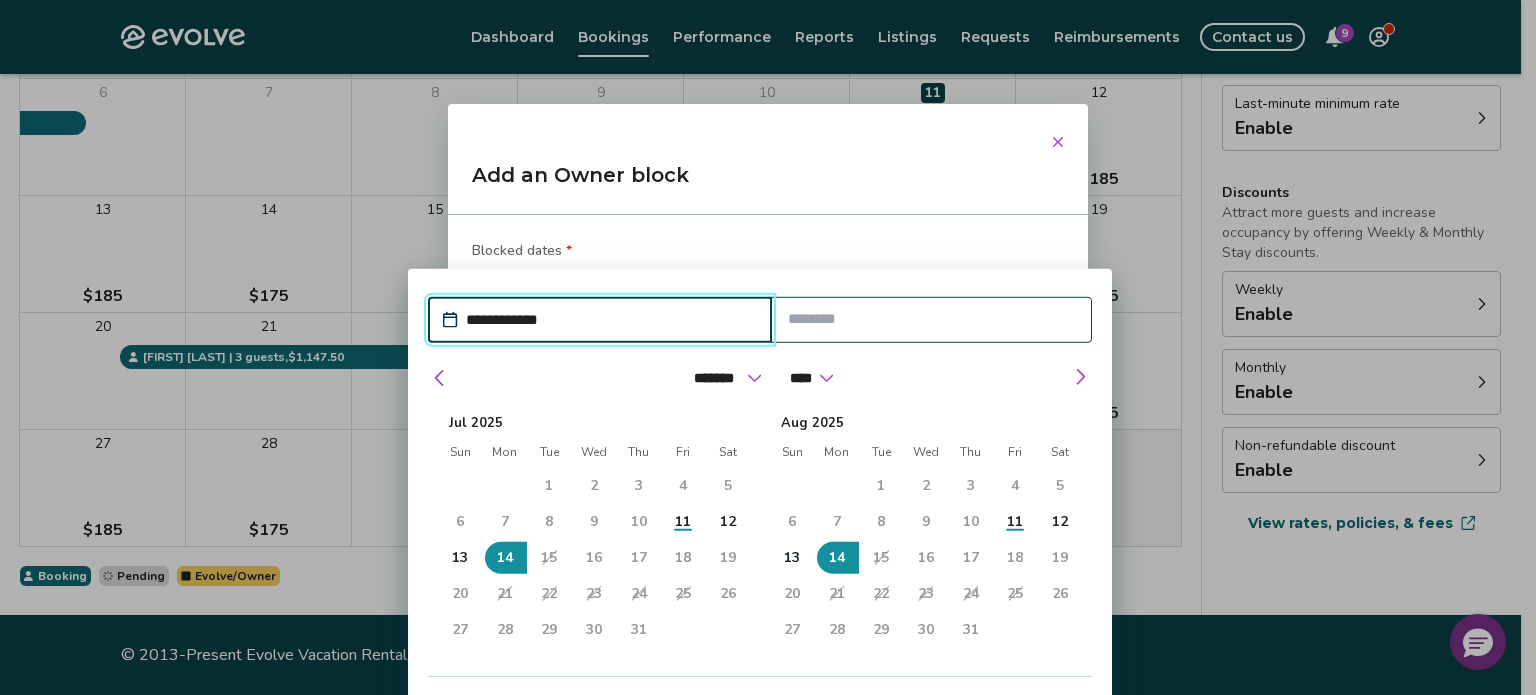 click at bounding box center (932, 319) 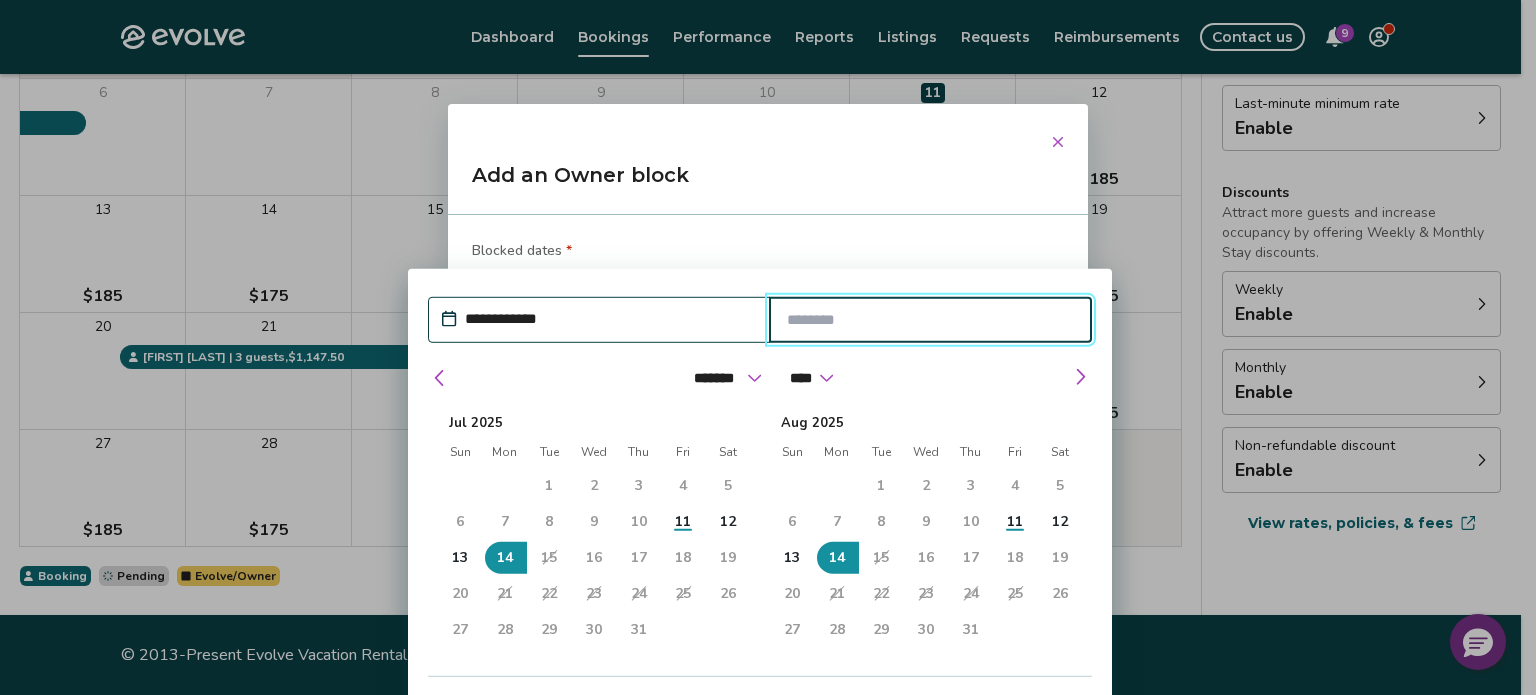 click on "16" at bounding box center [594, 558] 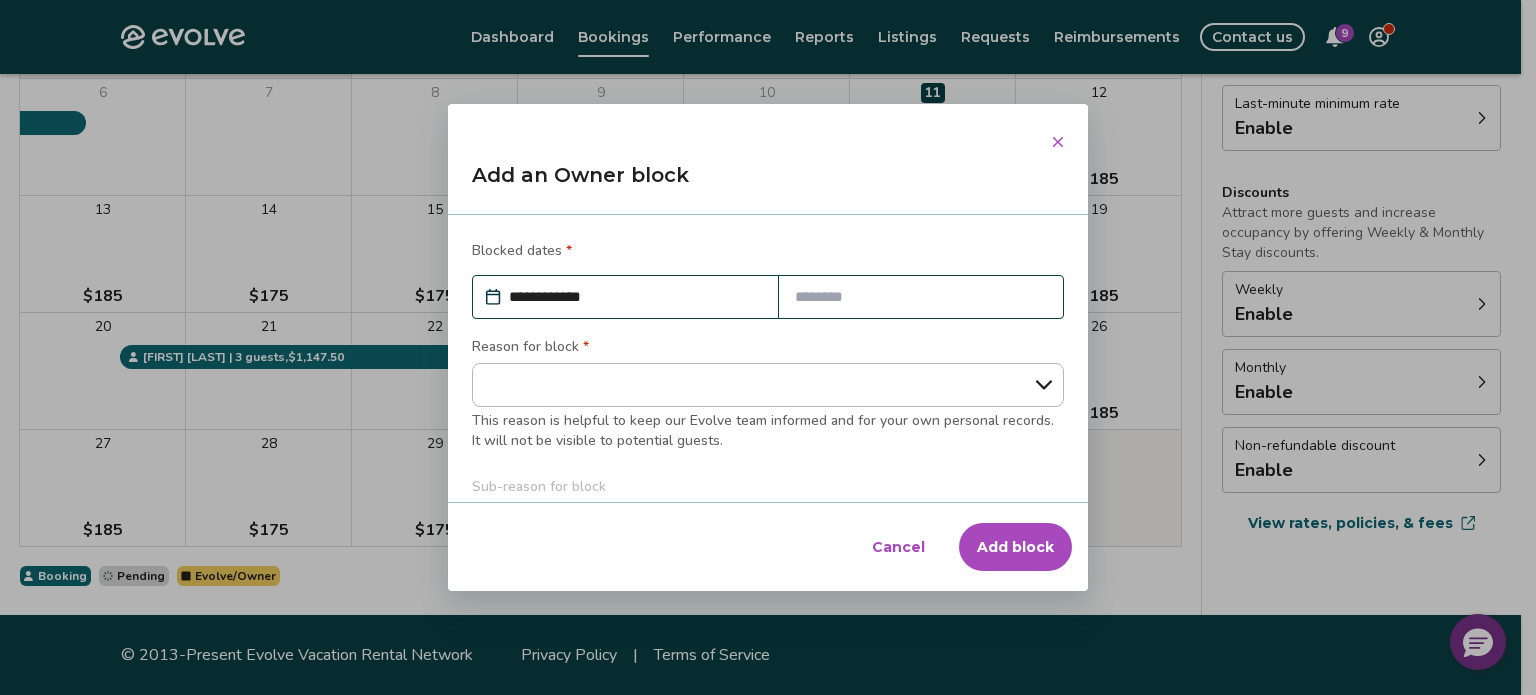 drag, startPoint x: 1052, startPoint y: 135, endPoint x: 1032, endPoint y: 145, distance: 22.36068 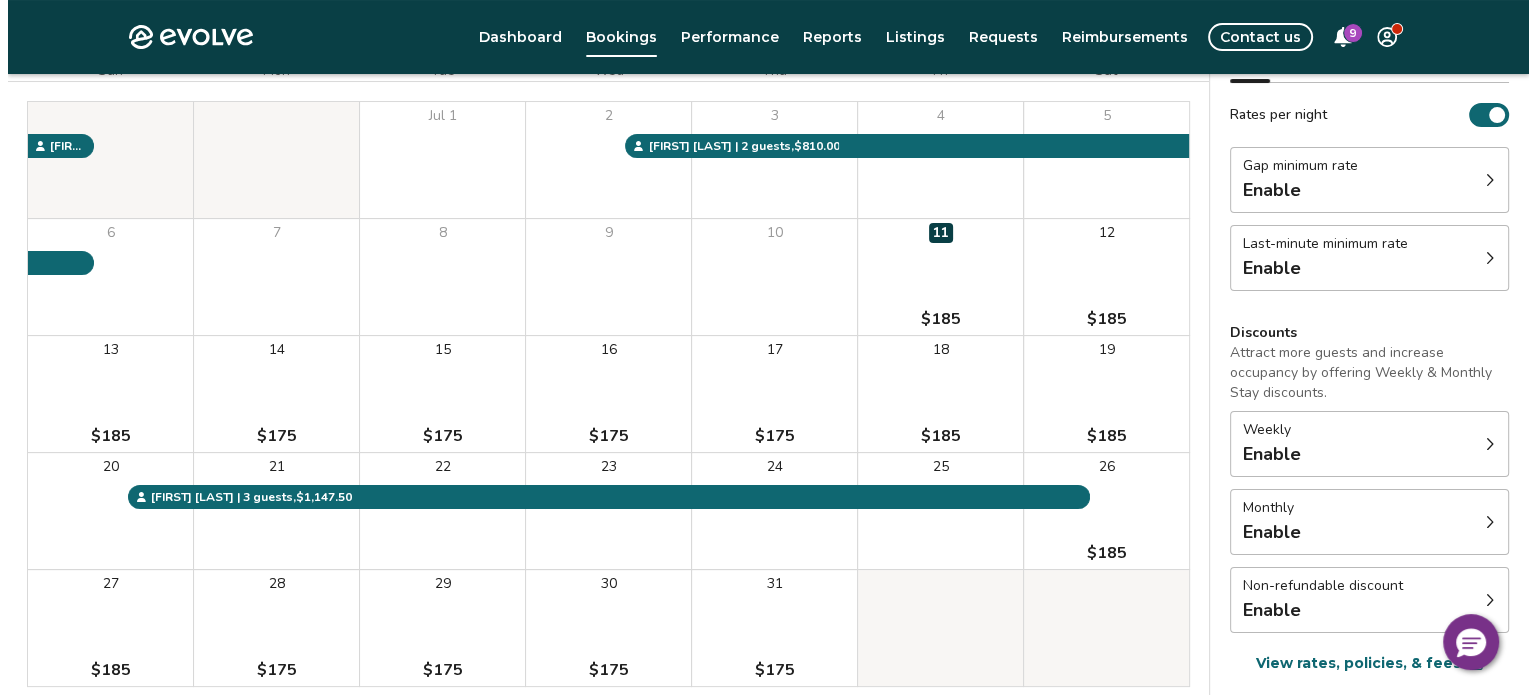 scroll, scrollTop: 197, scrollLeft: 0, axis: vertical 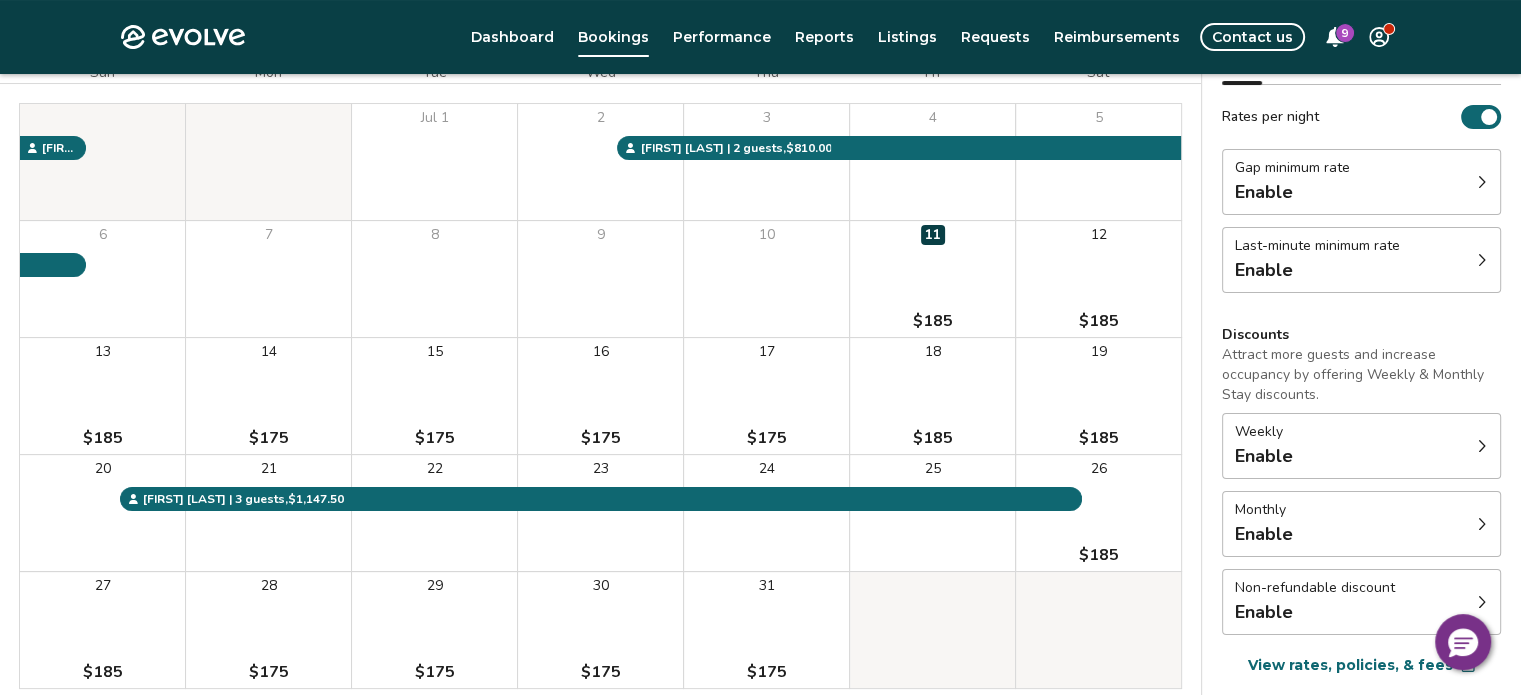 click on "14 $175" at bounding box center (268, 396) 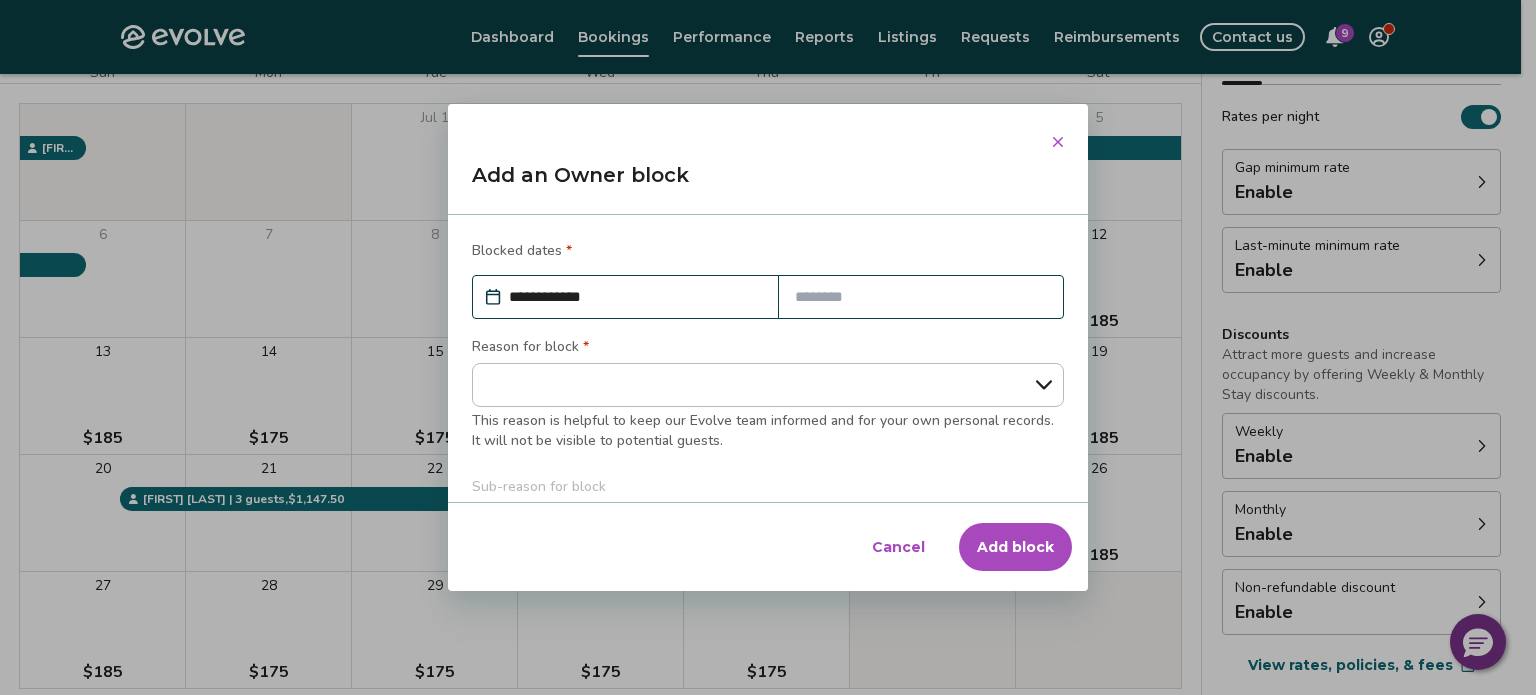 click at bounding box center (921, 297) 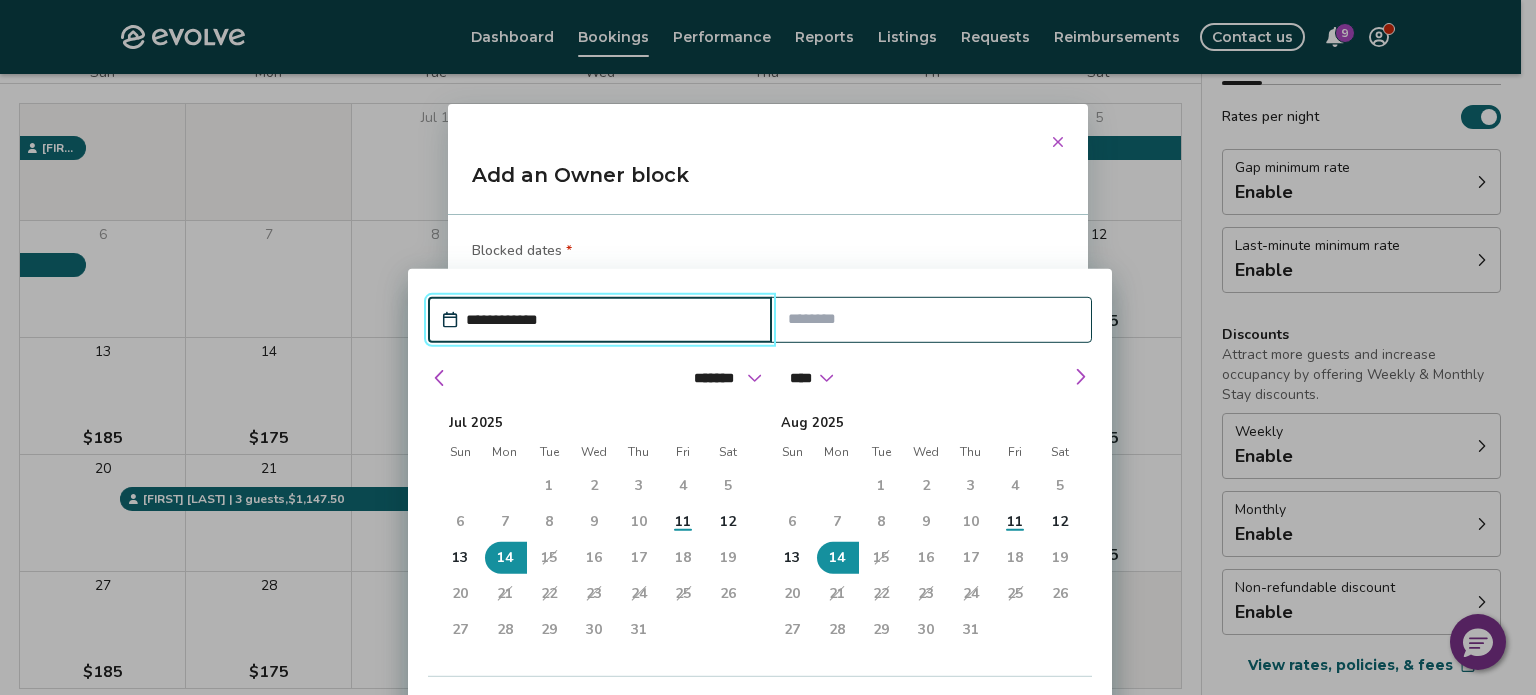click on "16" at bounding box center [594, 558] 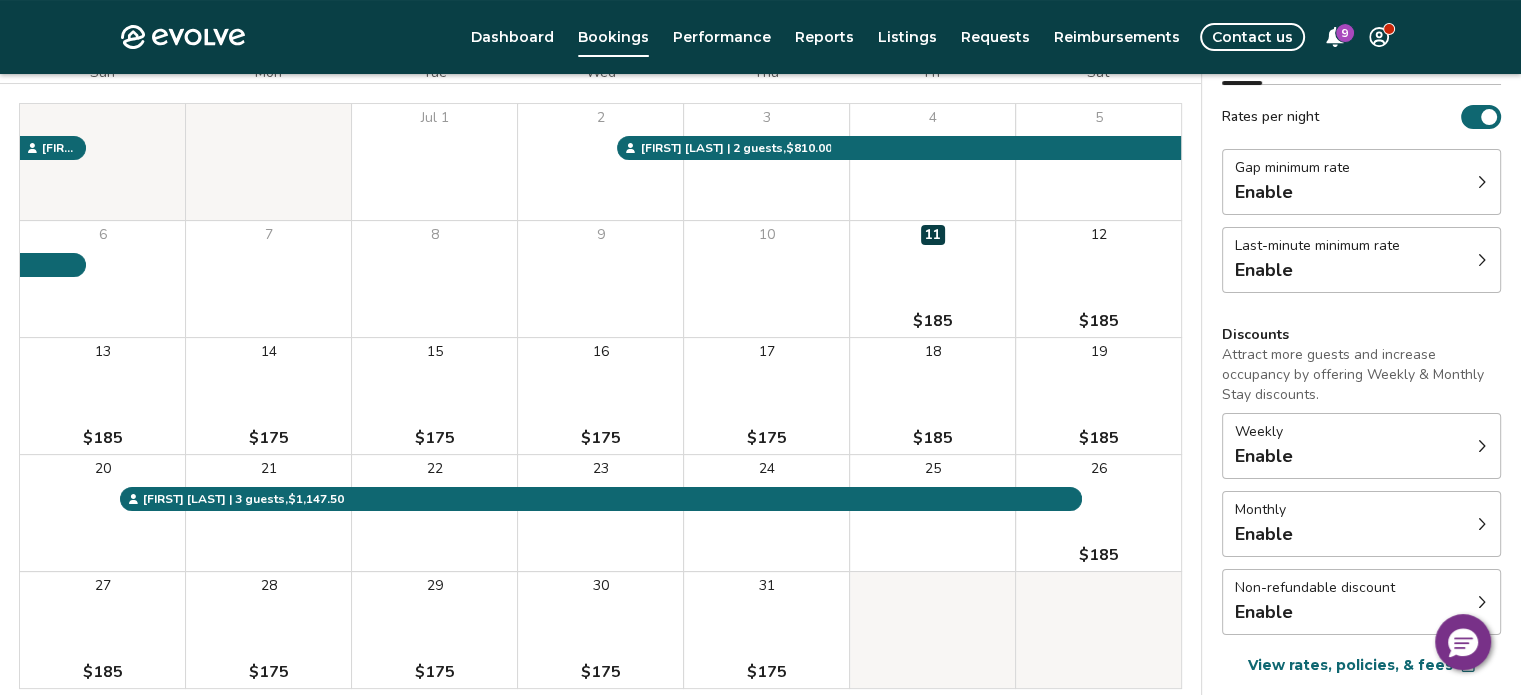 click on "14 $175" at bounding box center [268, 396] 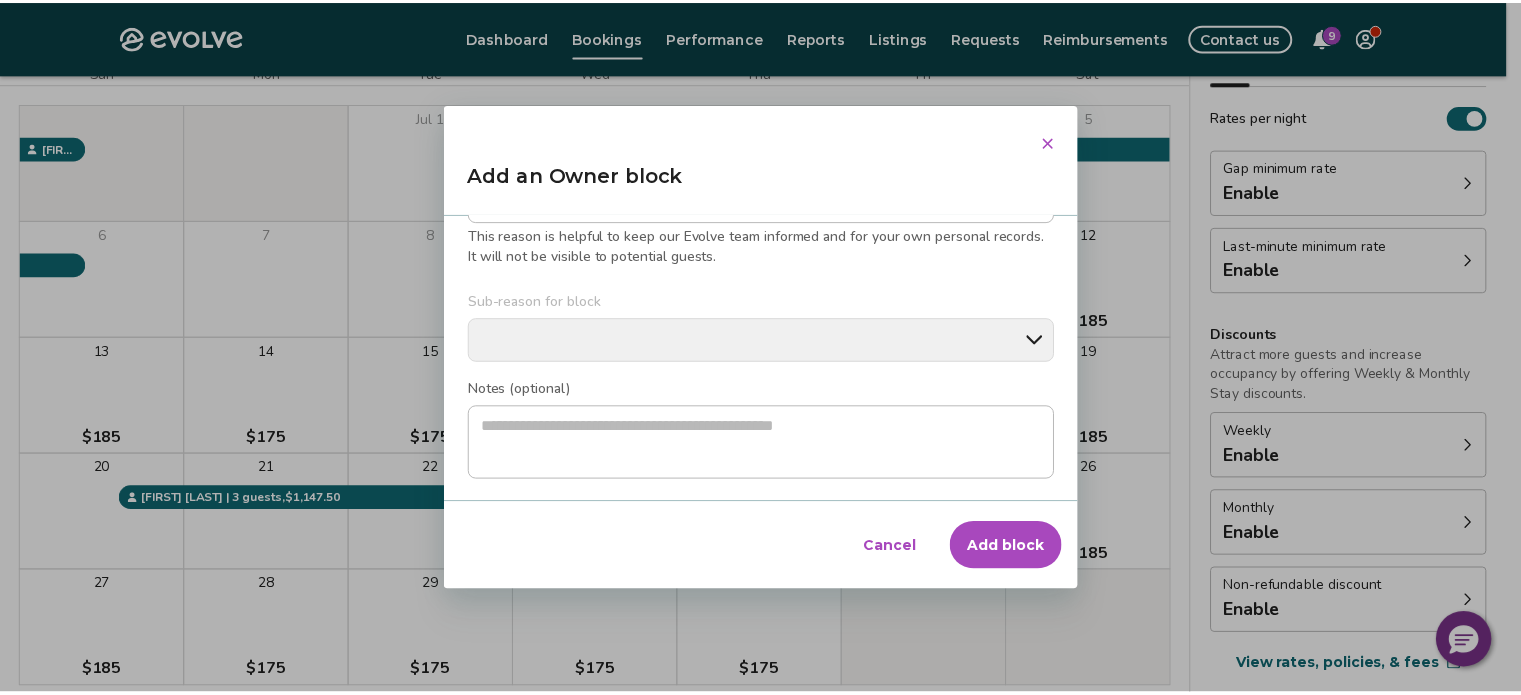 scroll, scrollTop: 0, scrollLeft: 0, axis: both 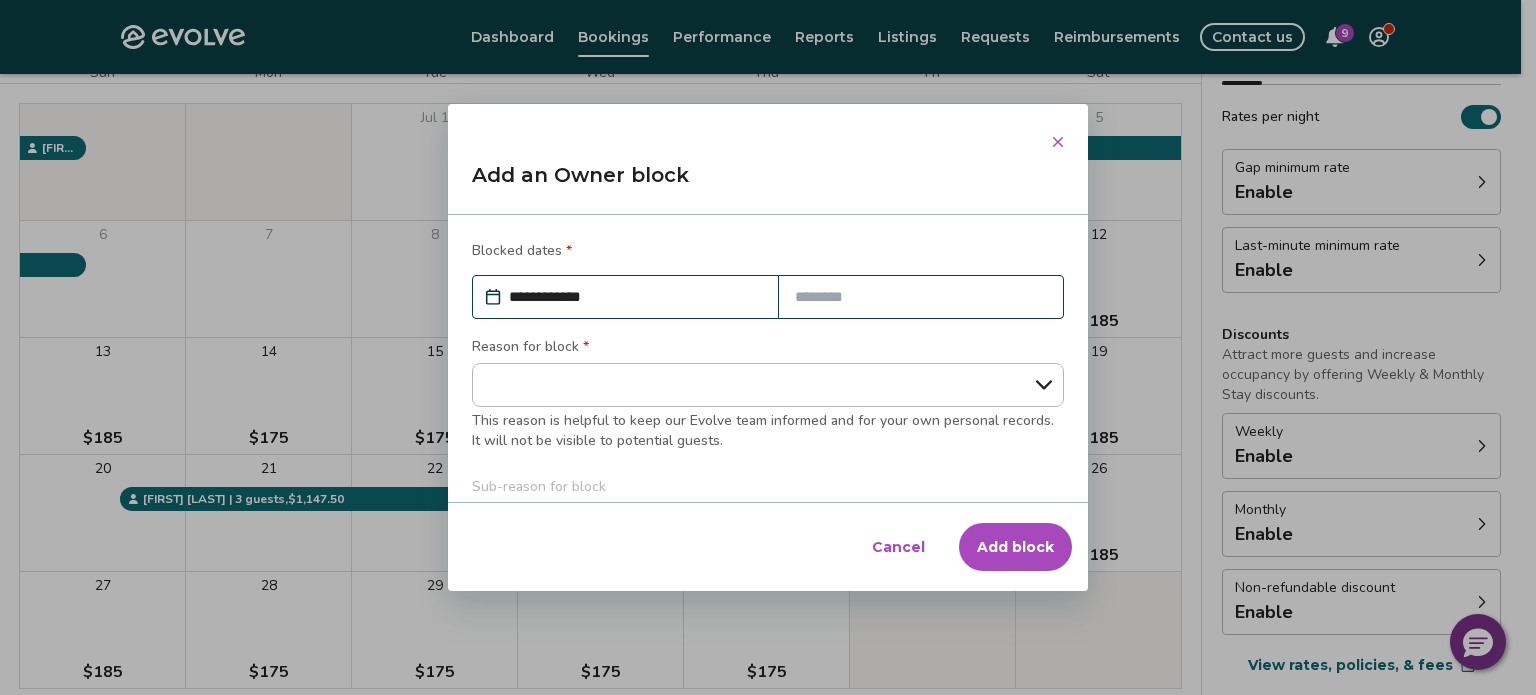 click at bounding box center (921, 297) 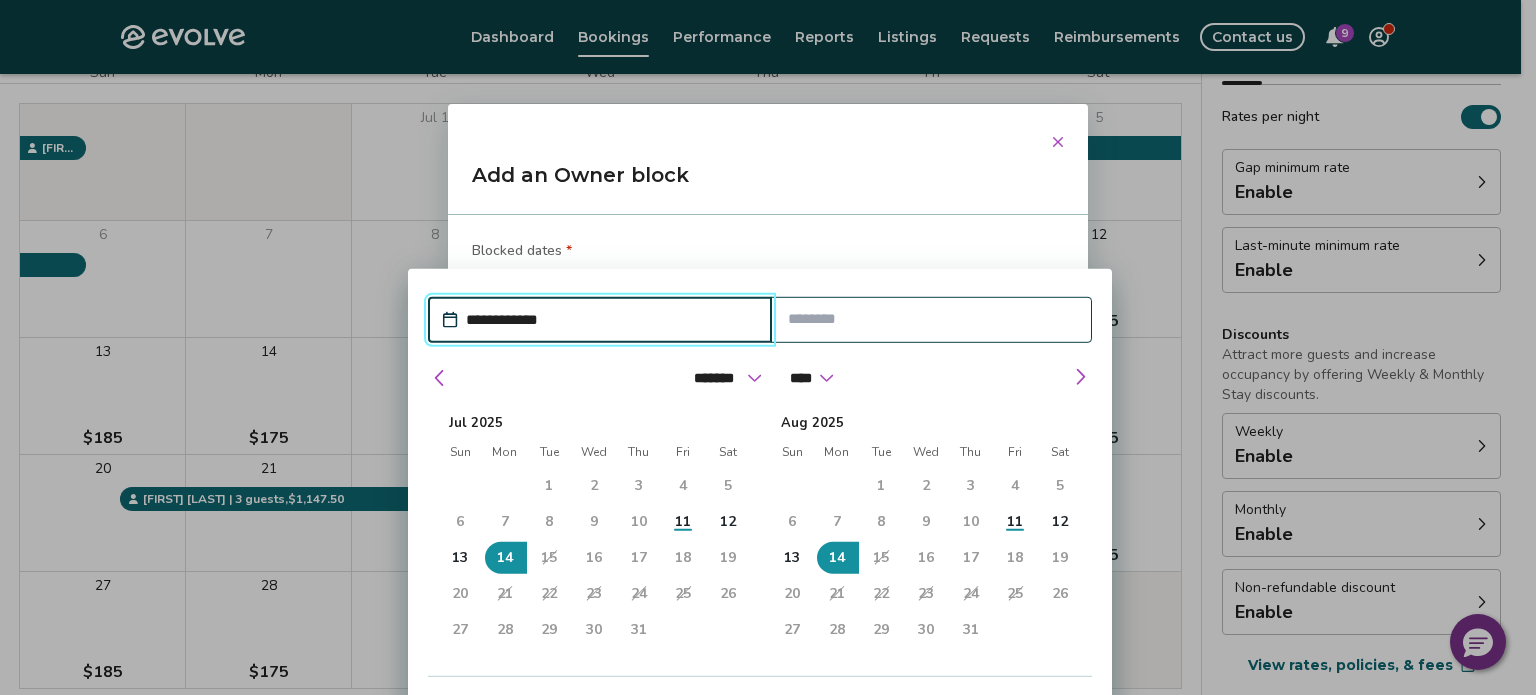click on "16" at bounding box center [594, 558] 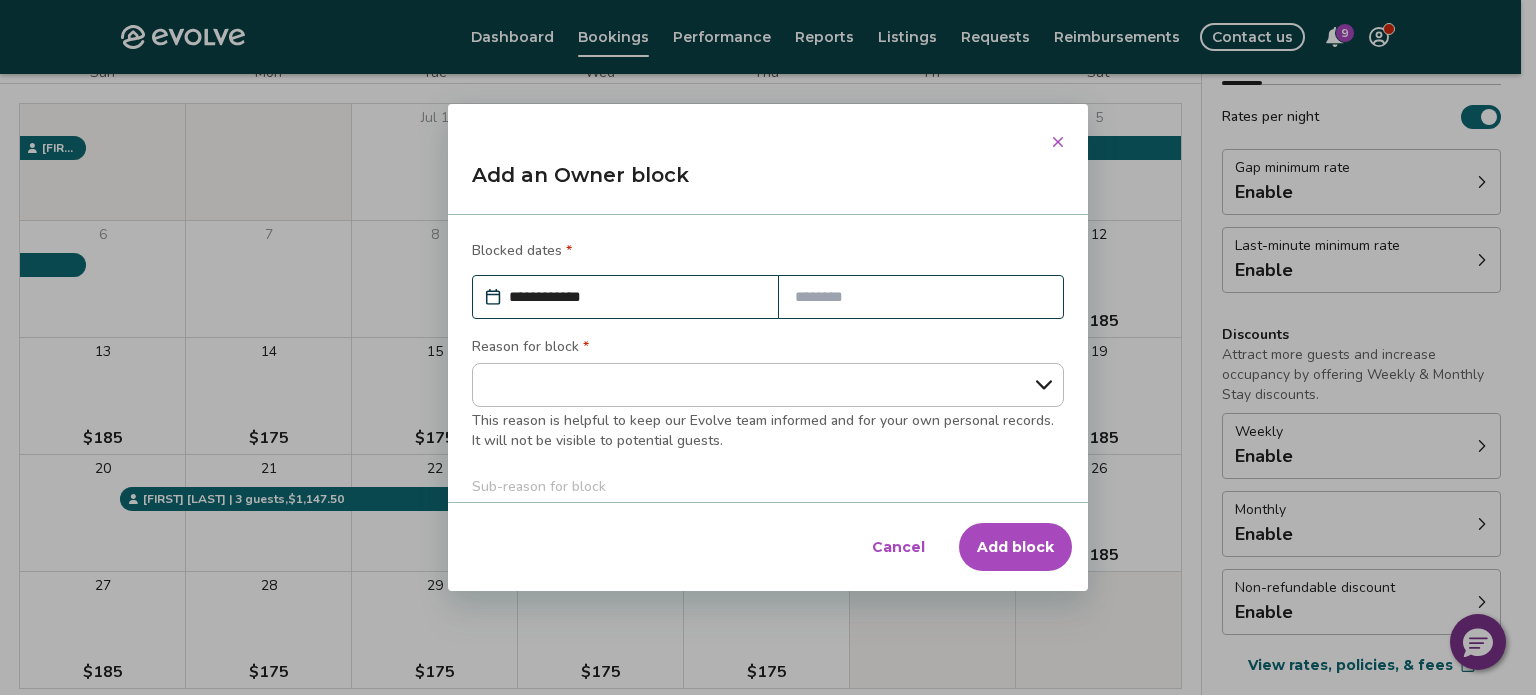 click 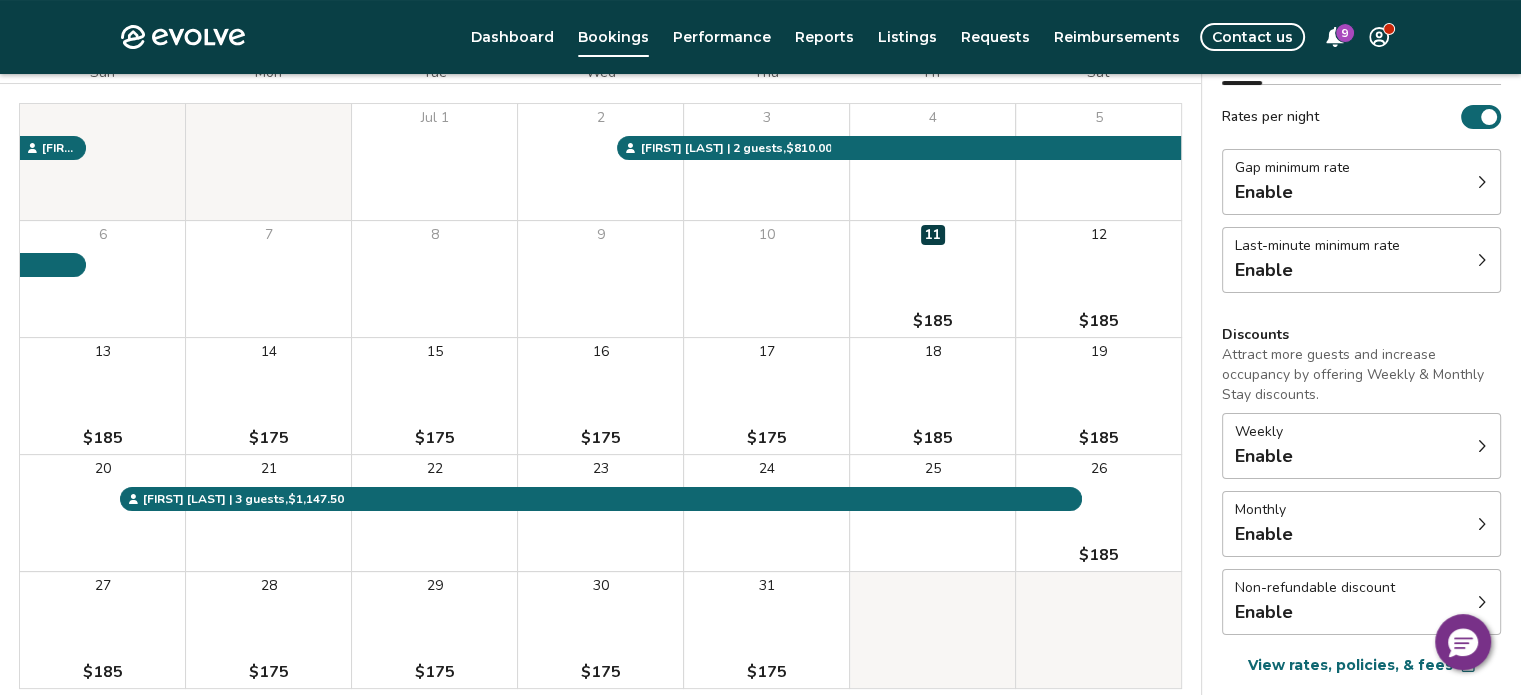 click on "12 $185" at bounding box center [1098, 279] 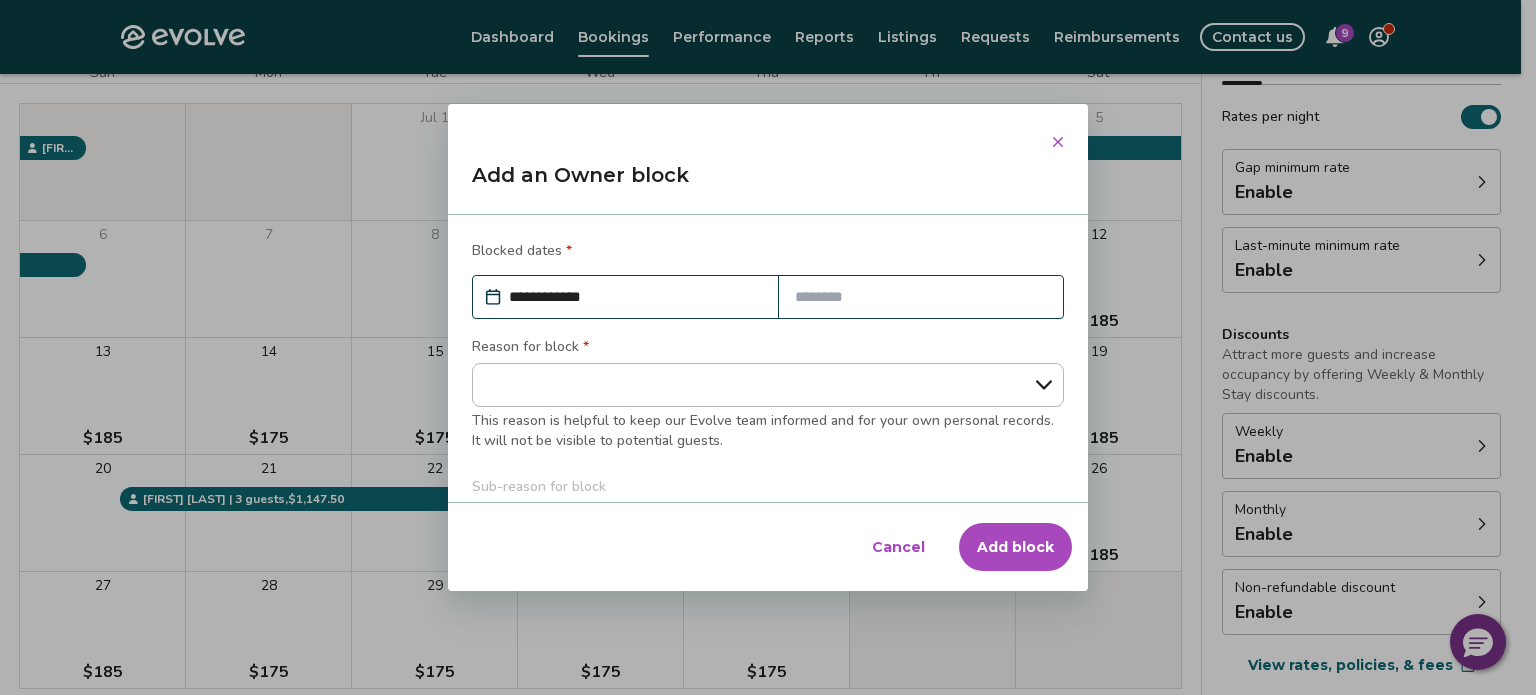 click 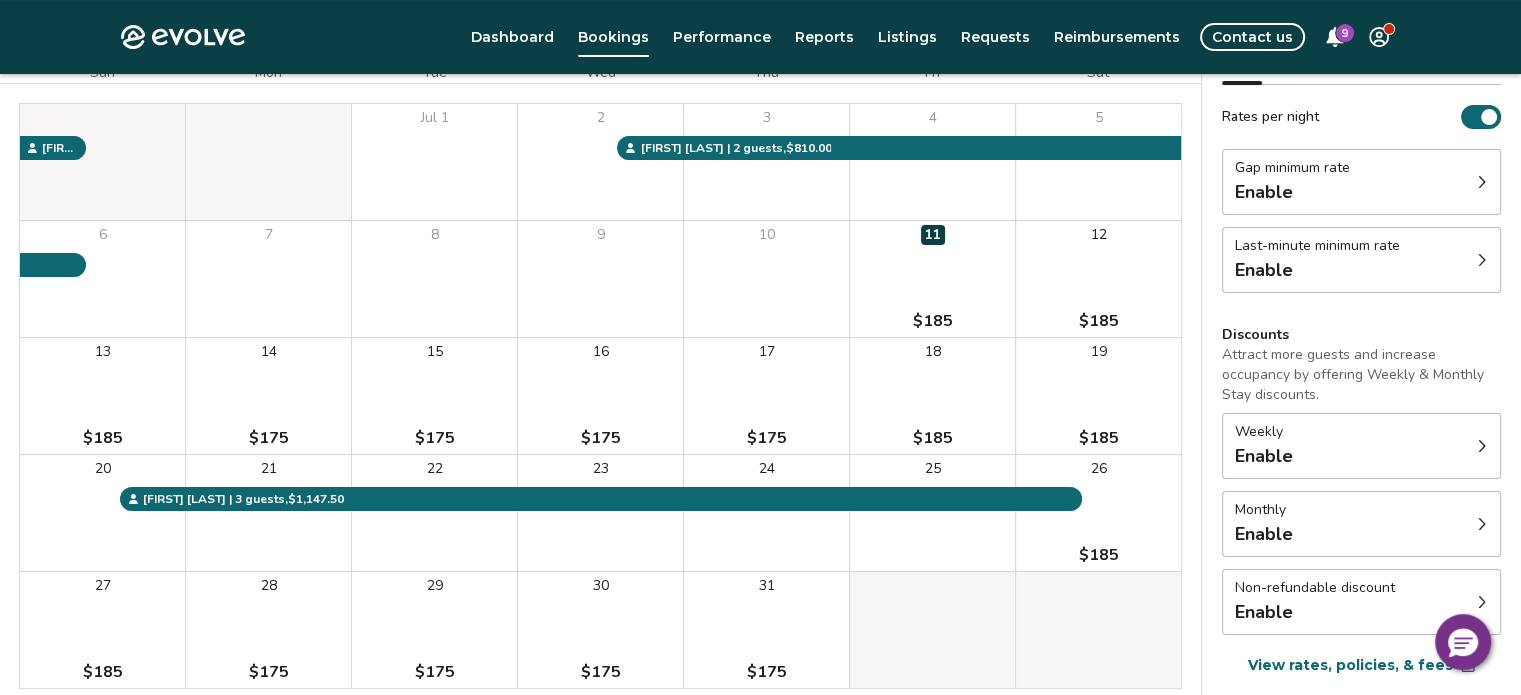 click on "14 $175" at bounding box center (268, 396) 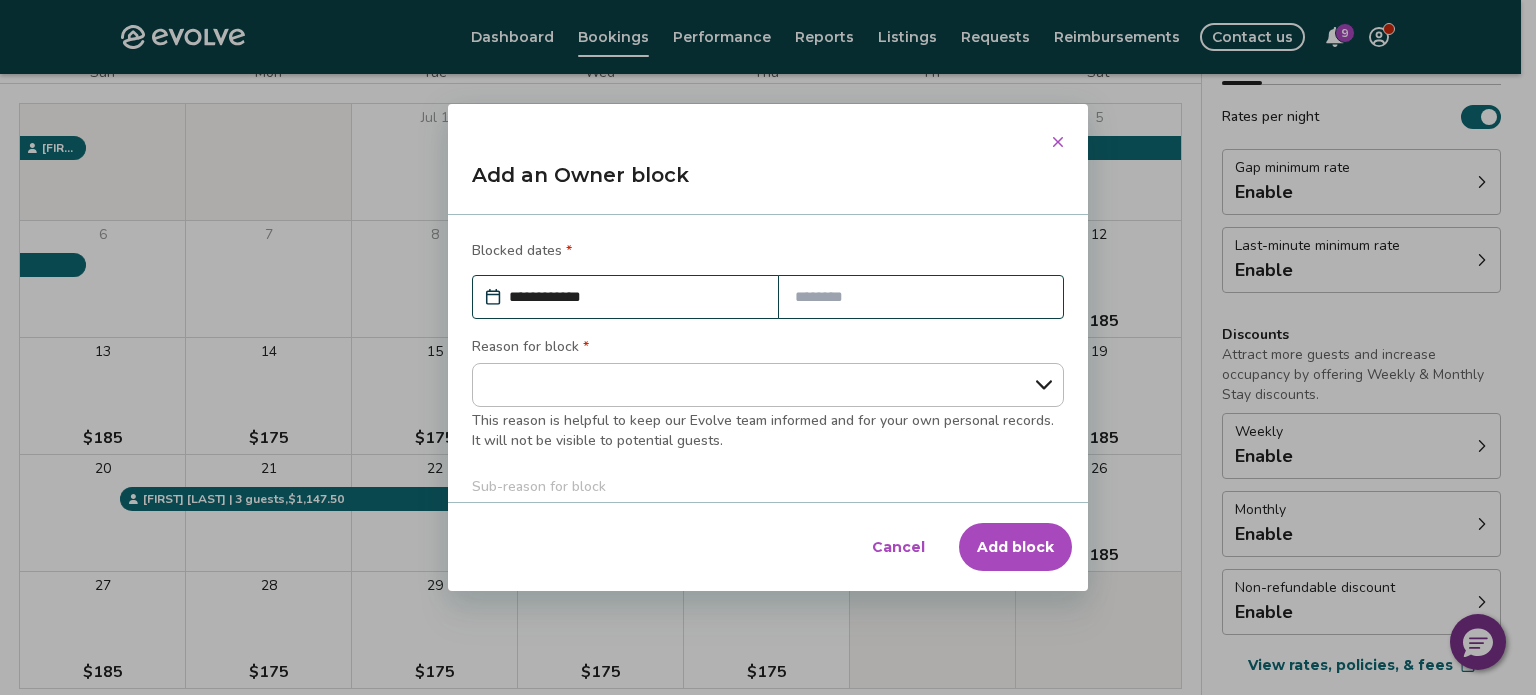 click 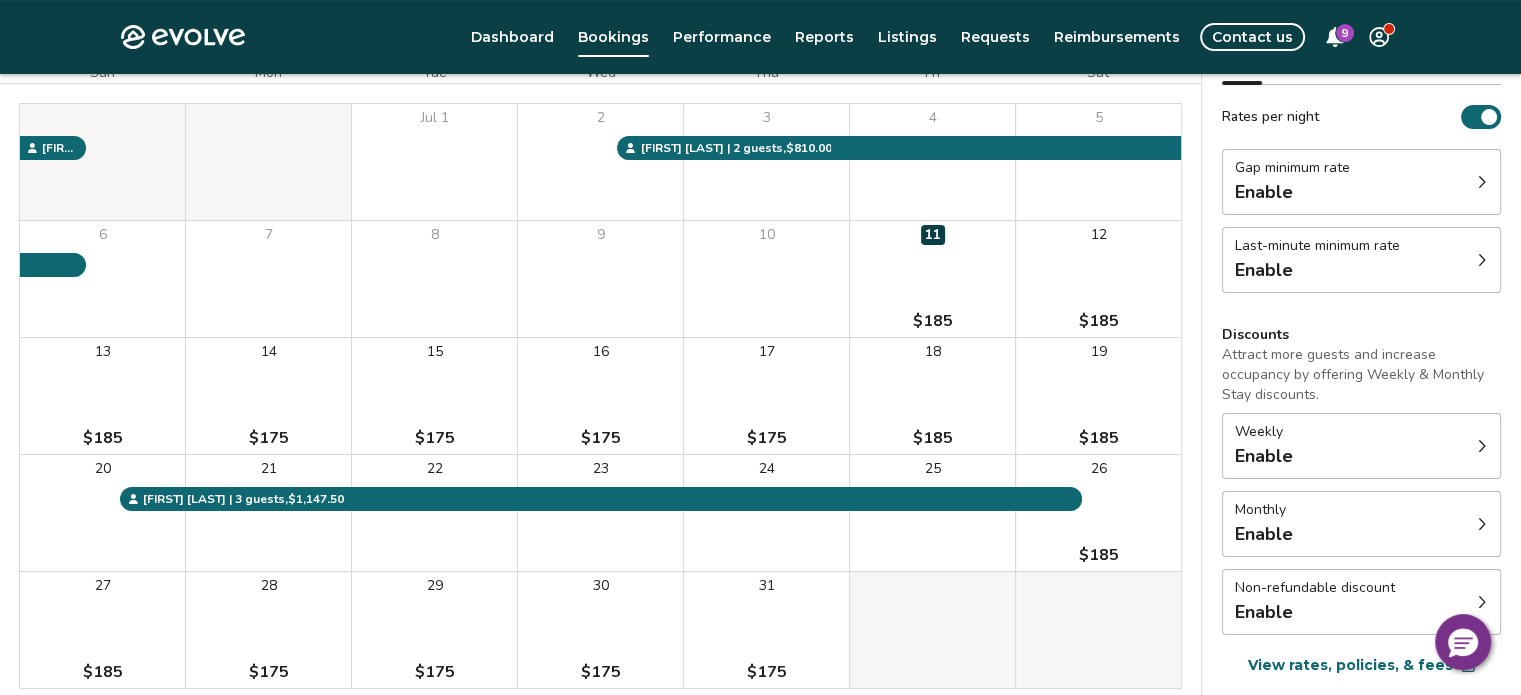 scroll, scrollTop: 339, scrollLeft: 0, axis: vertical 